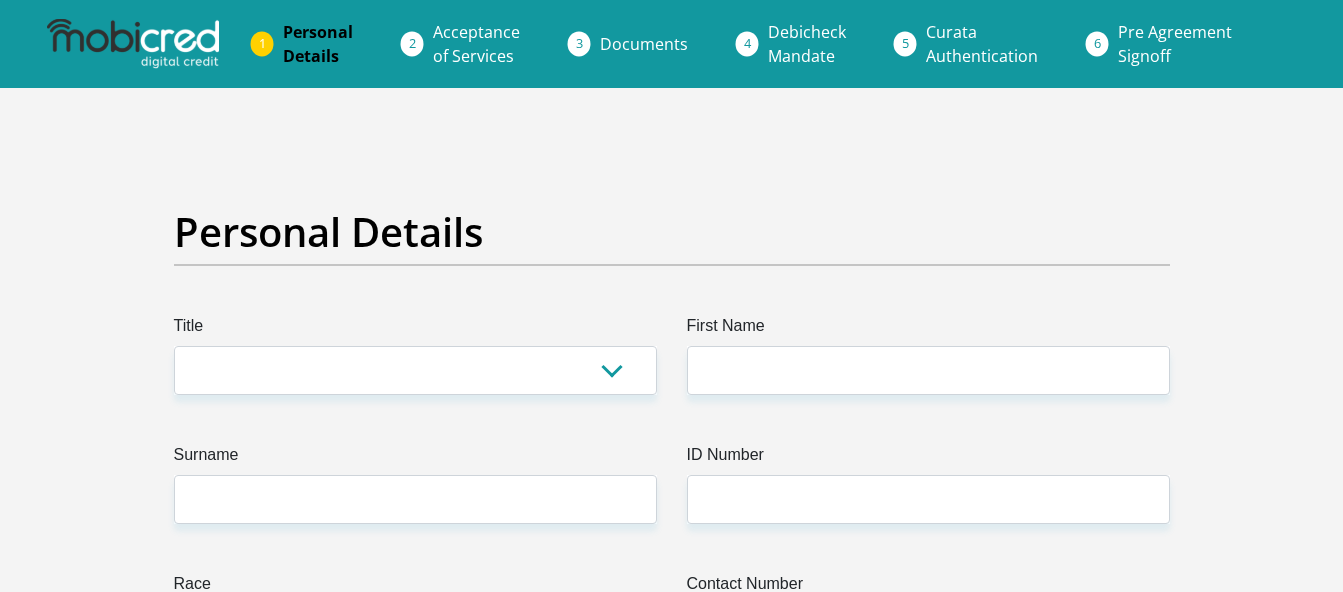 scroll, scrollTop: 0, scrollLeft: 0, axis: both 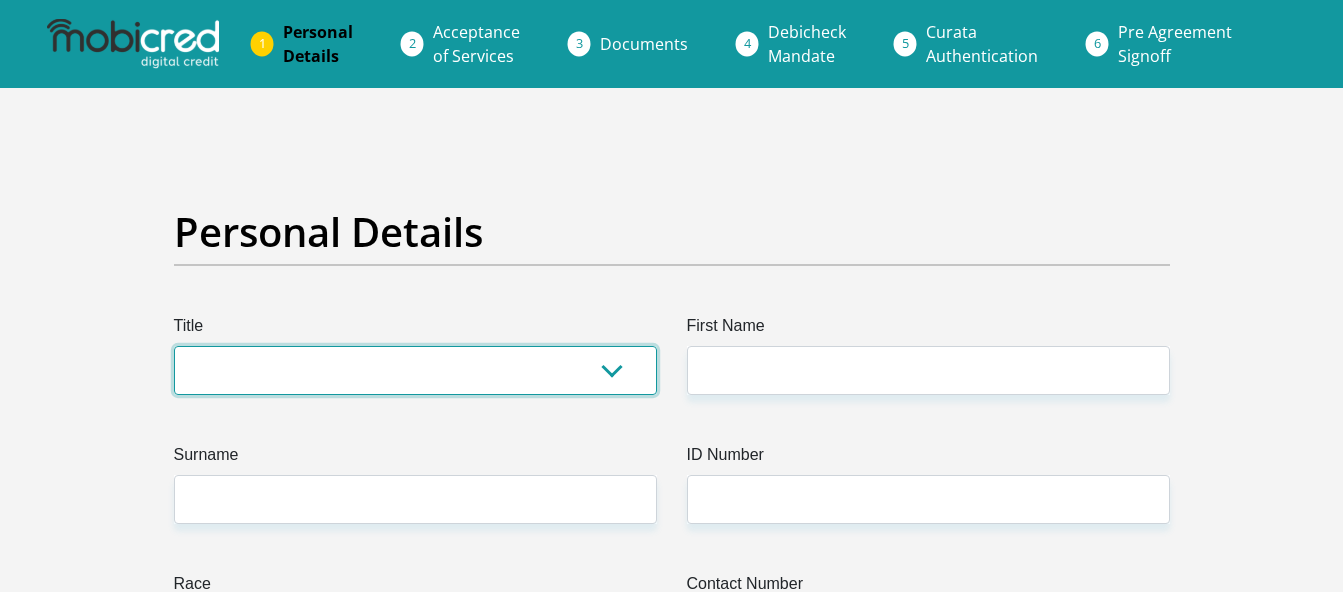 click on "Mr
Ms
Mrs
Dr
[PERSON_NAME]" at bounding box center [415, 370] 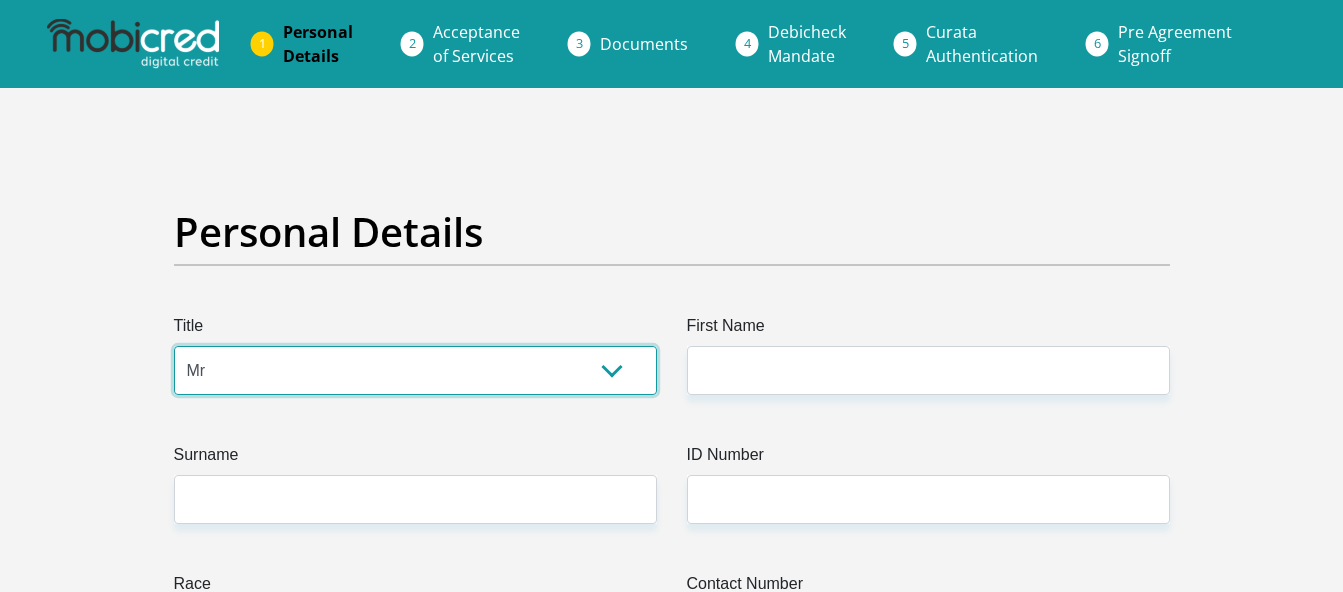 click on "Mr
Ms
Mrs
Dr
[PERSON_NAME]" at bounding box center (415, 370) 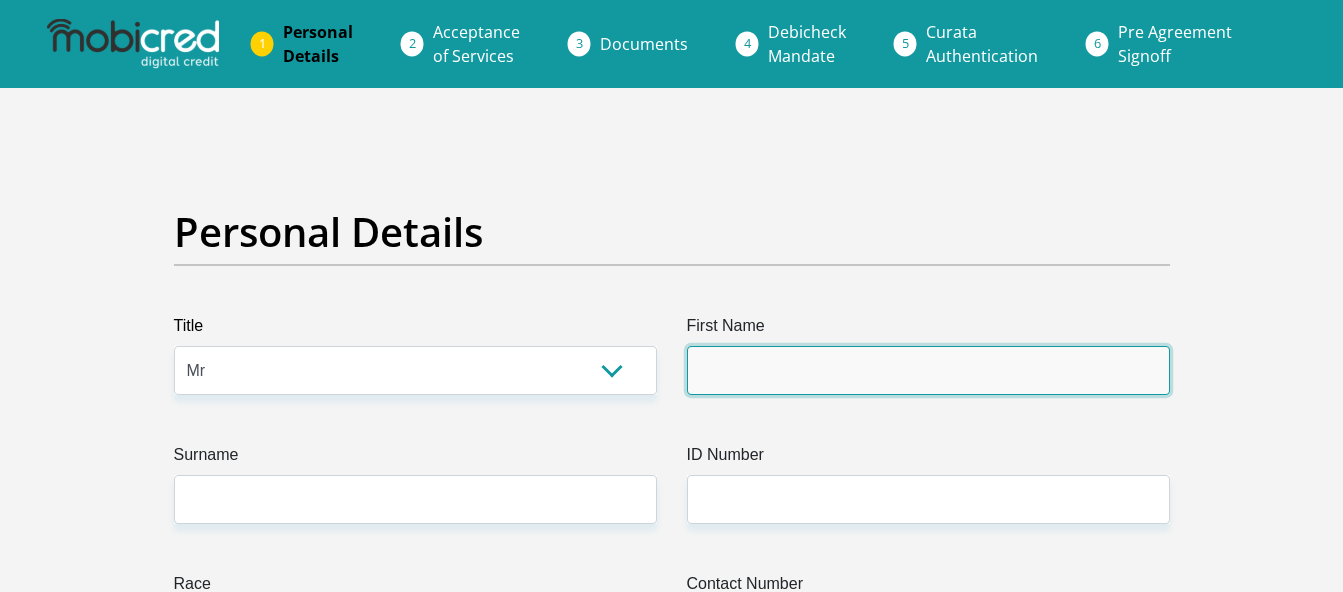 click on "First Name" at bounding box center (928, 370) 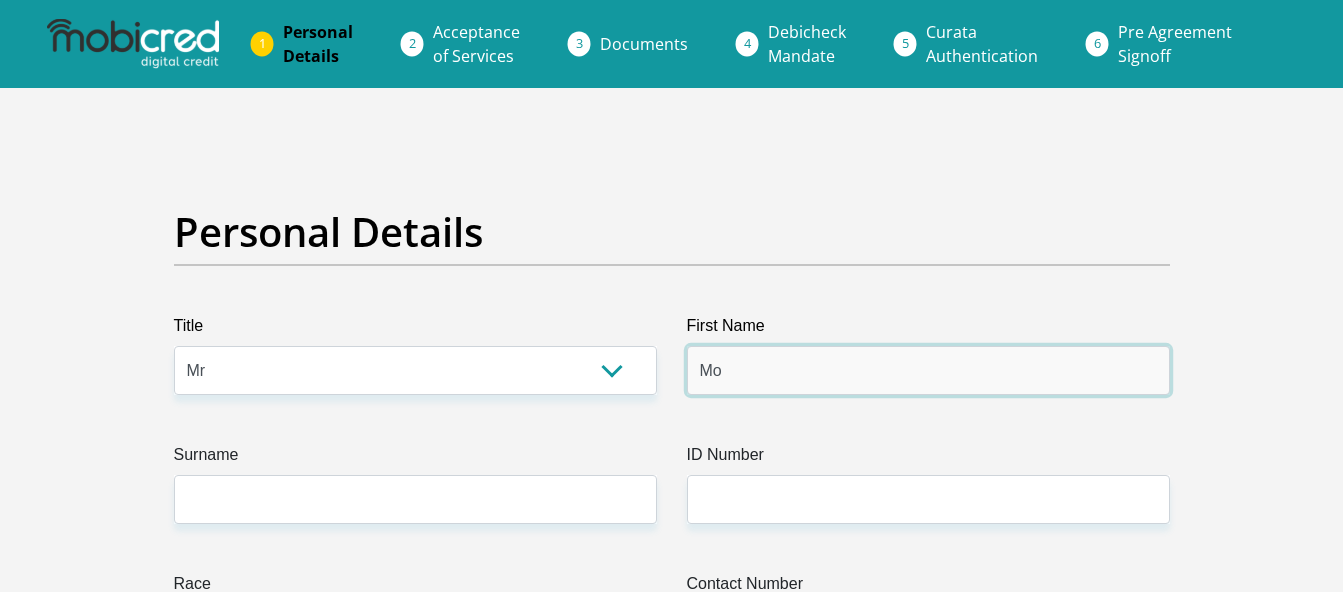 type on "MohamedMiraan" 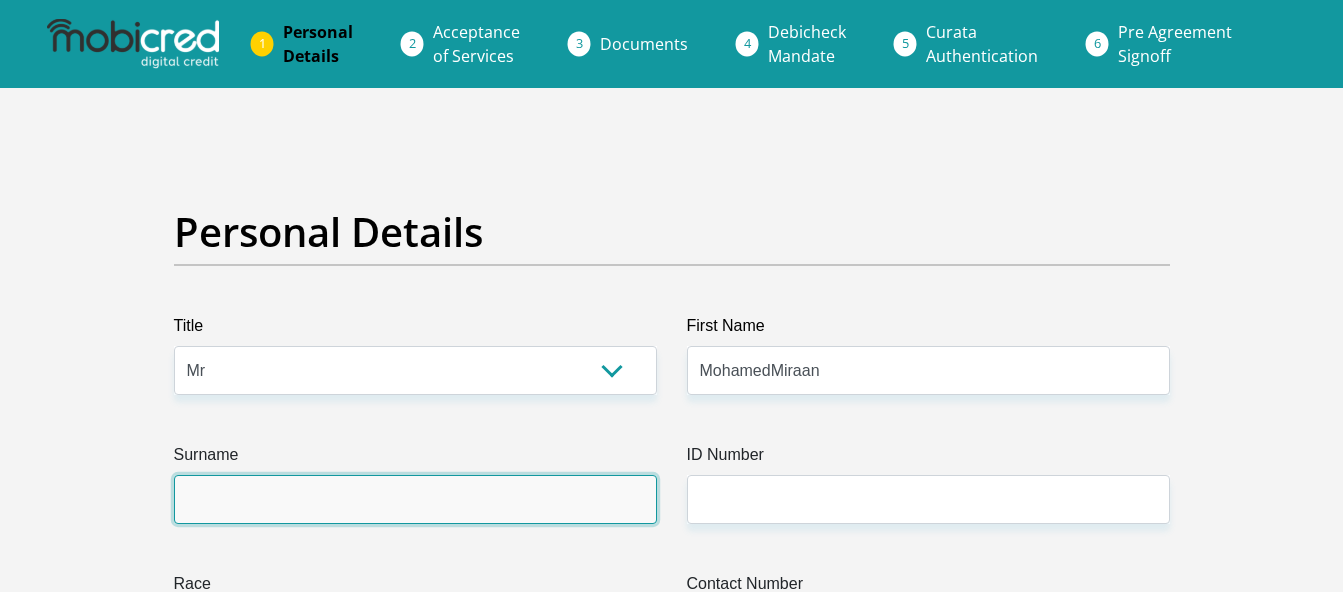 type on "[PERSON_NAME]" 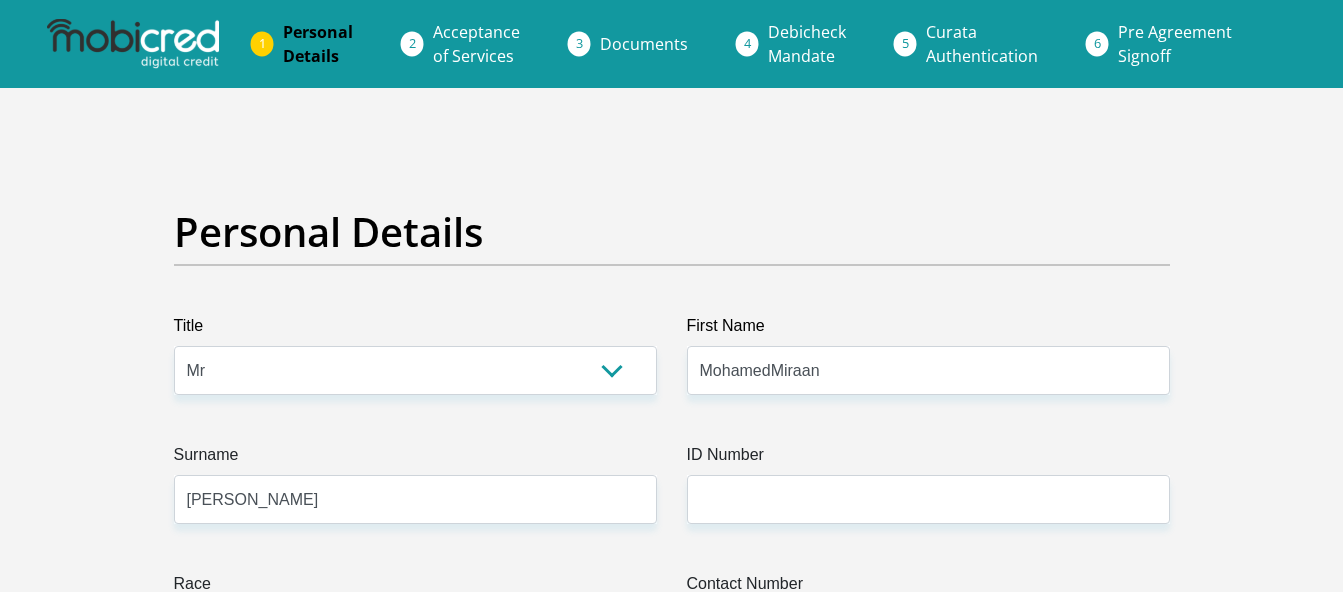 type on "0817966393" 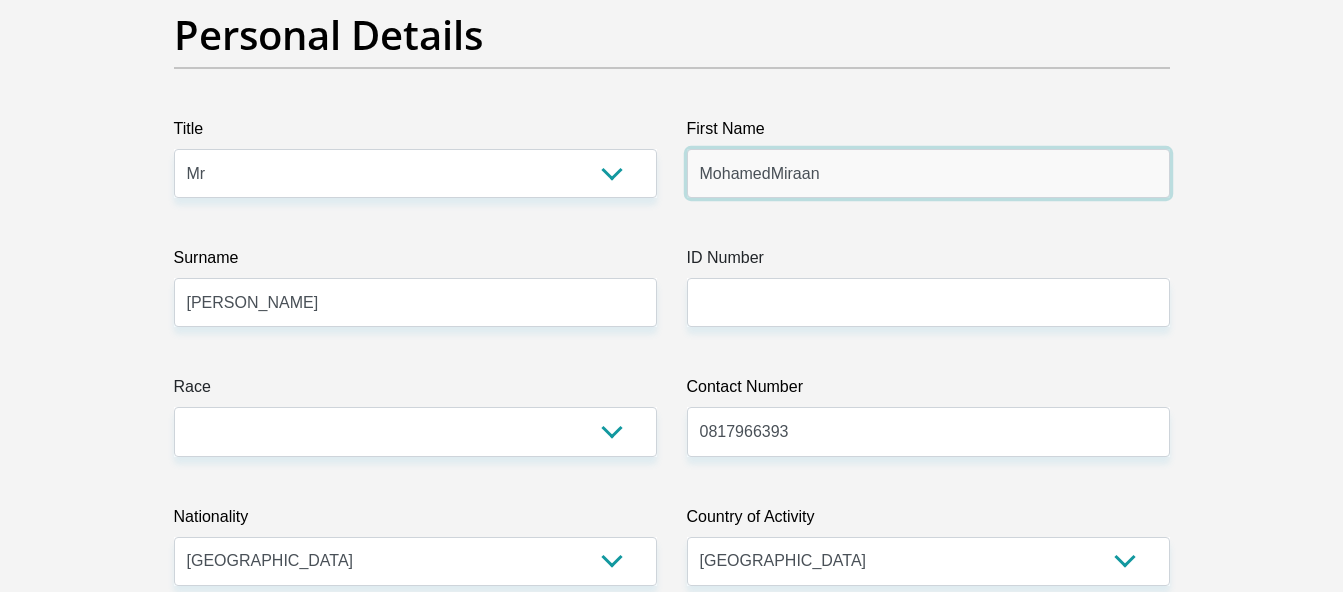 scroll, scrollTop: 223, scrollLeft: 0, axis: vertical 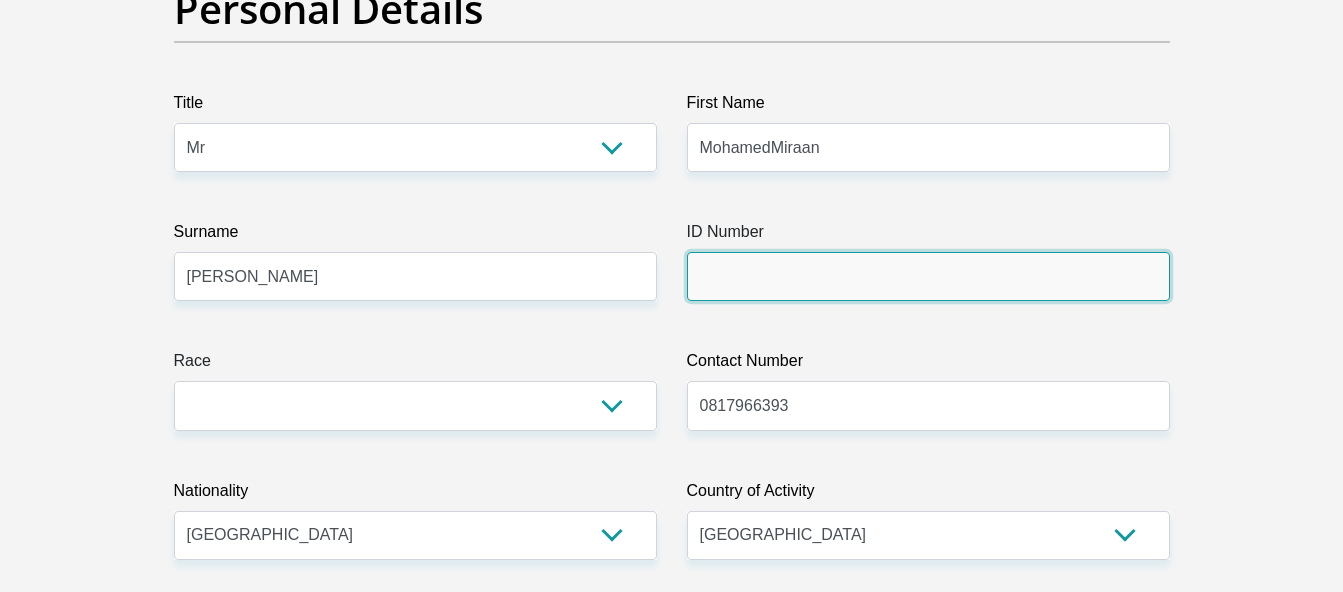 click on "ID Number" at bounding box center (928, 276) 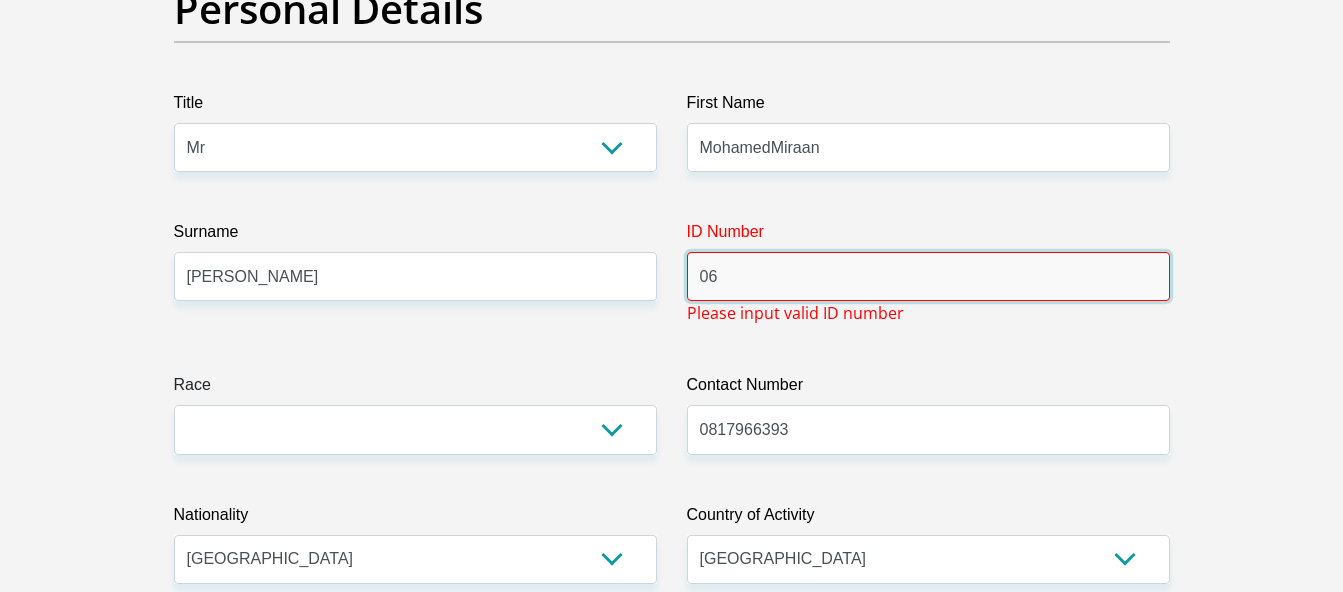 type on "0605265355087" 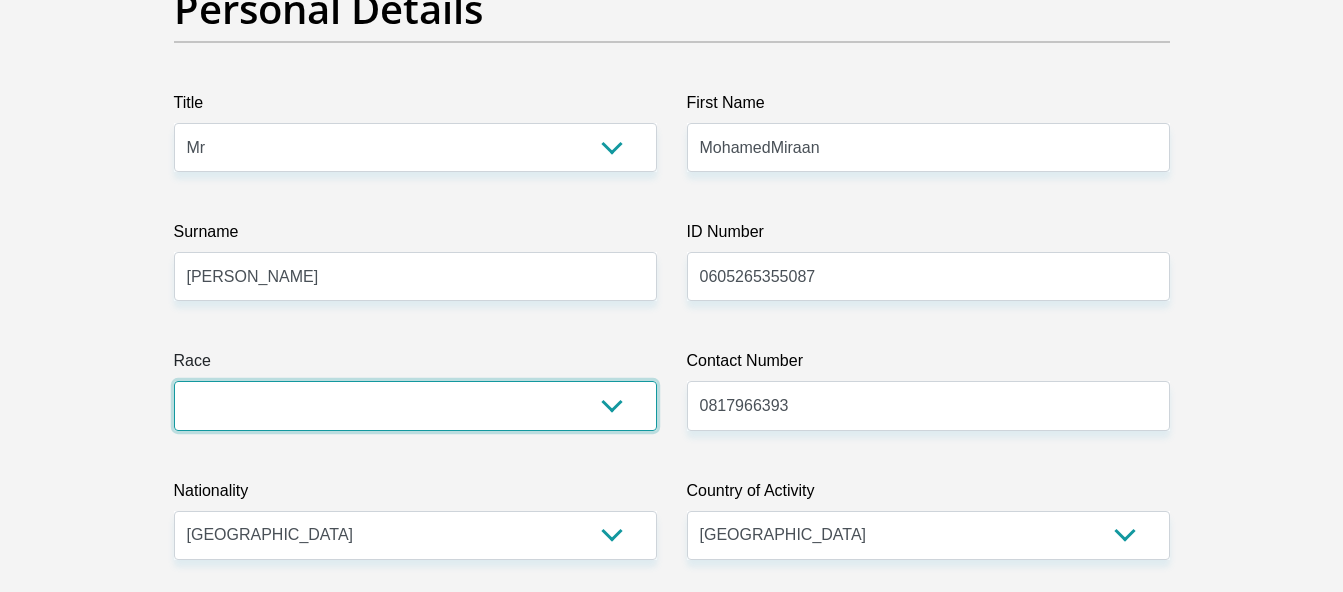 click on "Black
Coloured
Indian
White
Other" at bounding box center [415, 405] 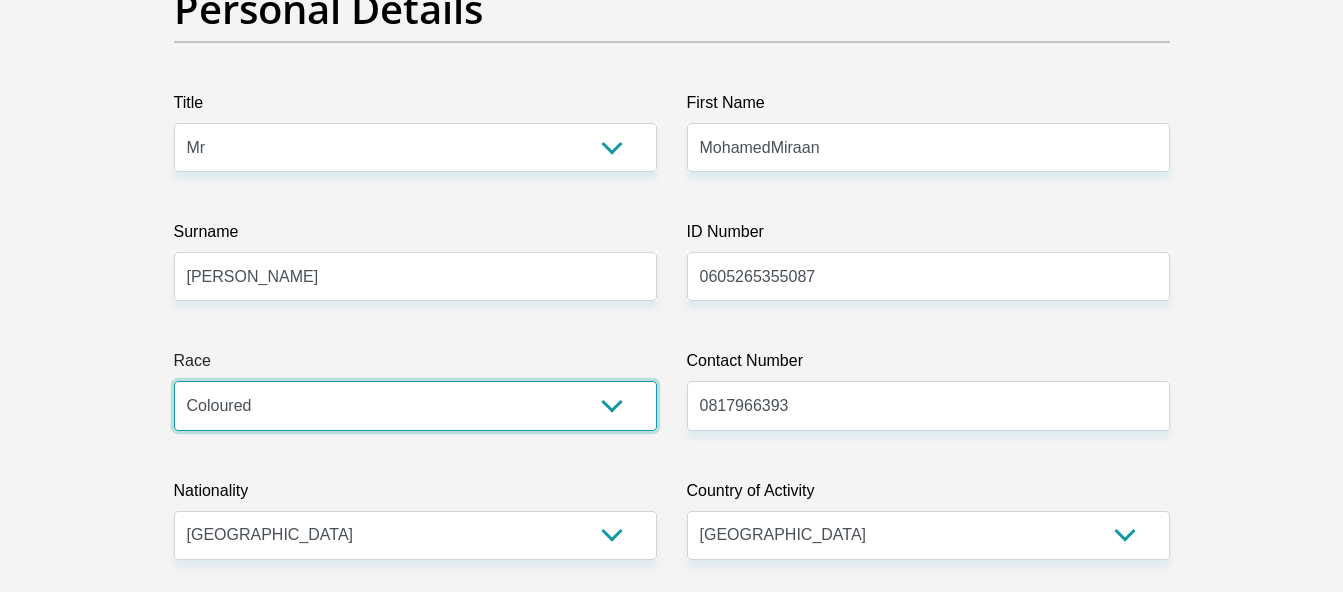 click on "Black
Coloured
Indian
White
Other" at bounding box center (415, 405) 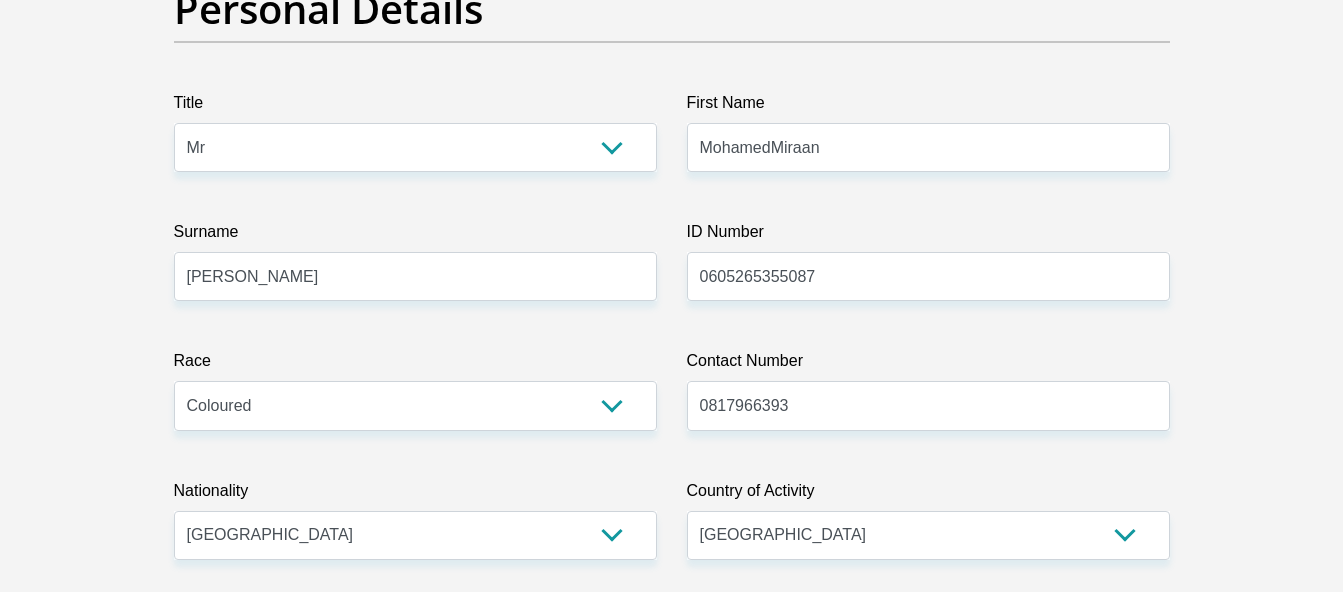 click on "Personal Details
Title
Mr
Ms
Mrs
Dr
[PERSON_NAME]
First Name
MohamedMiraan
Surname
[PERSON_NAME]
ID Number
0605265355087
Please input valid ID number
Race
Black
Coloured
Indian
White
Other
Contact Number
0817966393
Please input valid contact number
[GEOGRAPHIC_DATA]" at bounding box center [671, 3350] 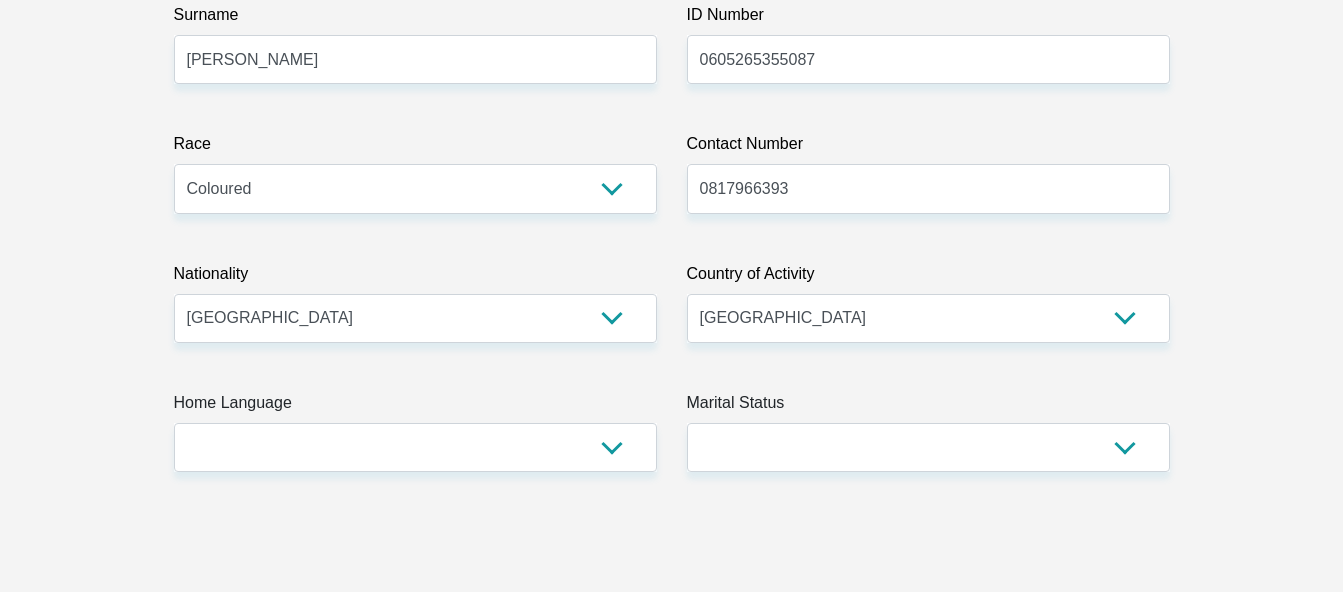 scroll, scrollTop: 463, scrollLeft: 0, axis: vertical 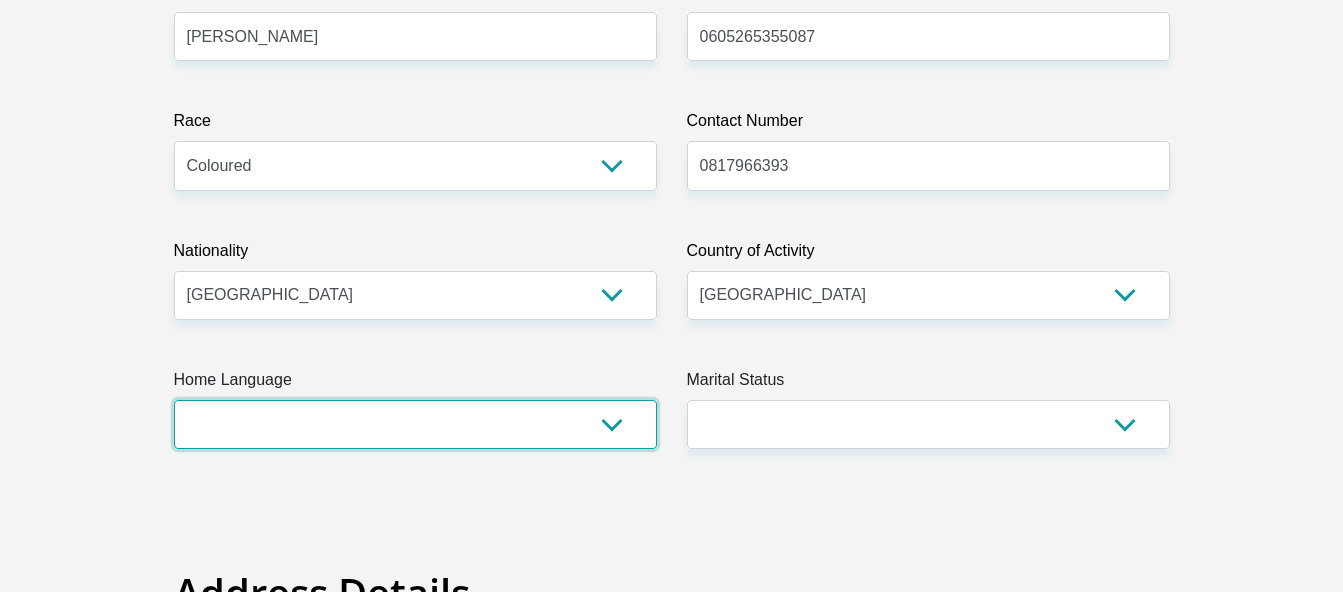 click on "Afrikaans
English
Sepedi
South Ndebele
Southern Sotho
Swati
Tsonga
Tswana
Venda
Xhosa
Zulu
Other" at bounding box center (415, 424) 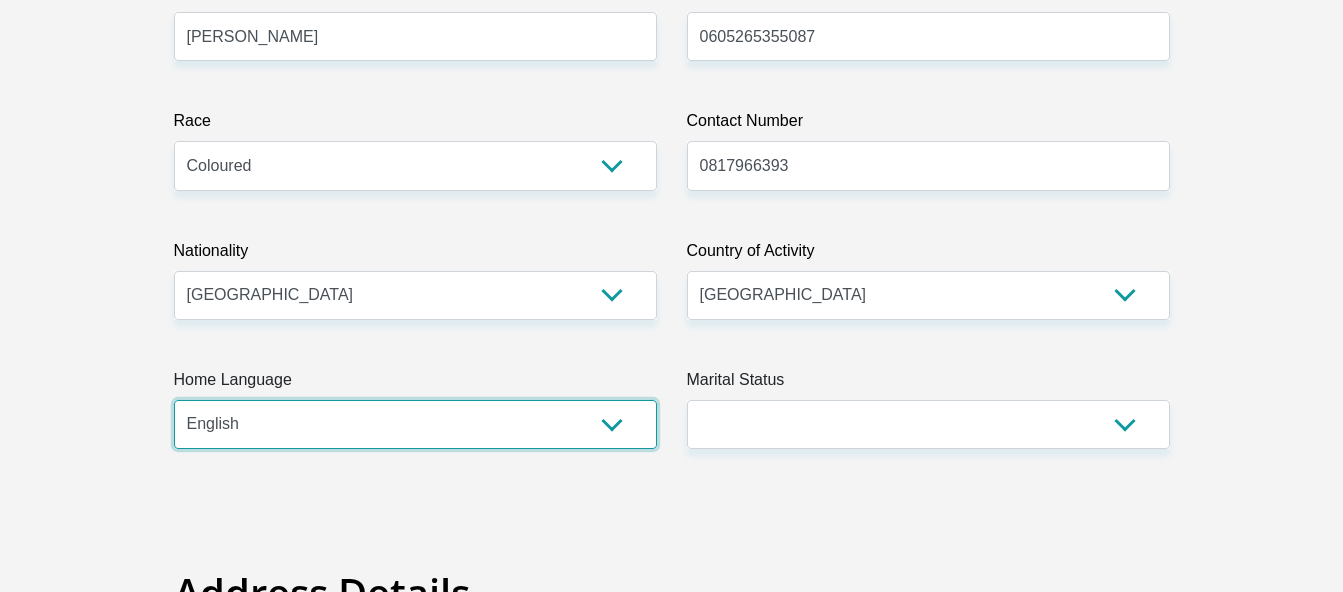 click on "Afrikaans
English
Sepedi
South Ndebele
Southern Sotho
Swati
Tsonga
Tswana
Venda
Xhosa
Zulu
Other" at bounding box center (415, 424) 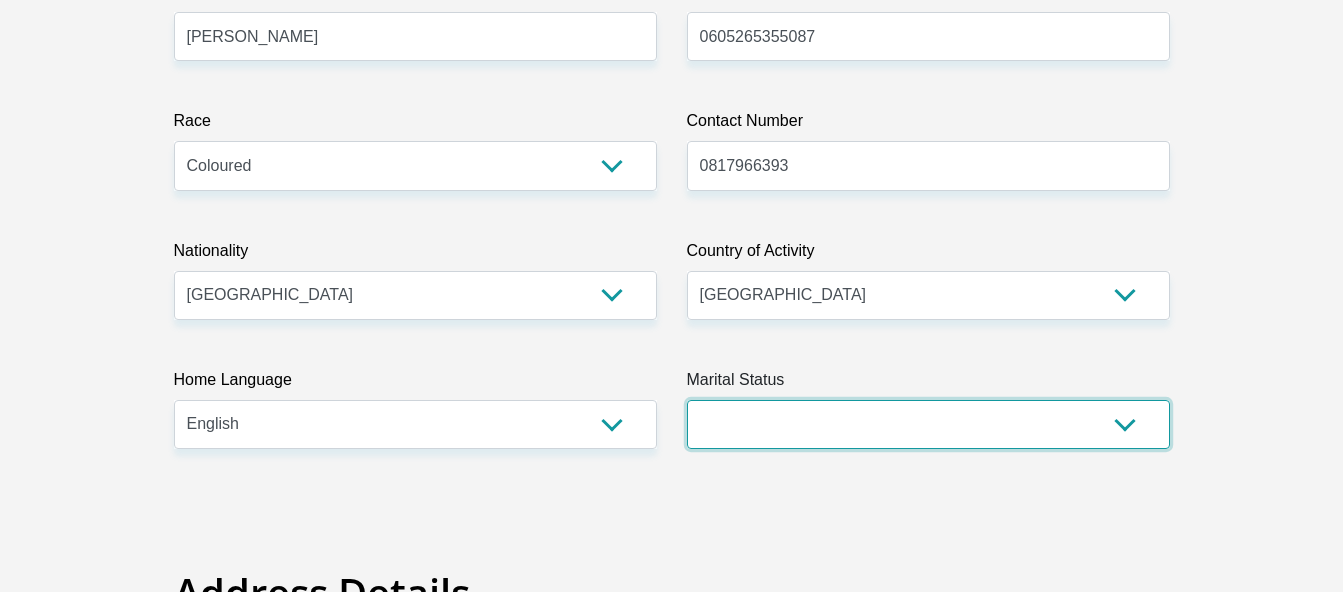 click on "Married ANC
Single
Divorced
Widowed
Married COP or Customary Law" at bounding box center [928, 424] 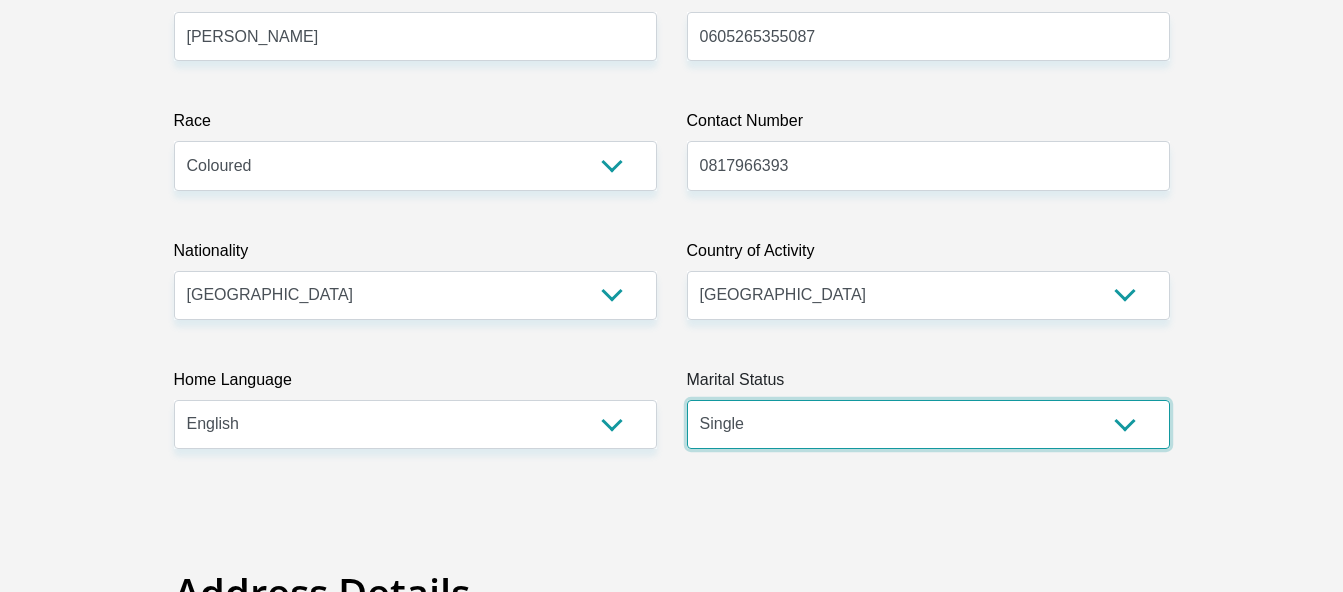 click on "Married ANC
Single
Divorced
Widowed
Married COP or Customary Law" at bounding box center [928, 424] 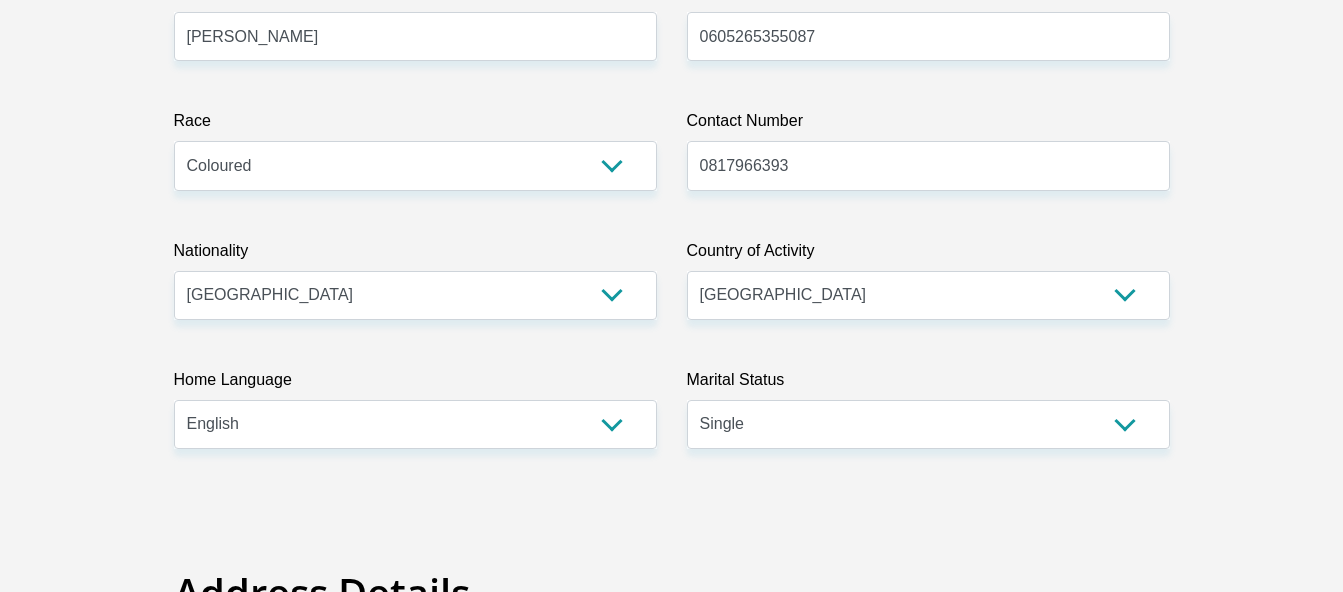 click on "Personal Details
Title
Mr
Ms
Mrs
Dr
[PERSON_NAME]
First Name
MohamedMiraan
Surname
[PERSON_NAME]
ID Number
0605265355087
Please input valid ID number
Race
Black
Coloured
Indian
White
Other
Contact Number
0817966393
Please input valid contact number
[GEOGRAPHIC_DATA]" at bounding box center (672, 3110) 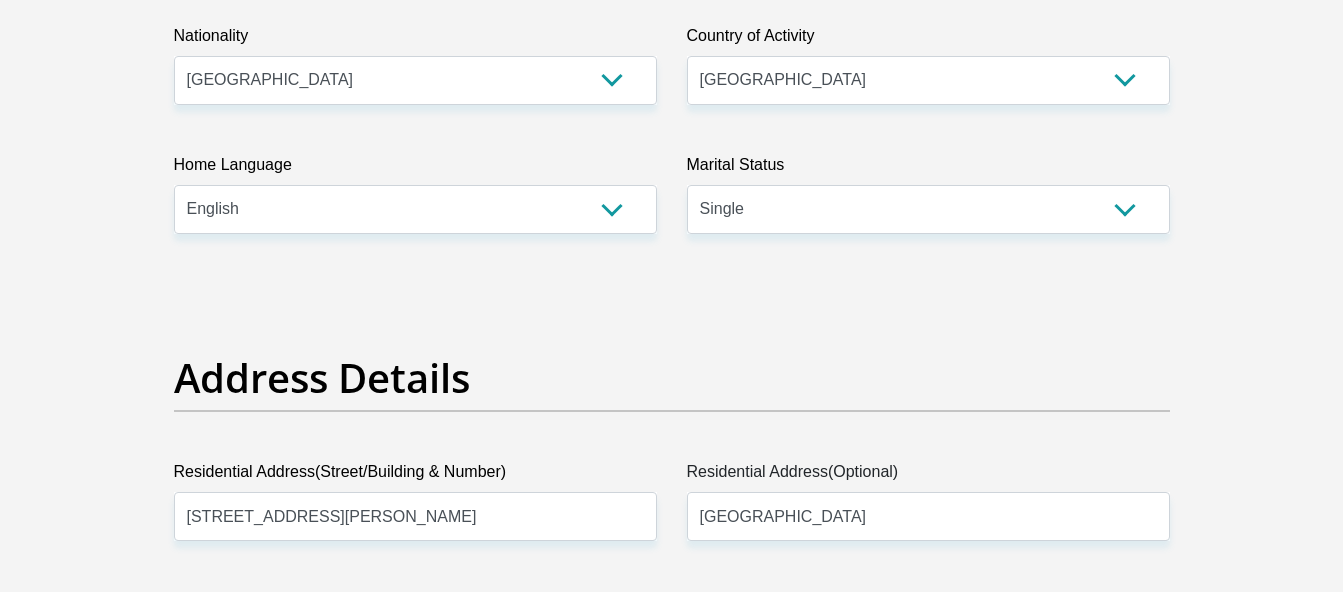 scroll, scrollTop: 903, scrollLeft: 0, axis: vertical 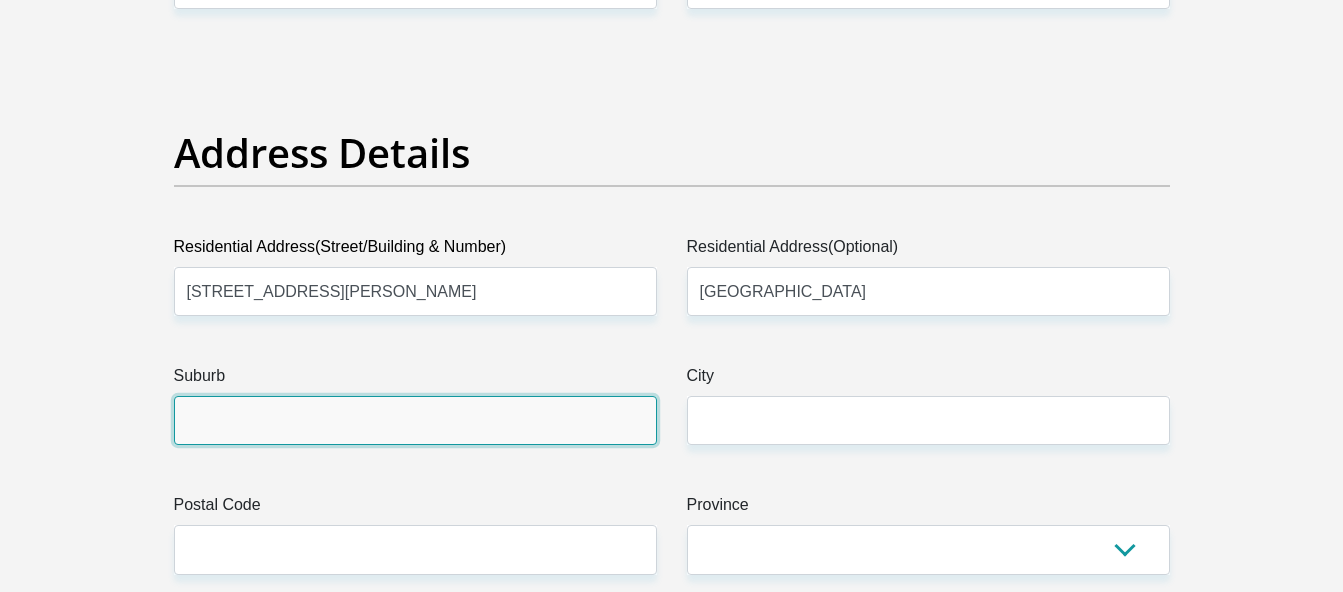 click on "Suburb" at bounding box center [415, 420] 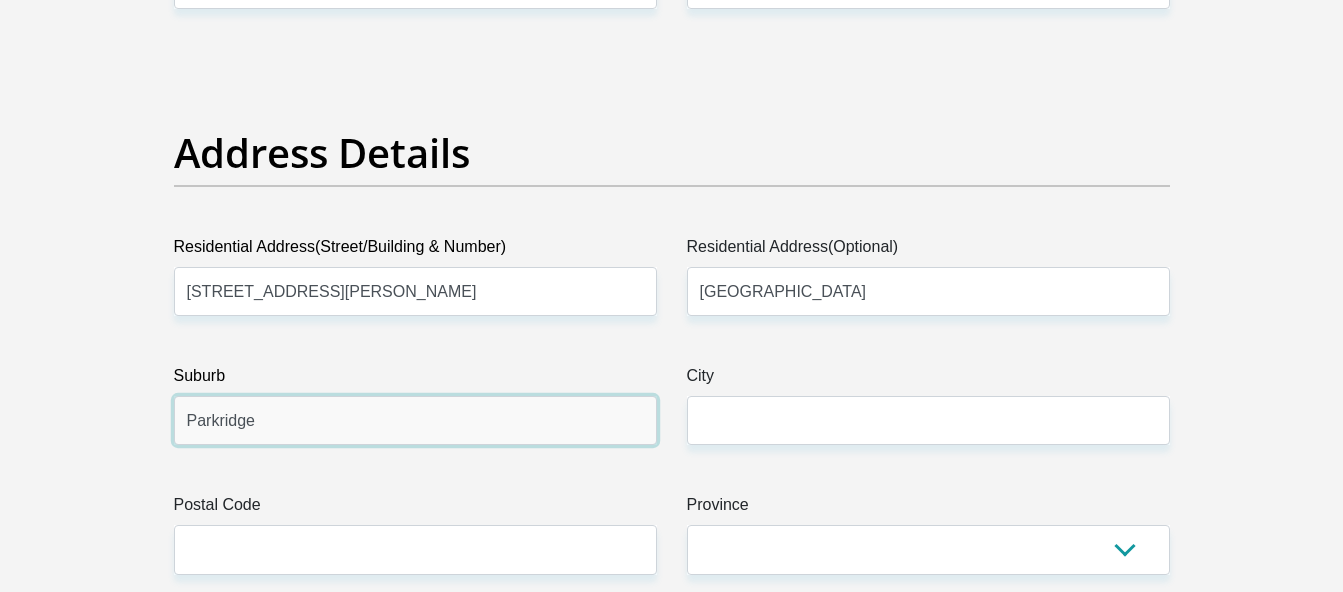 type on "Parkridge" 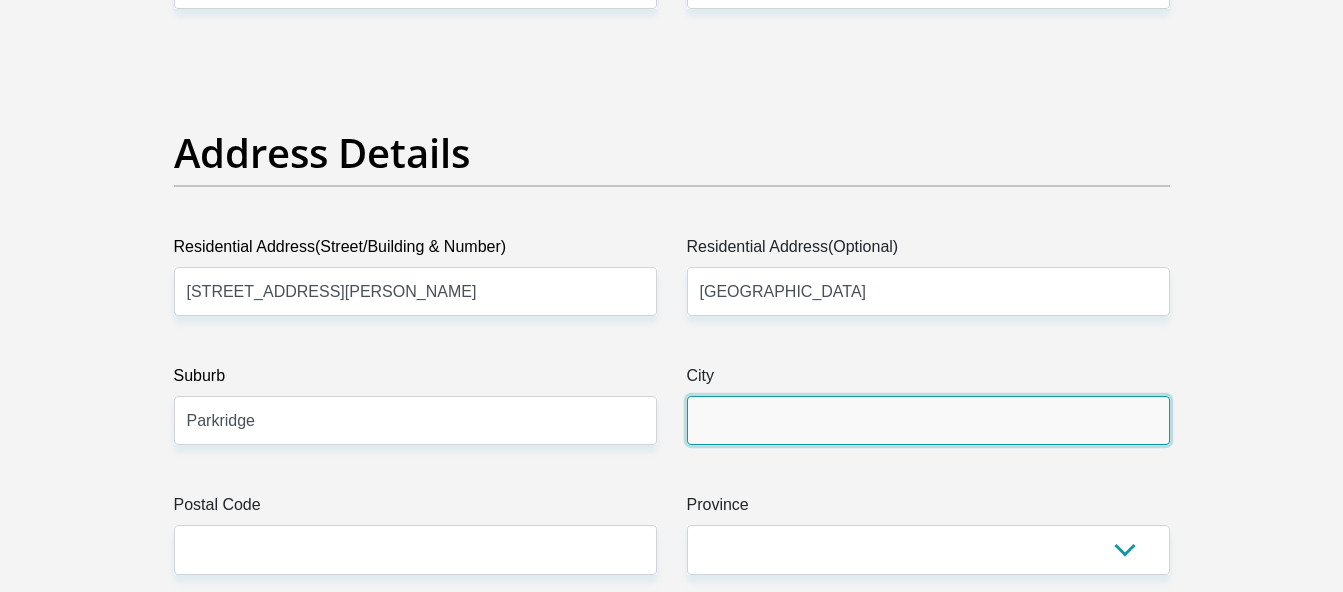 click on "City" at bounding box center [928, 420] 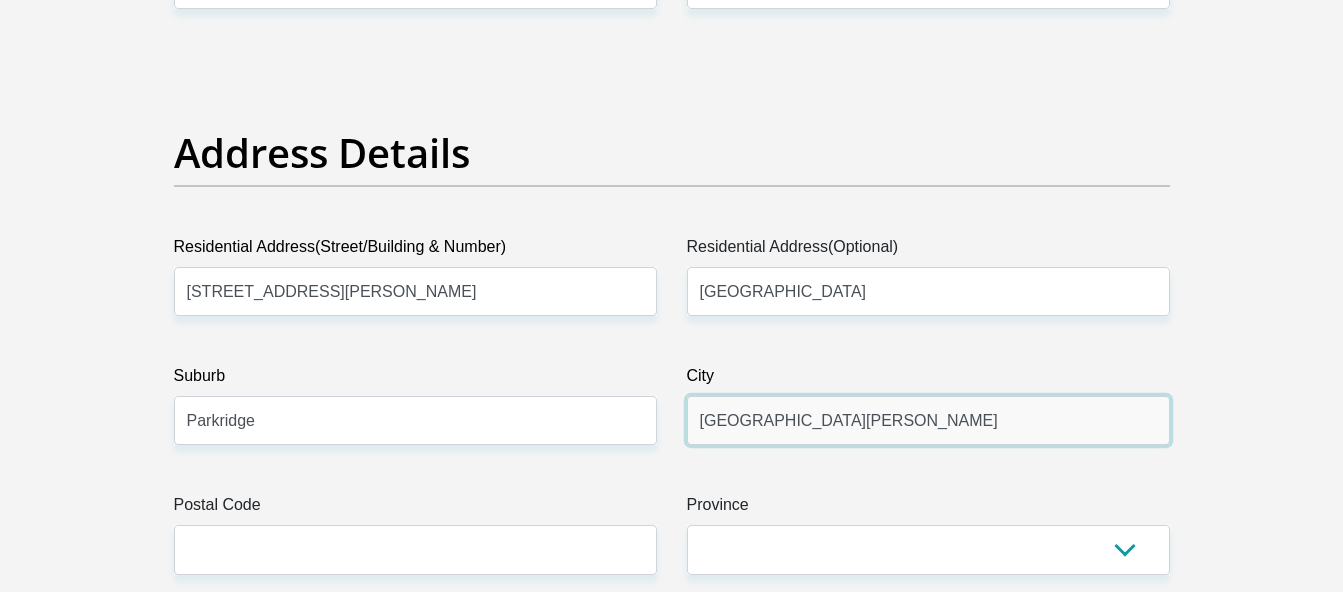 type on "[GEOGRAPHIC_DATA][PERSON_NAME]" 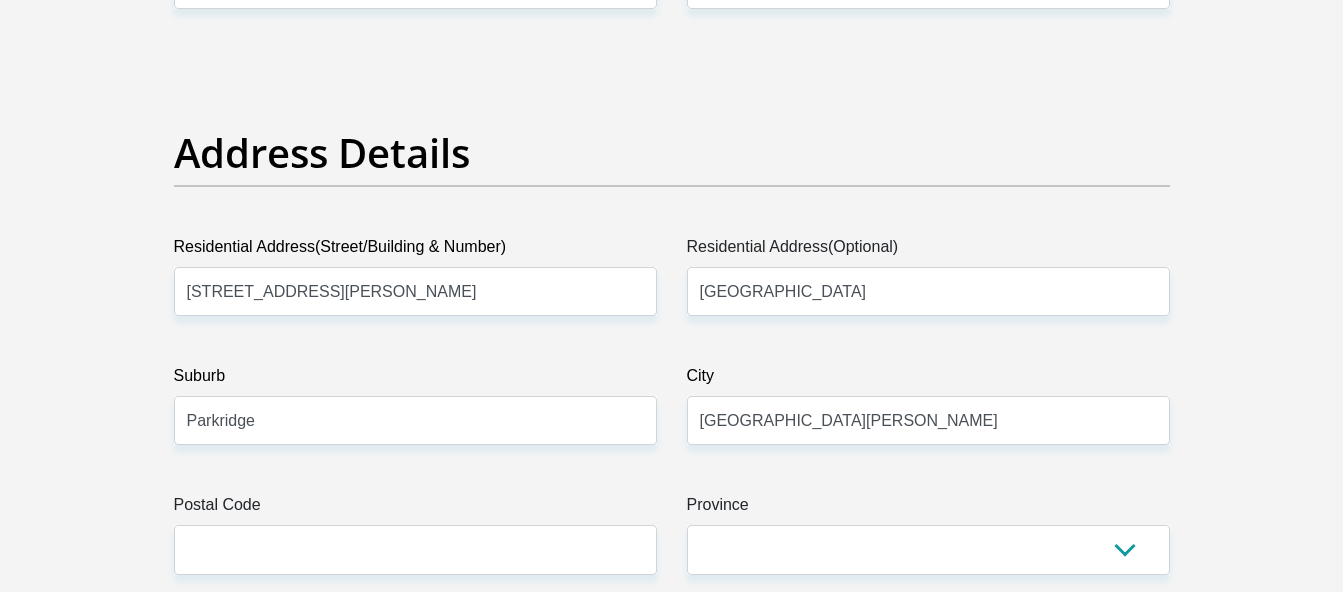 click on "Personal Details
Title
Mr
Ms
Mrs
Dr
[PERSON_NAME]
First Name
MohamedMiraan
Surname
[PERSON_NAME]
ID Number
0605265355087
Please input valid ID number
Race
Black
Coloured
Indian
White
Other
Contact Number
0817966393
Please input valid contact number
[GEOGRAPHIC_DATA]" at bounding box center [672, 2670] 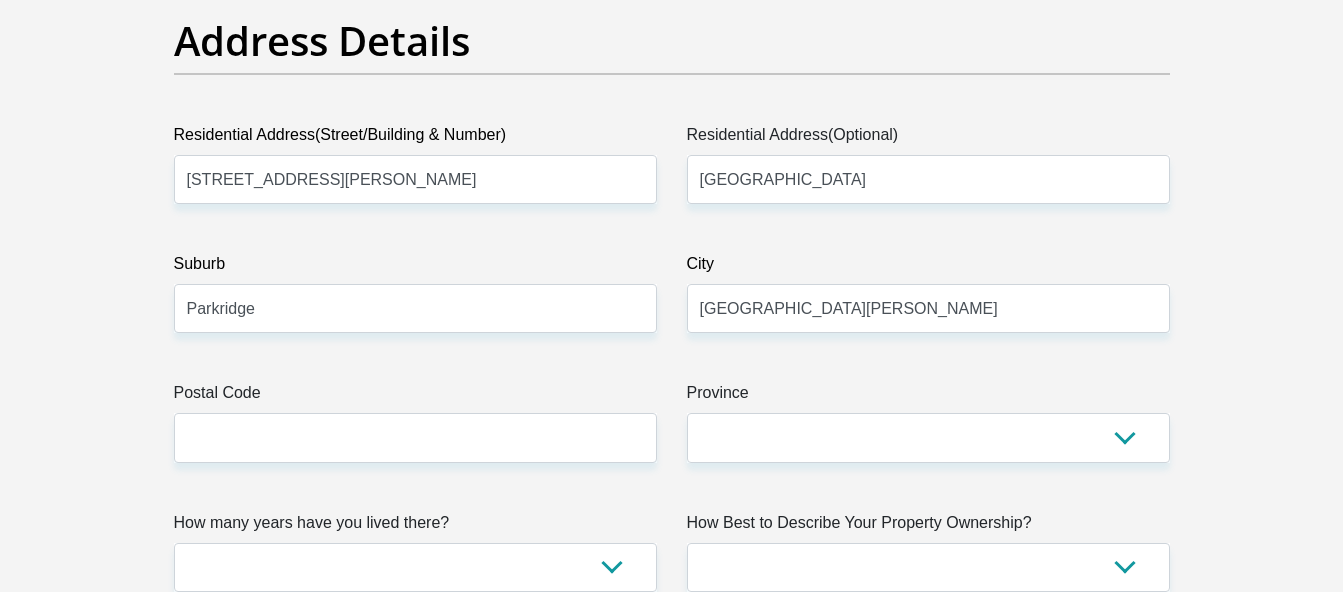 scroll, scrollTop: 1063, scrollLeft: 0, axis: vertical 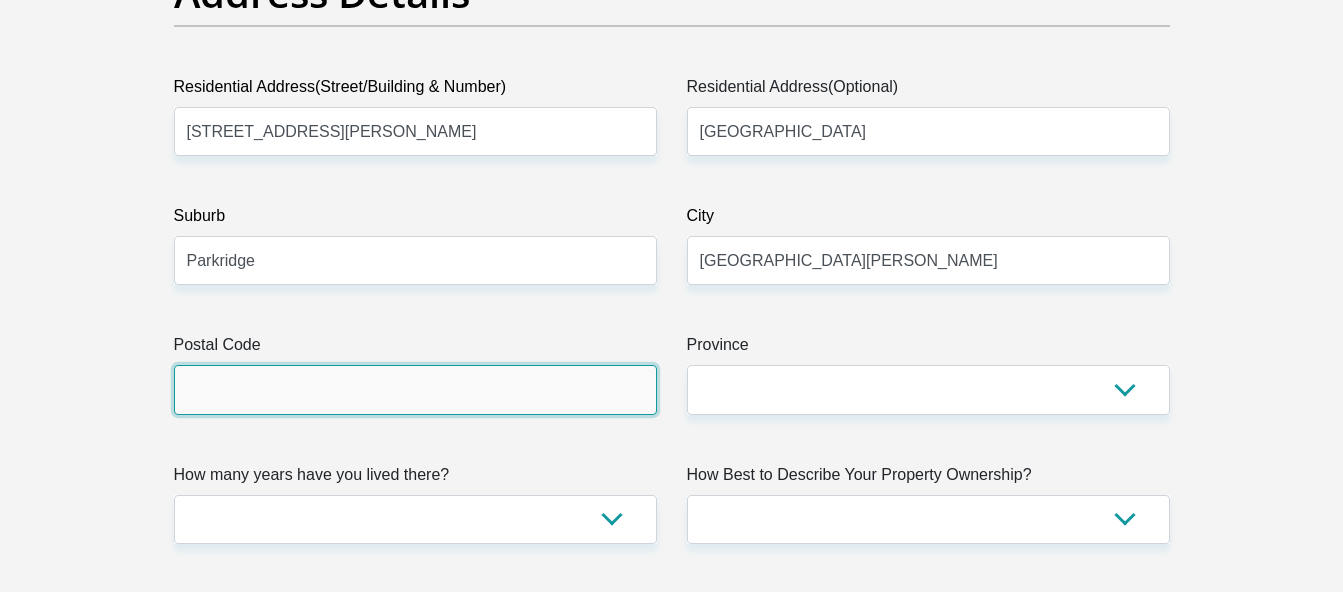 click on "Postal Code" at bounding box center (415, 389) 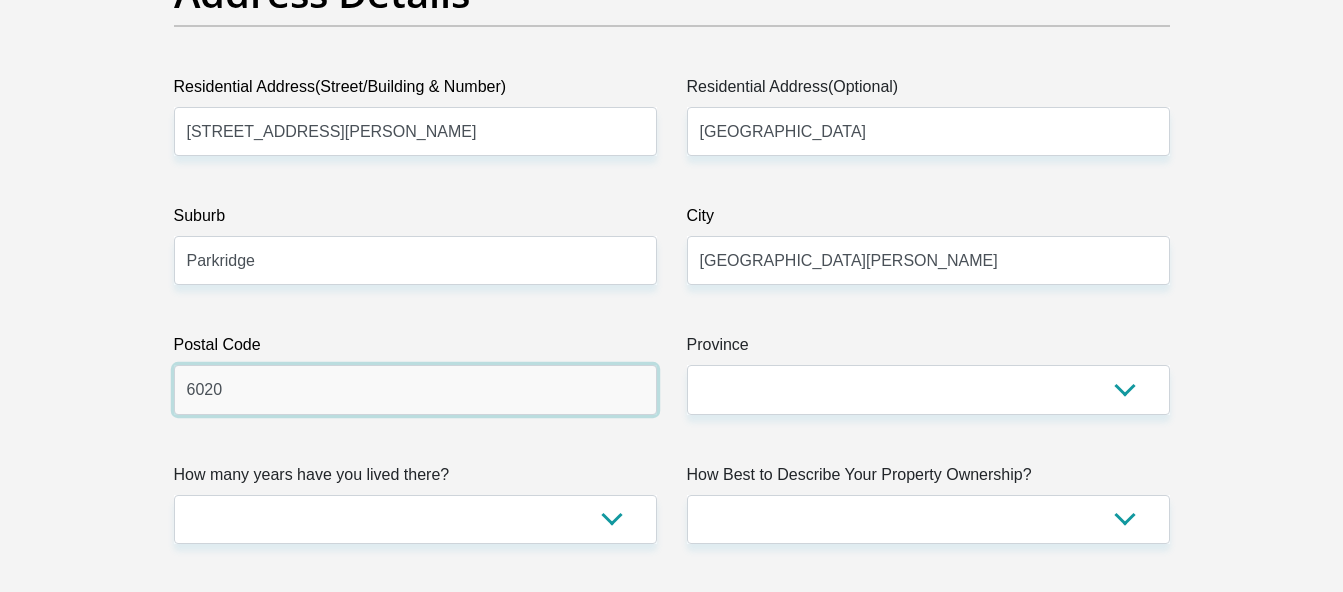 type on "6020" 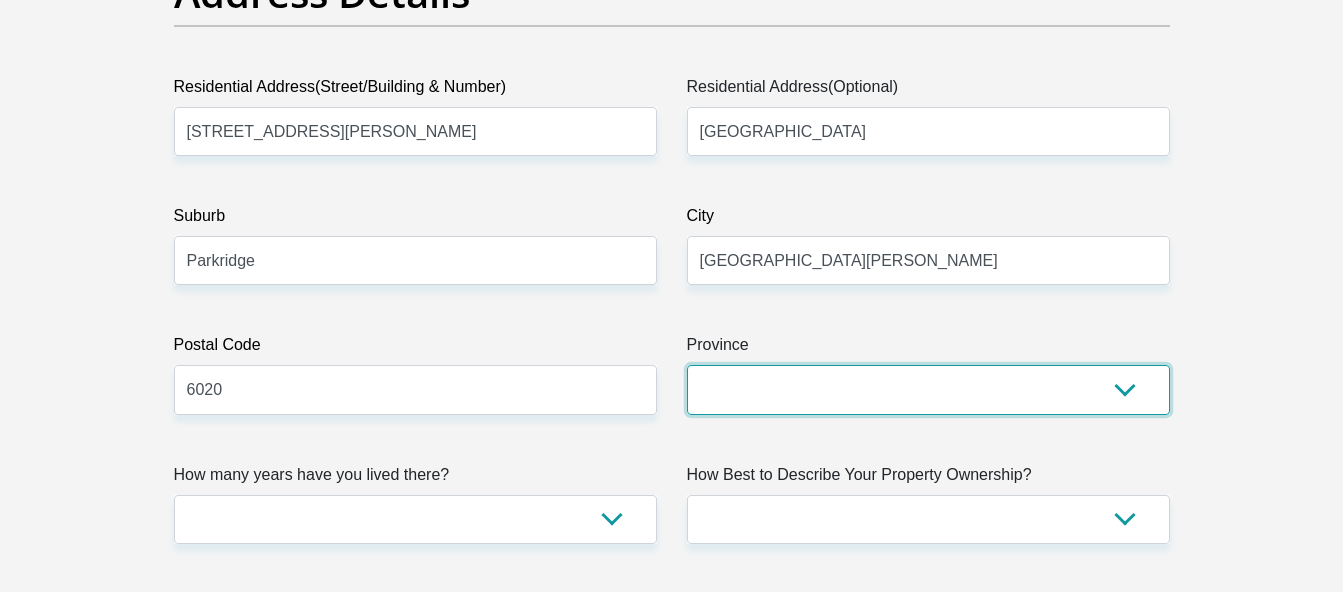 click on "Eastern Cape
Free State
[GEOGRAPHIC_DATA]
[GEOGRAPHIC_DATA][DATE]
[GEOGRAPHIC_DATA]
[GEOGRAPHIC_DATA]
[GEOGRAPHIC_DATA]
[GEOGRAPHIC_DATA]" at bounding box center [928, 389] 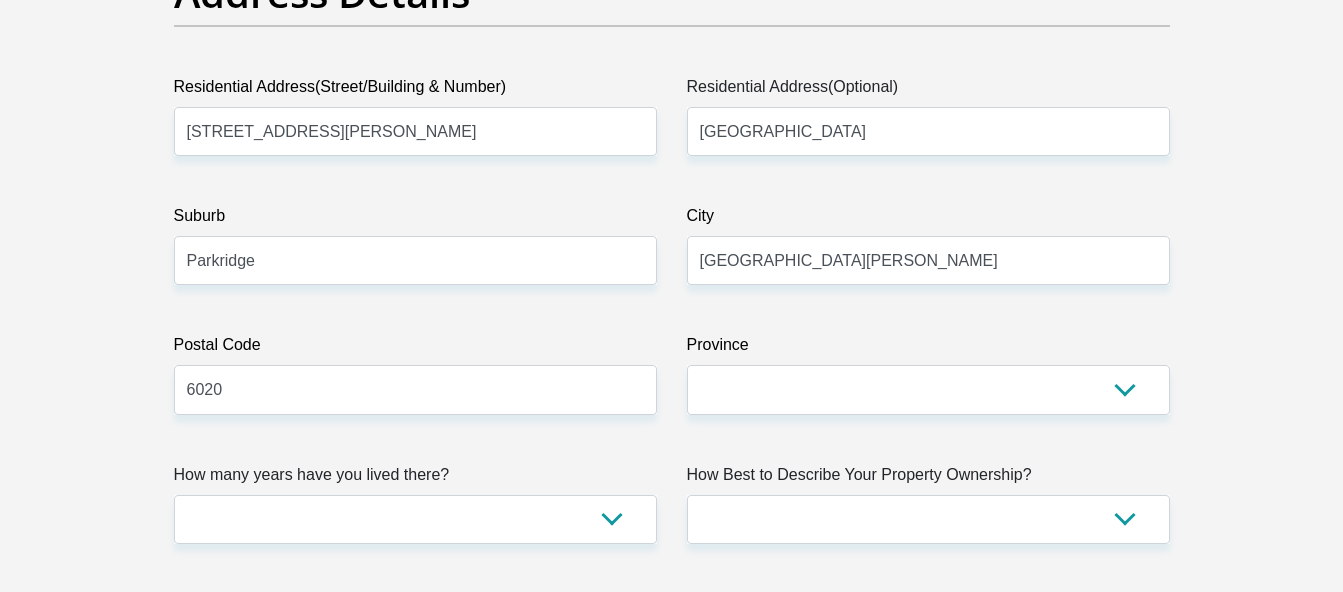 click on "Personal Details
Title
Mr
Ms
Mrs
Dr
[PERSON_NAME]
First Name
MohamedMiraan
Surname
[PERSON_NAME]
ID Number
0605265355087
Please input valid ID number
Race
Black
Coloured
Indian
White
Other
Contact Number
0817966393
Please input valid contact number
[GEOGRAPHIC_DATA]" at bounding box center (671, 2510) 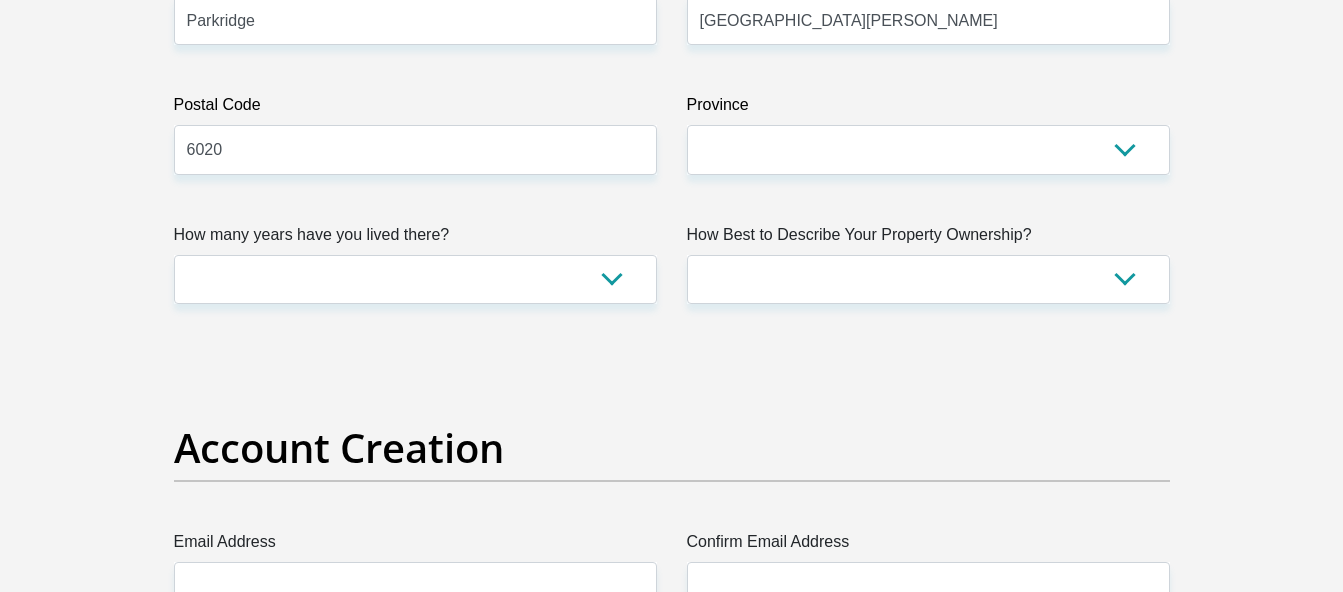 scroll, scrollTop: 1343, scrollLeft: 0, axis: vertical 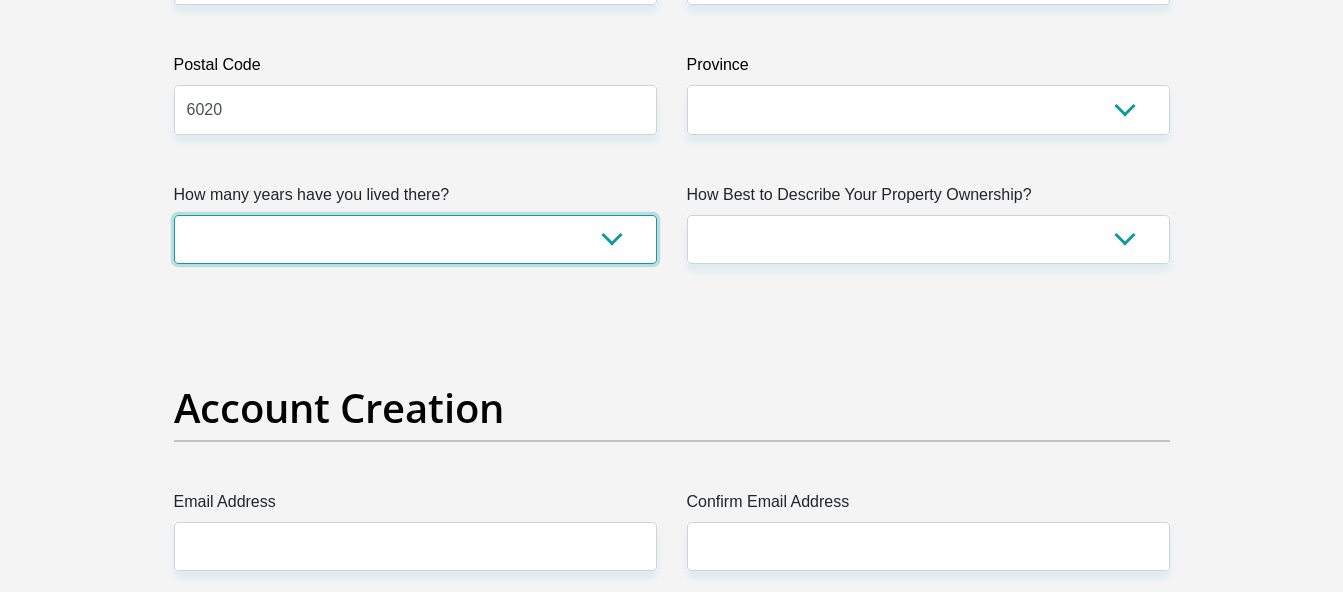 click on "less than 1 year
1-3 years
3-5 years
5+ years" at bounding box center [415, 239] 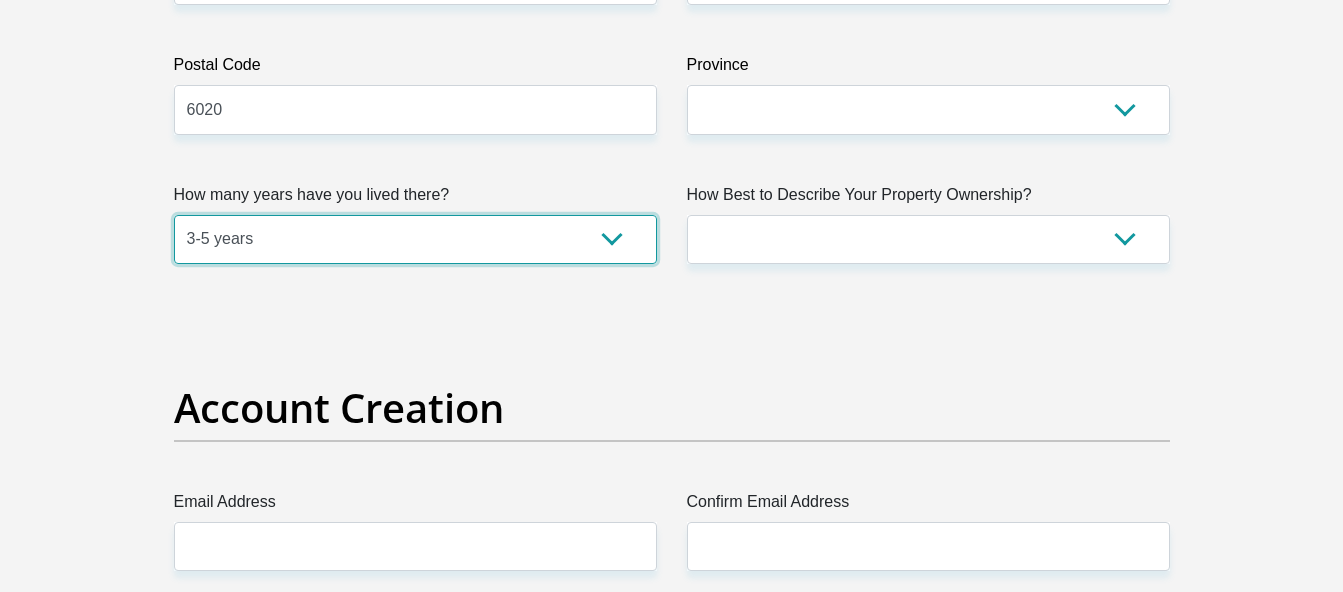 click on "less than 1 year
1-3 years
3-5 years
5+ years" at bounding box center [415, 239] 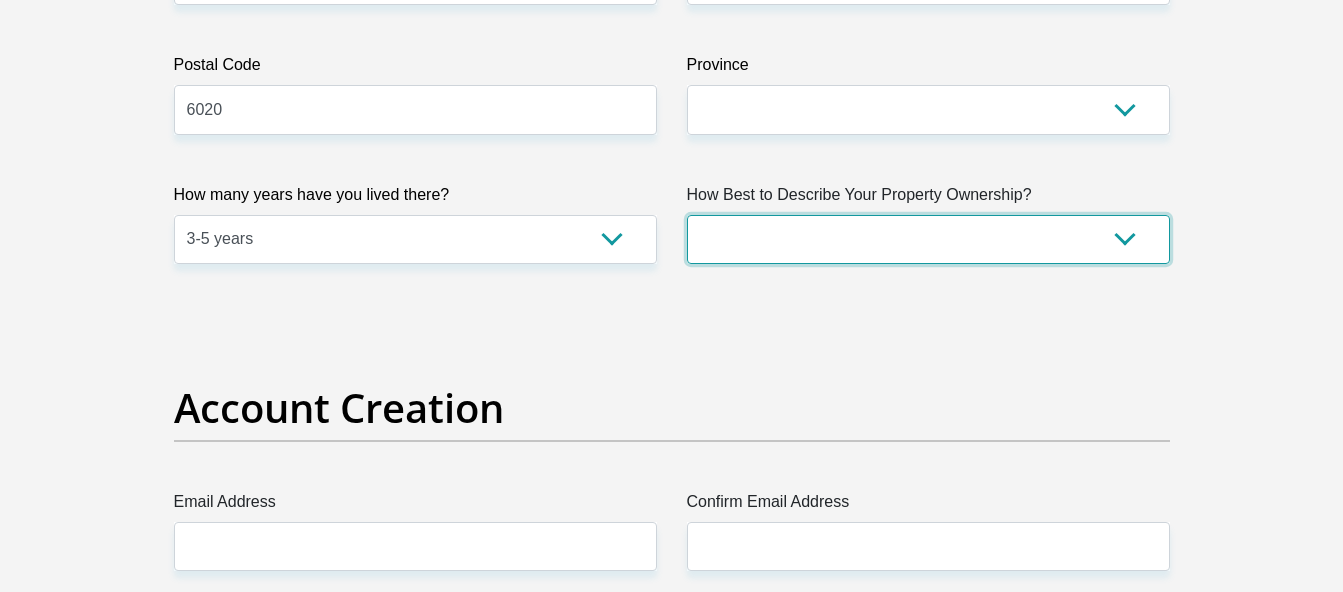 click on "Owned
Rented
Family Owned
Company Dwelling" at bounding box center [928, 239] 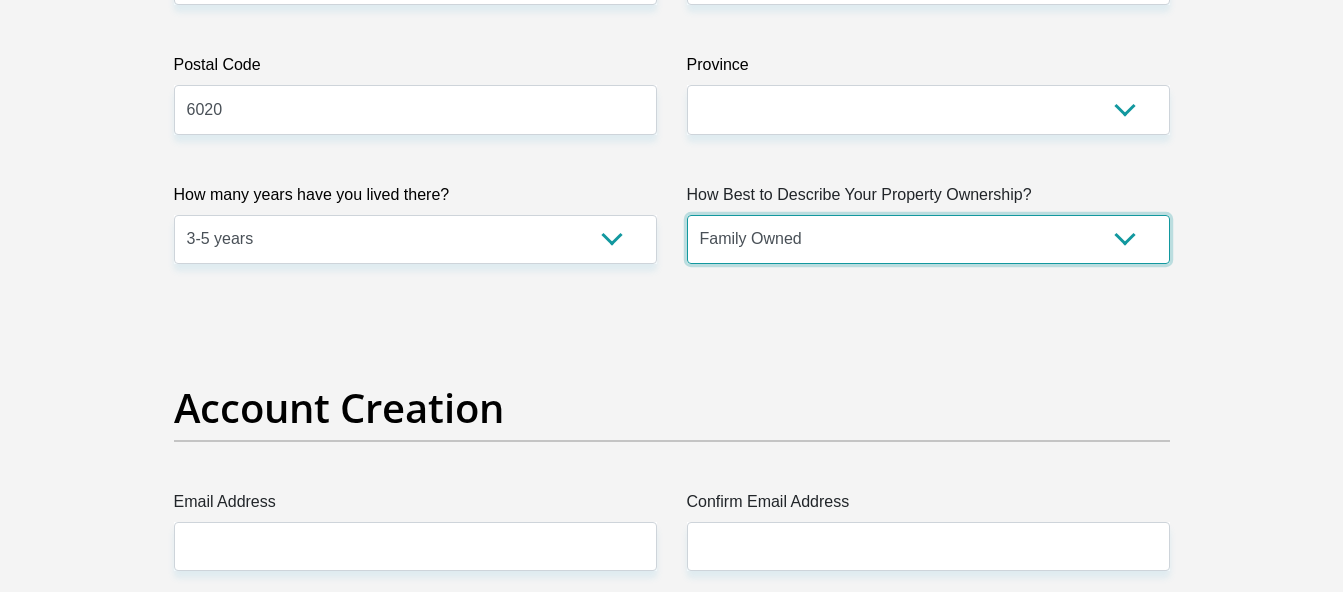 click on "Owned
Rented
Family Owned
Company Dwelling" at bounding box center [928, 239] 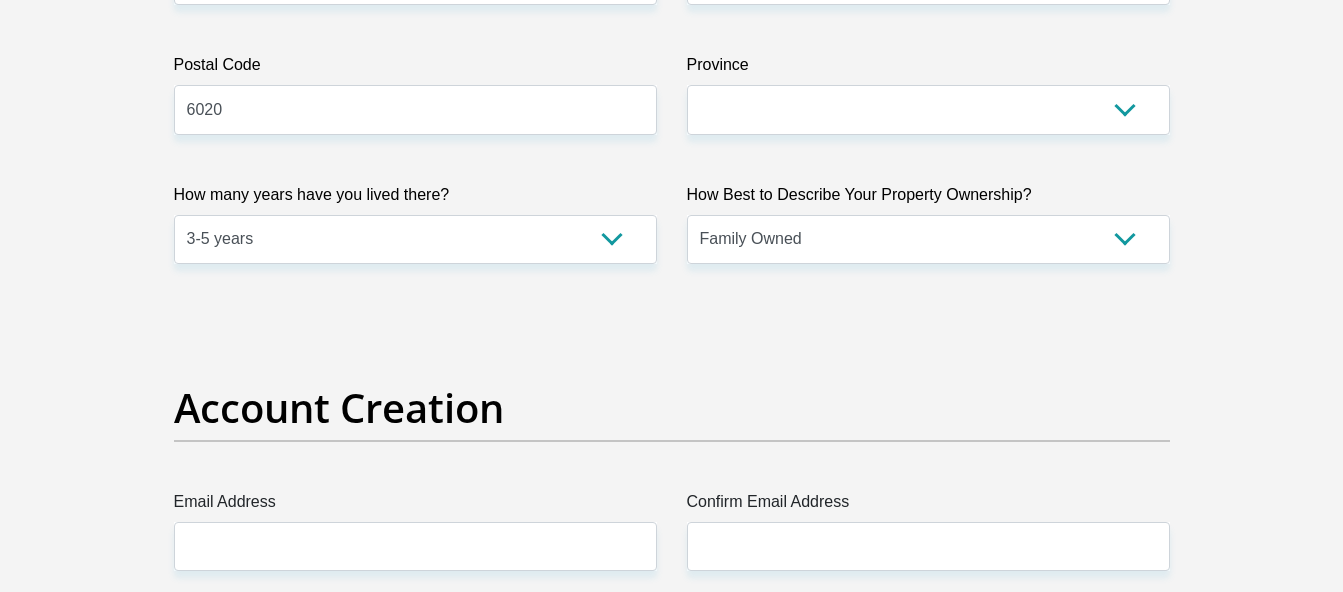 click on "Title
Mr
Ms
Mrs
Dr
[PERSON_NAME]
First Name
MohamedMiraan
Surname
[PERSON_NAME]
ID Number
0605265355087
Please input valid ID number
Race
Black
Coloured
Indian
White
Other
Contact Number
0817966393
Please input valid contact number
Nationality
[GEOGRAPHIC_DATA]
[GEOGRAPHIC_DATA]
[GEOGRAPHIC_DATA]  [GEOGRAPHIC_DATA]" at bounding box center [672, 2224] 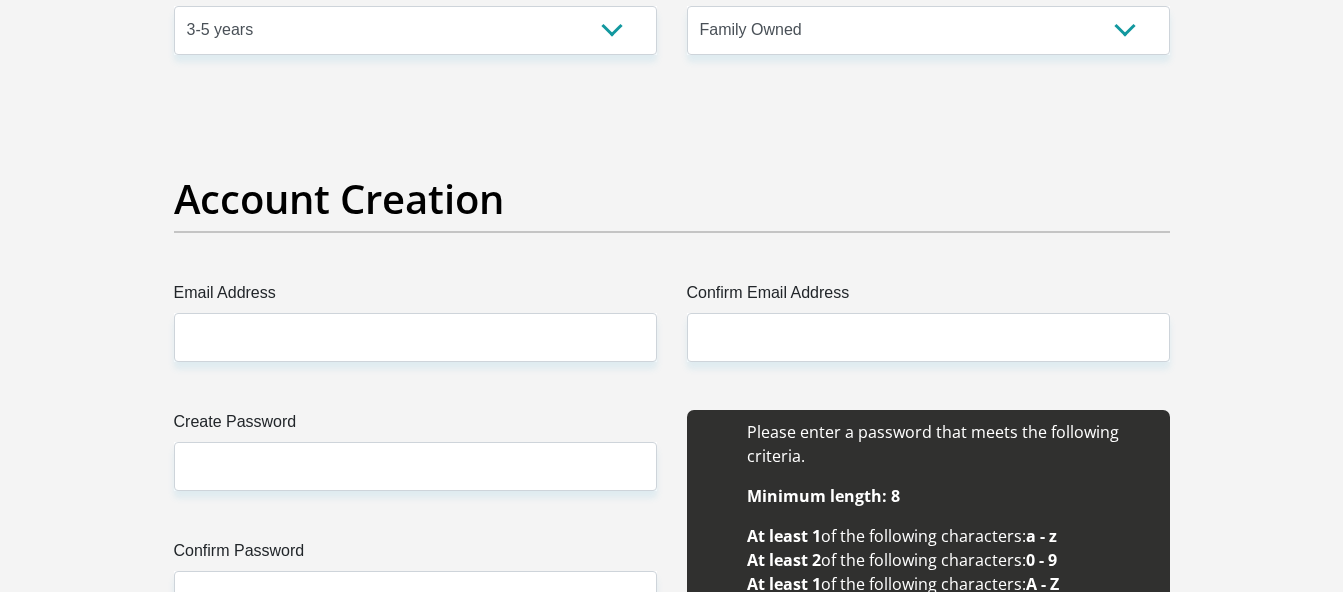 scroll, scrollTop: 1663, scrollLeft: 0, axis: vertical 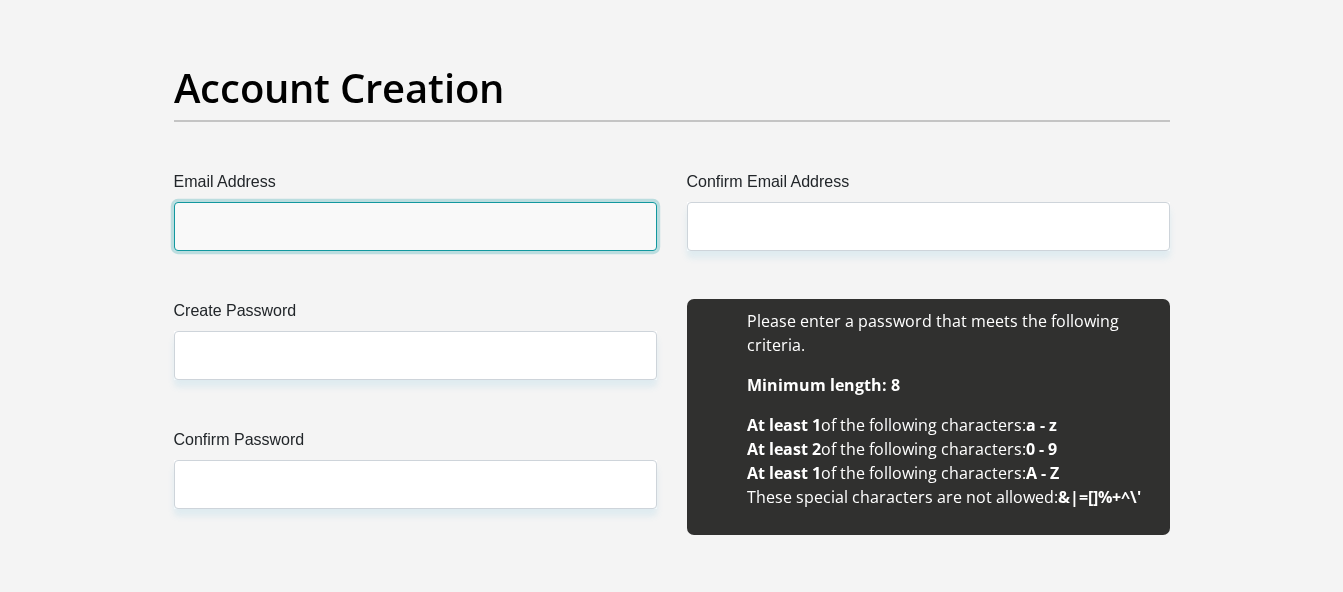click on "Email Address" at bounding box center [415, 226] 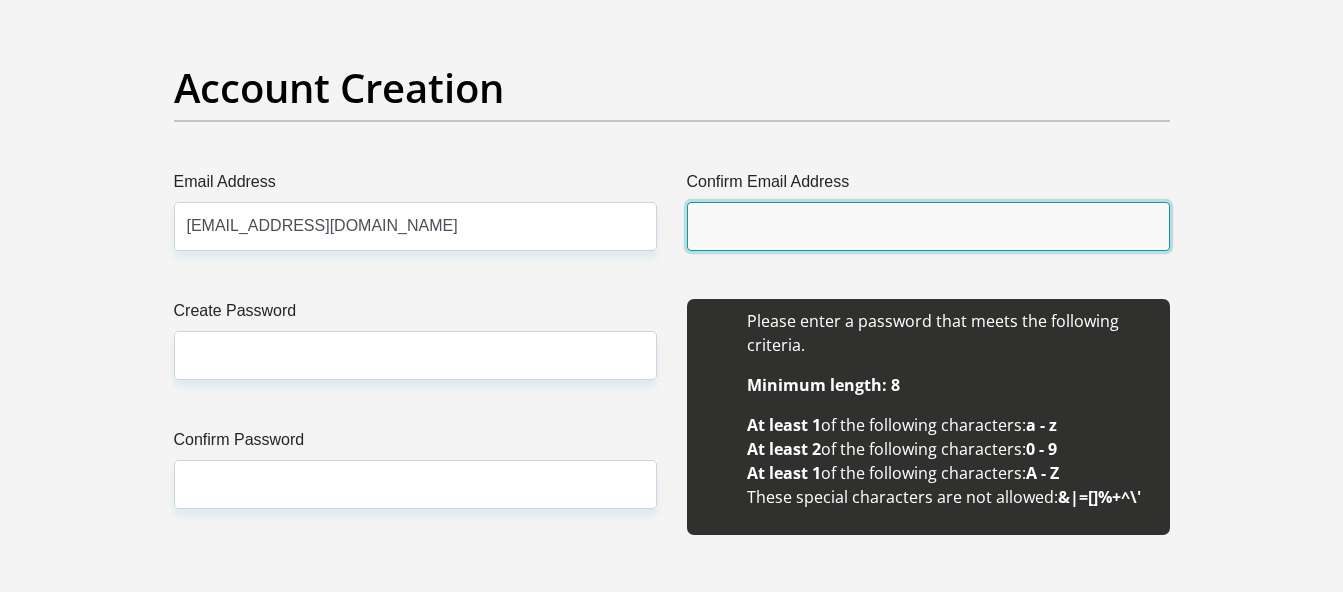type on "[EMAIL_ADDRESS][DOMAIN_NAME]" 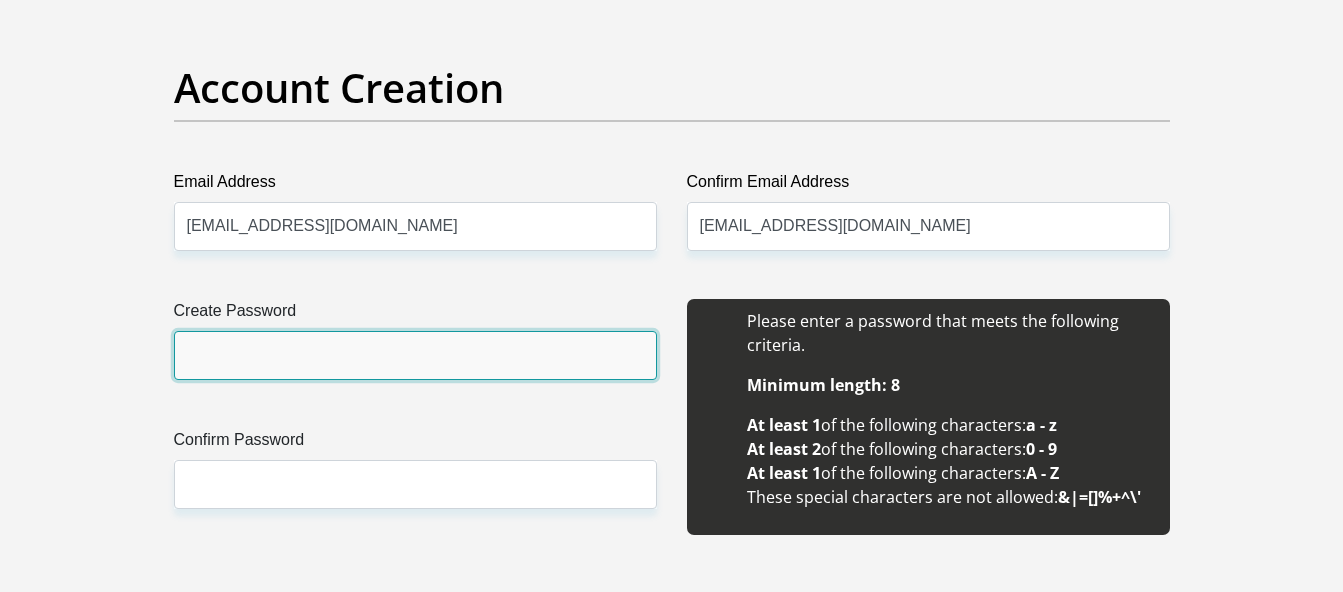 click on "Create Password" at bounding box center (415, 355) 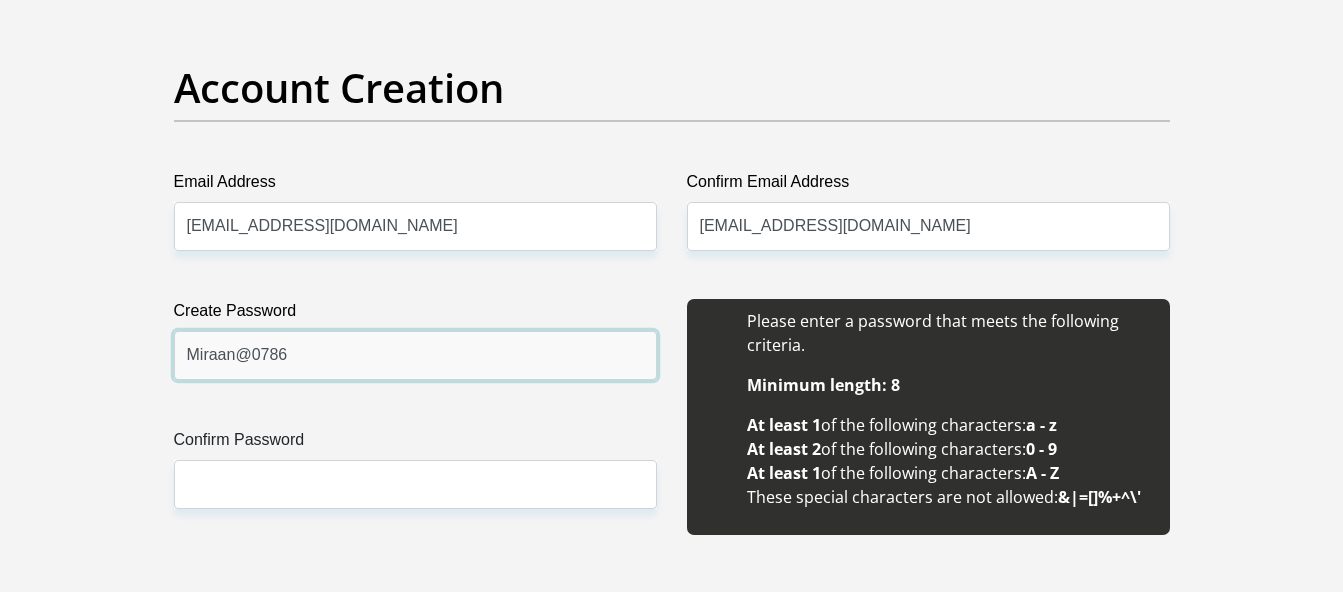 type on "Miraan@0786" 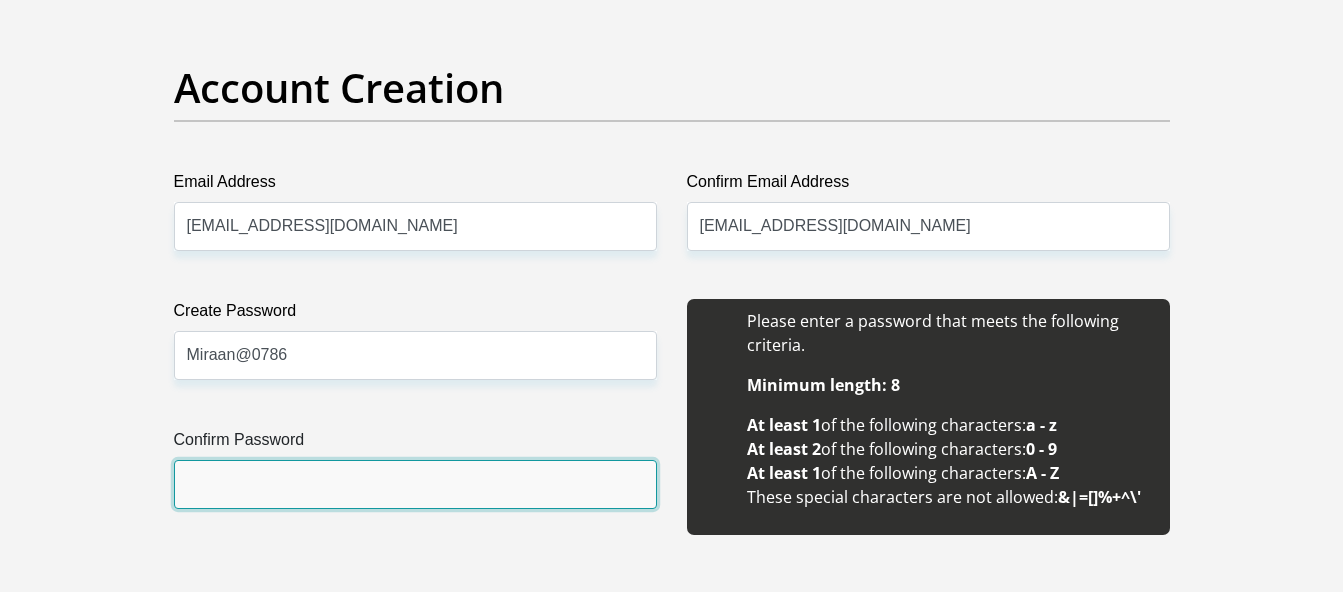 click on "Confirm Password" at bounding box center [415, 484] 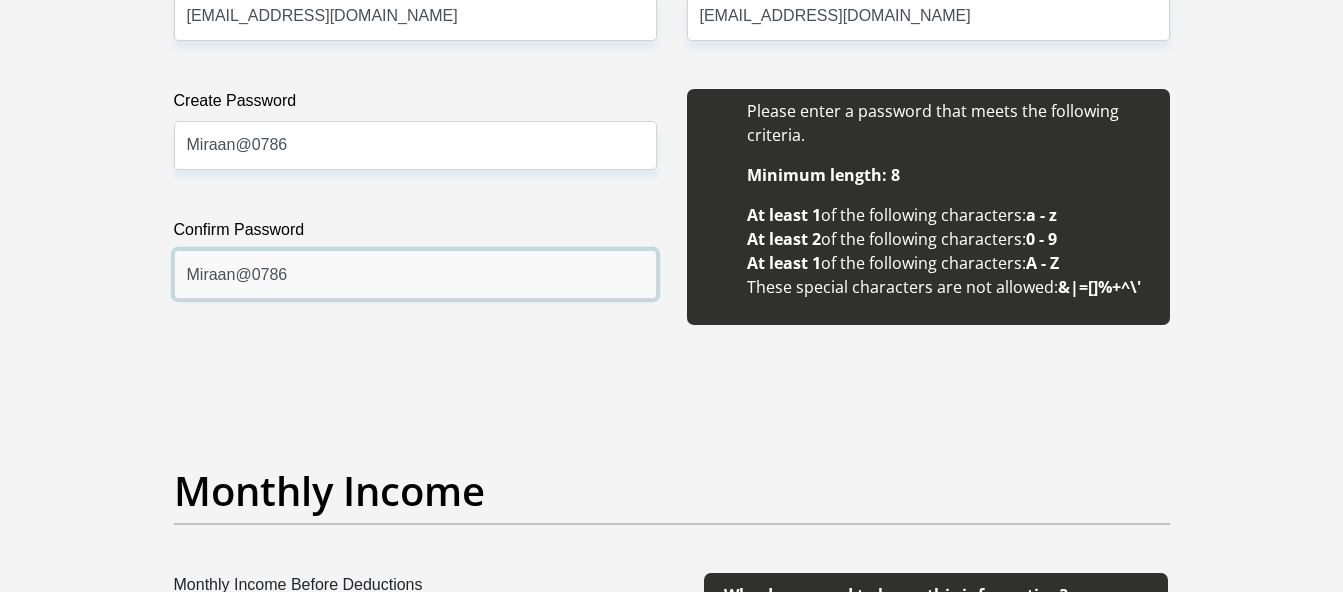 scroll, scrollTop: 1886, scrollLeft: 0, axis: vertical 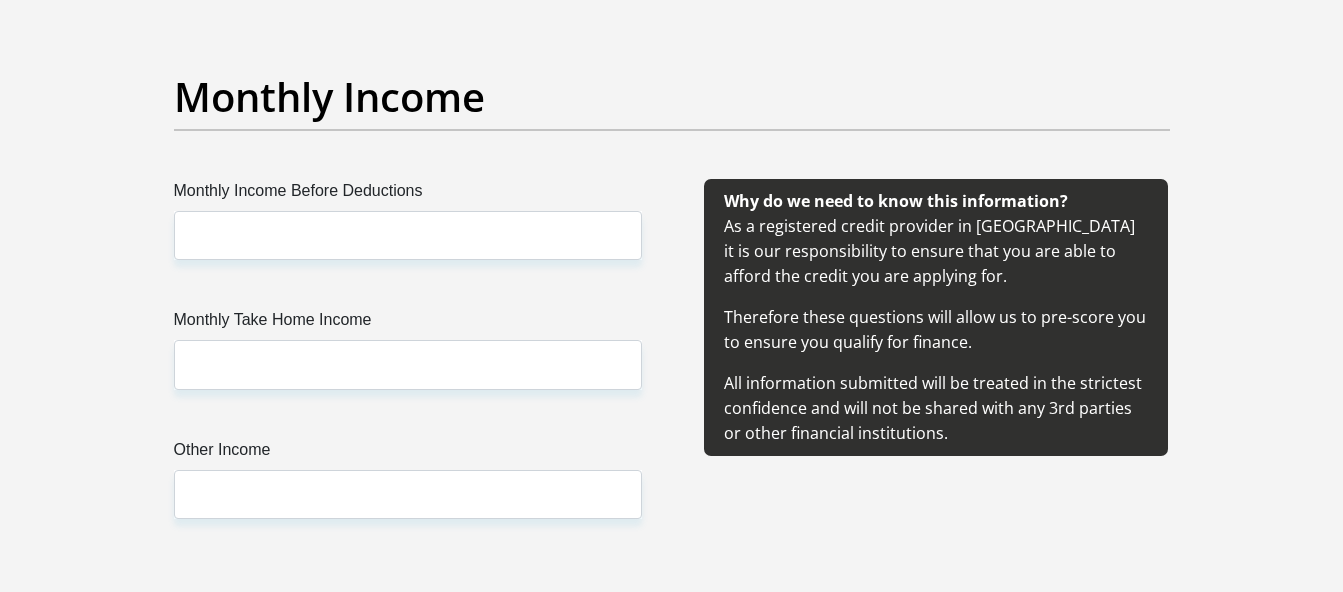 type on "Miraan@0786" 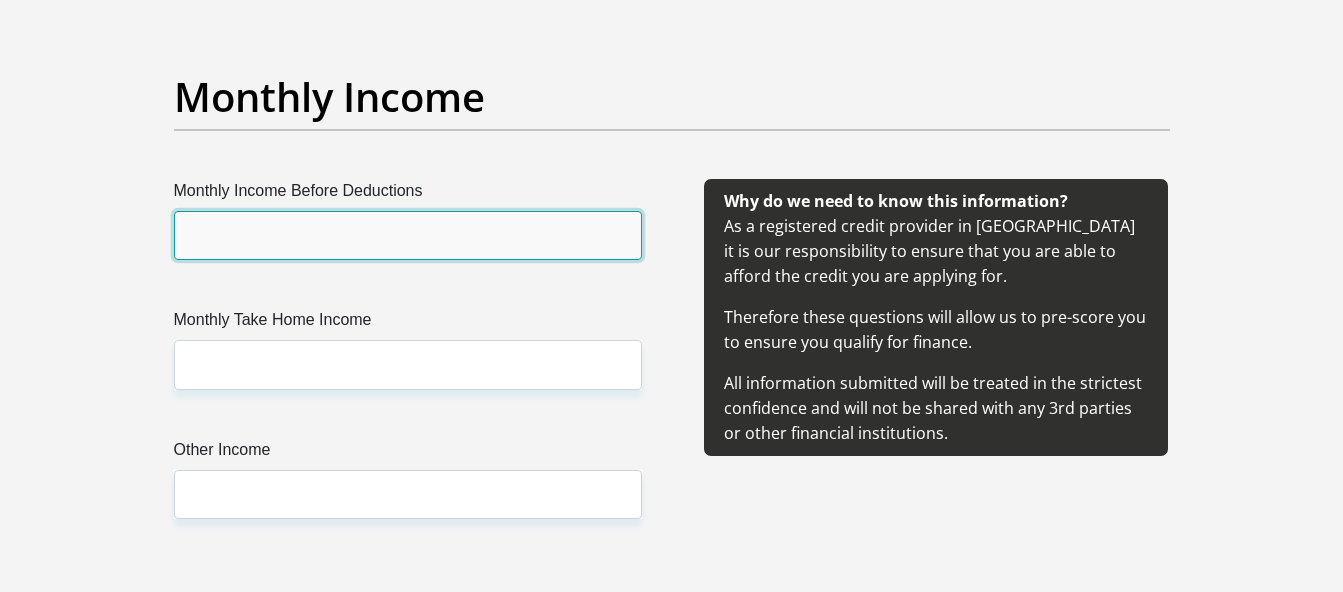 click on "Monthly Income Before Deductions" at bounding box center (408, 235) 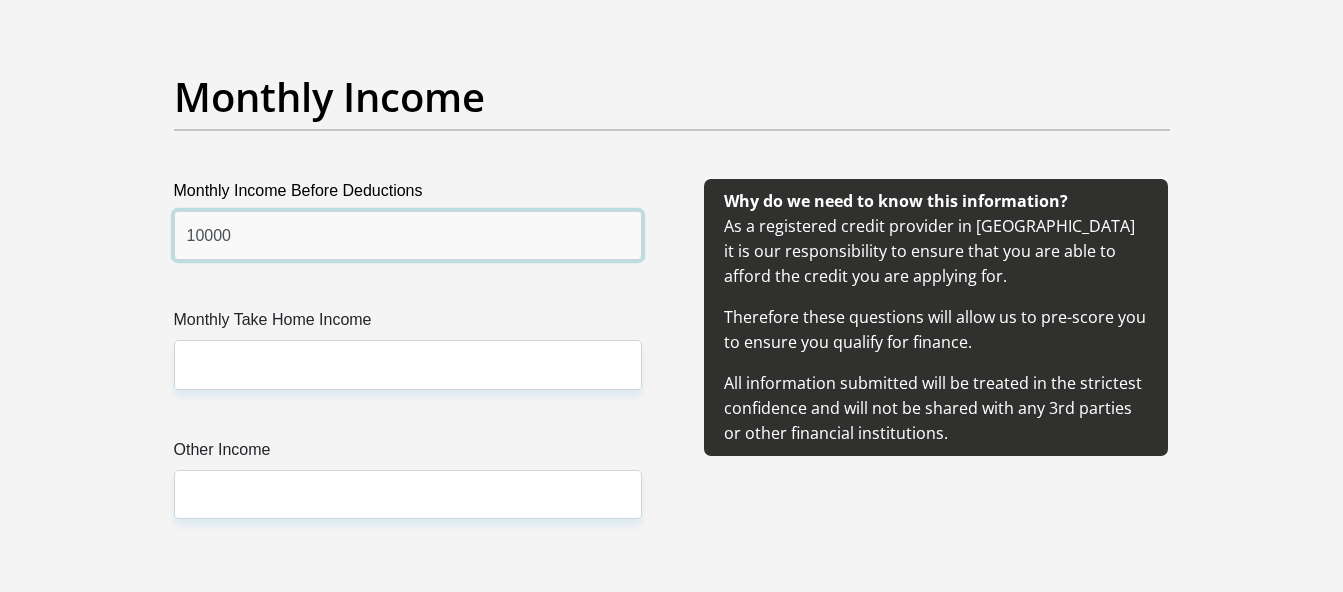 type on "10000" 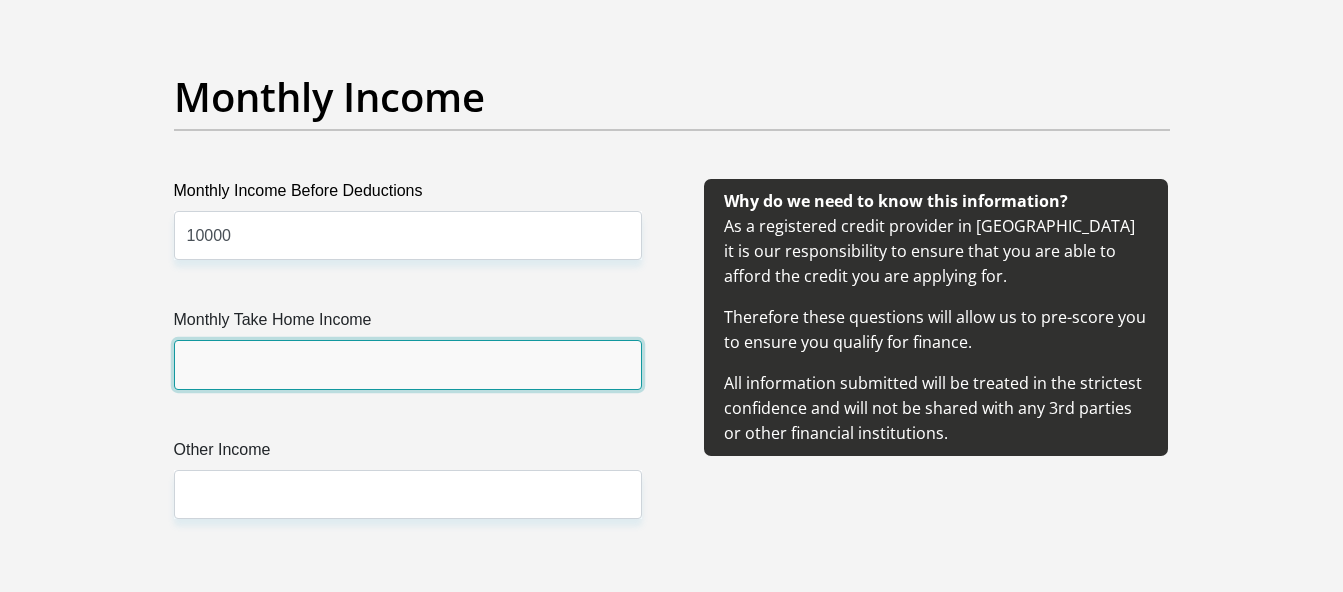 click on "Monthly Take Home Income" at bounding box center (408, 364) 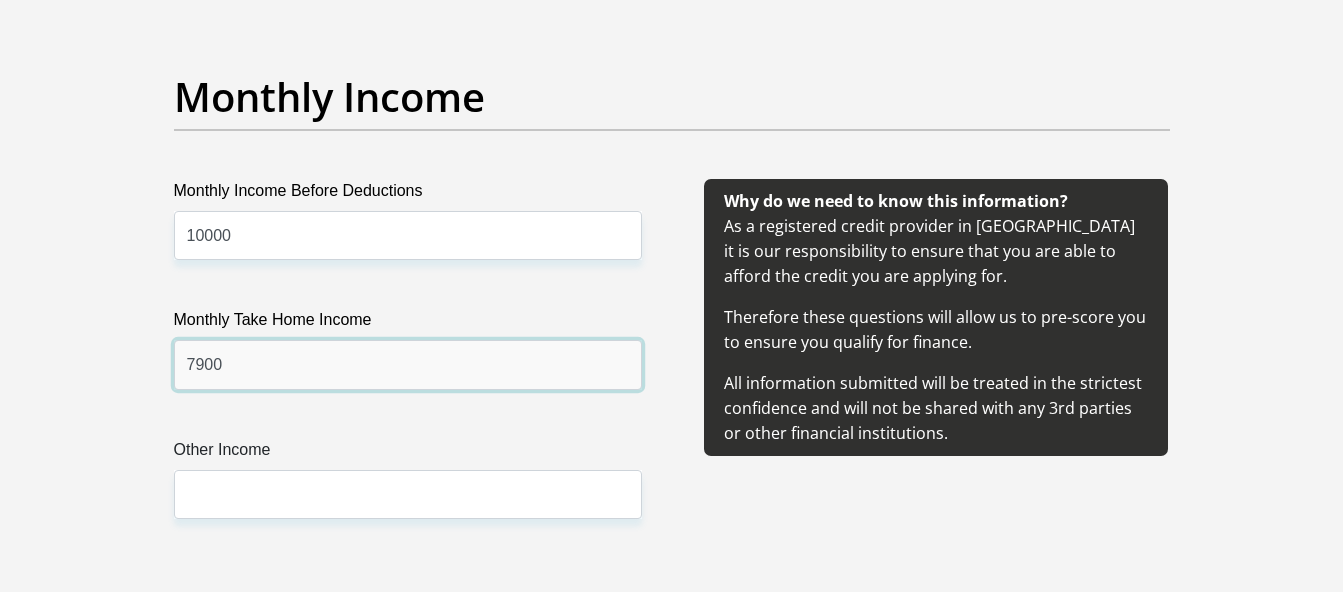 type on "7900" 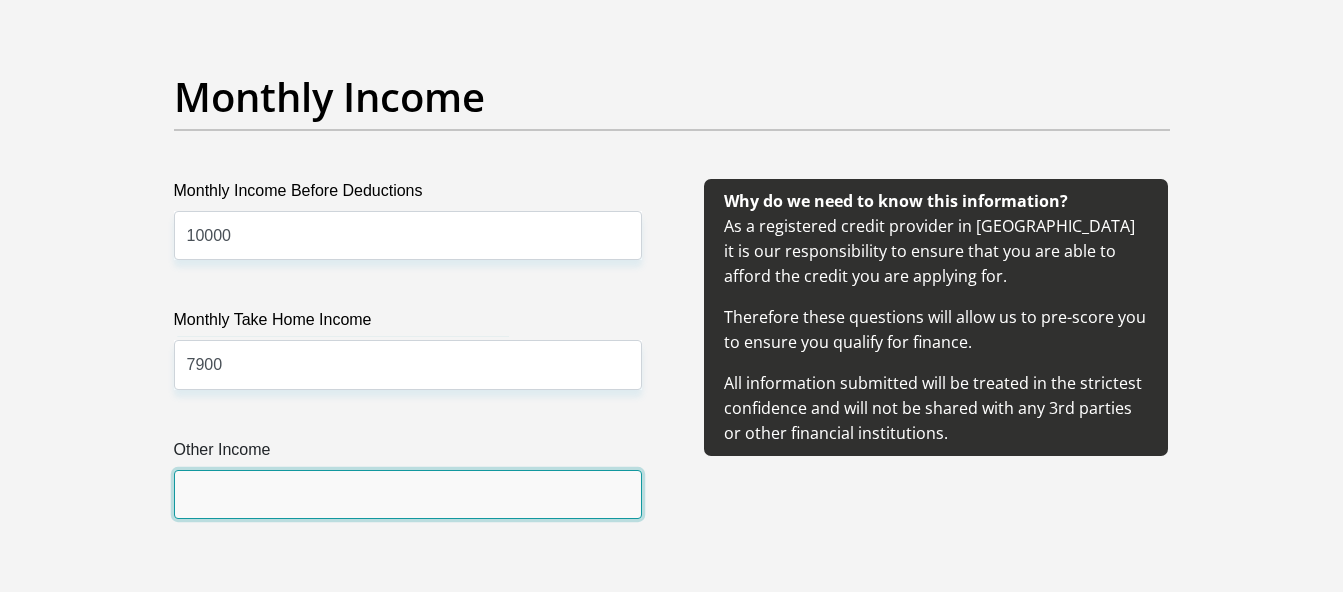 click on "Other Income" at bounding box center (408, 494) 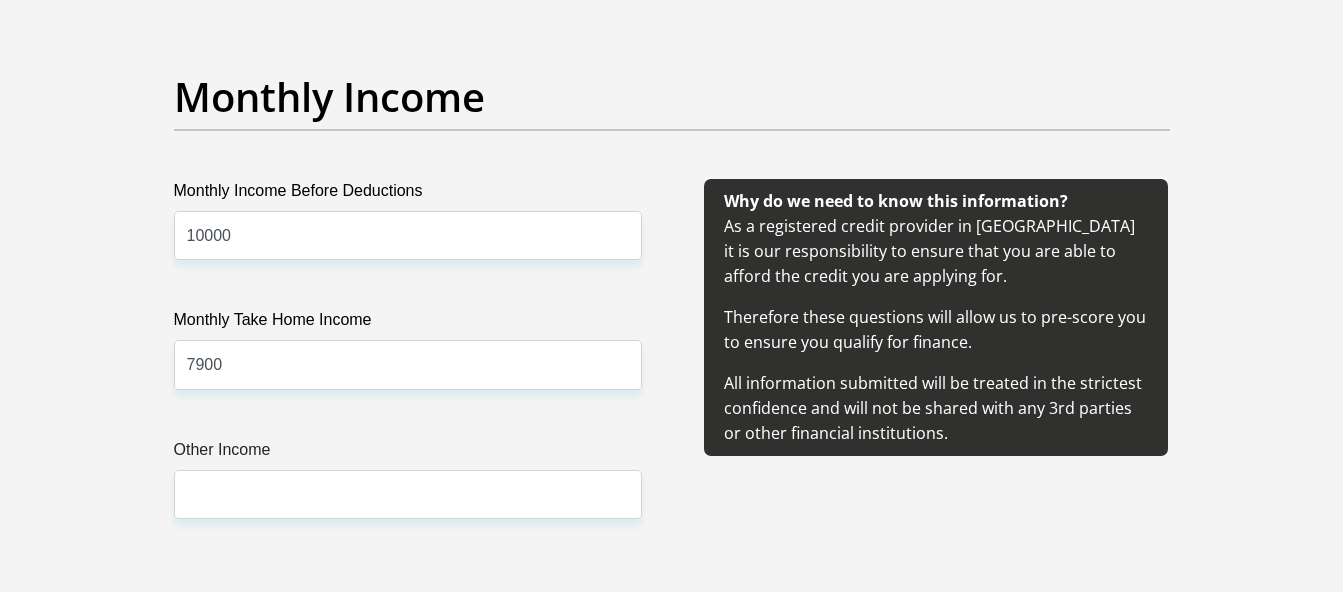 click on "Personal Details
Title
Mr
Ms
Mrs
Dr
[PERSON_NAME]
First Name
MohamedMiraan
Surname
[PERSON_NAME]
ID Number
0605265355087
Please input valid ID number
Race
Black
Coloured
Indian
White
Other
Contact Number
0817966393
Please input valid contact number
[GEOGRAPHIC_DATA]" at bounding box center [672, 1306] 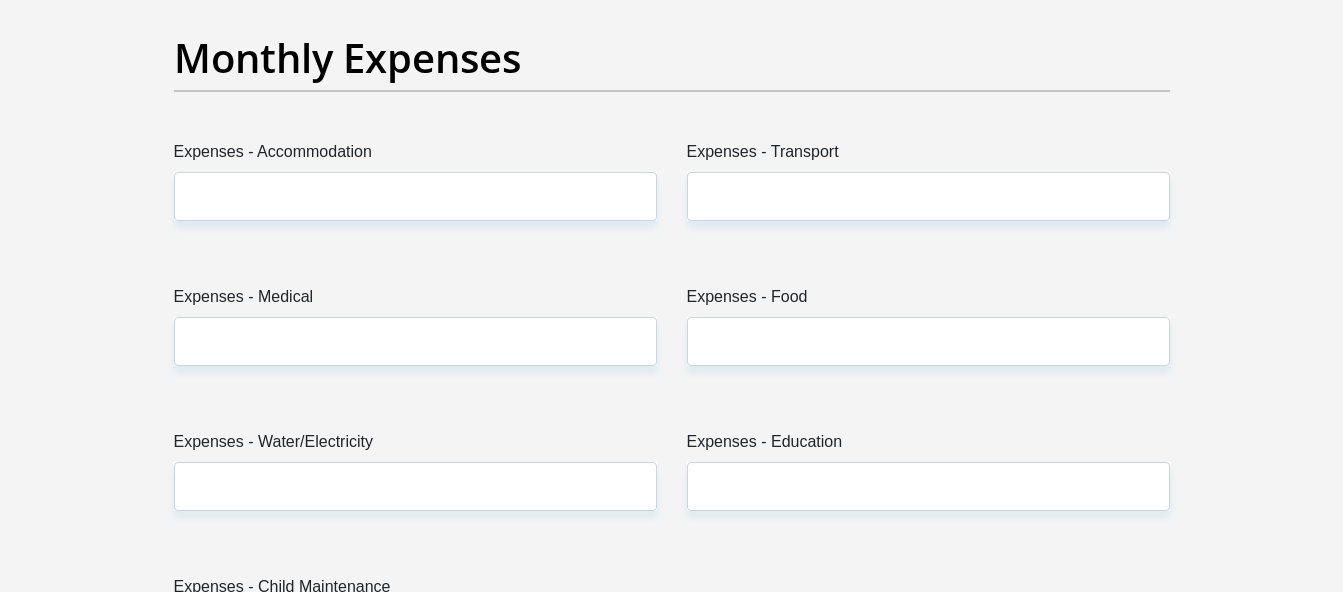 scroll, scrollTop: 2885, scrollLeft: 0, axis: vertical 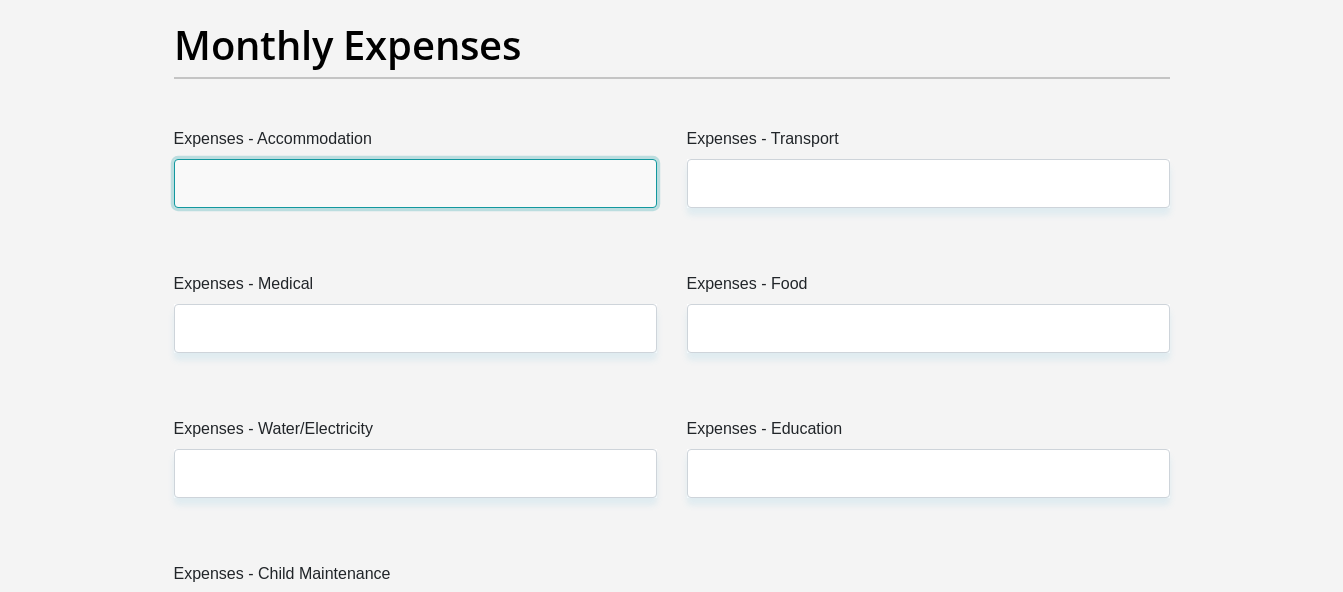 click on "Expenses - Accommodation" at bounding box center [415, 183] 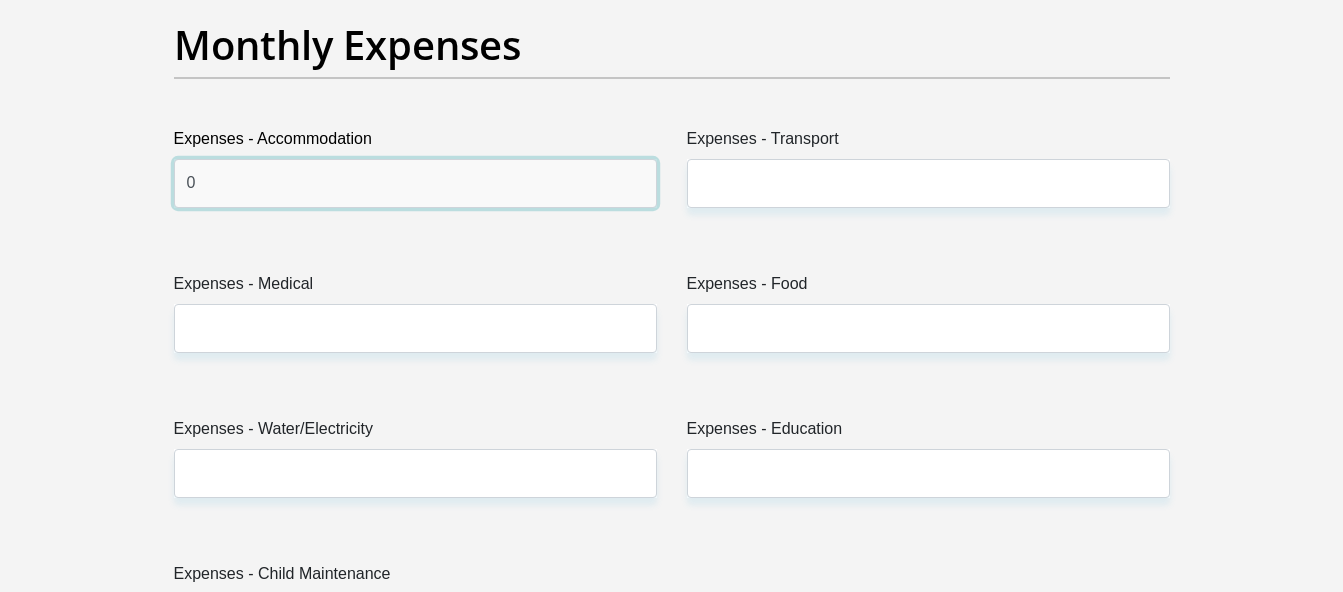 type on "0" 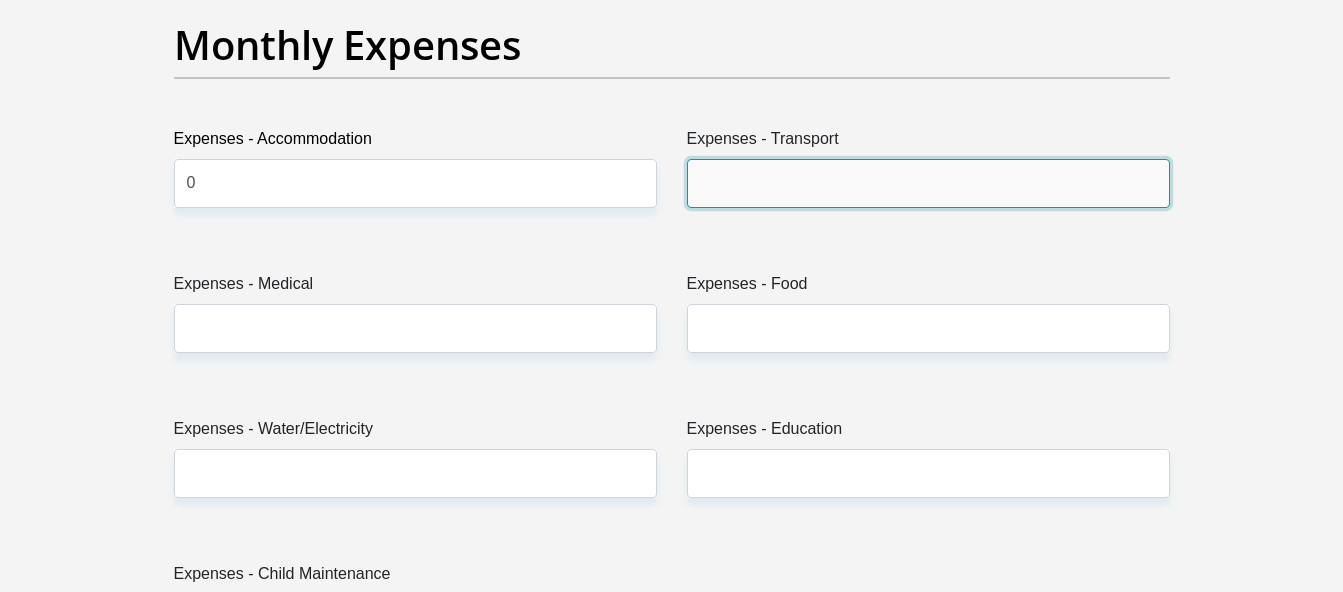 click on "Expenses - Transport" at bounding box center (928, 183) 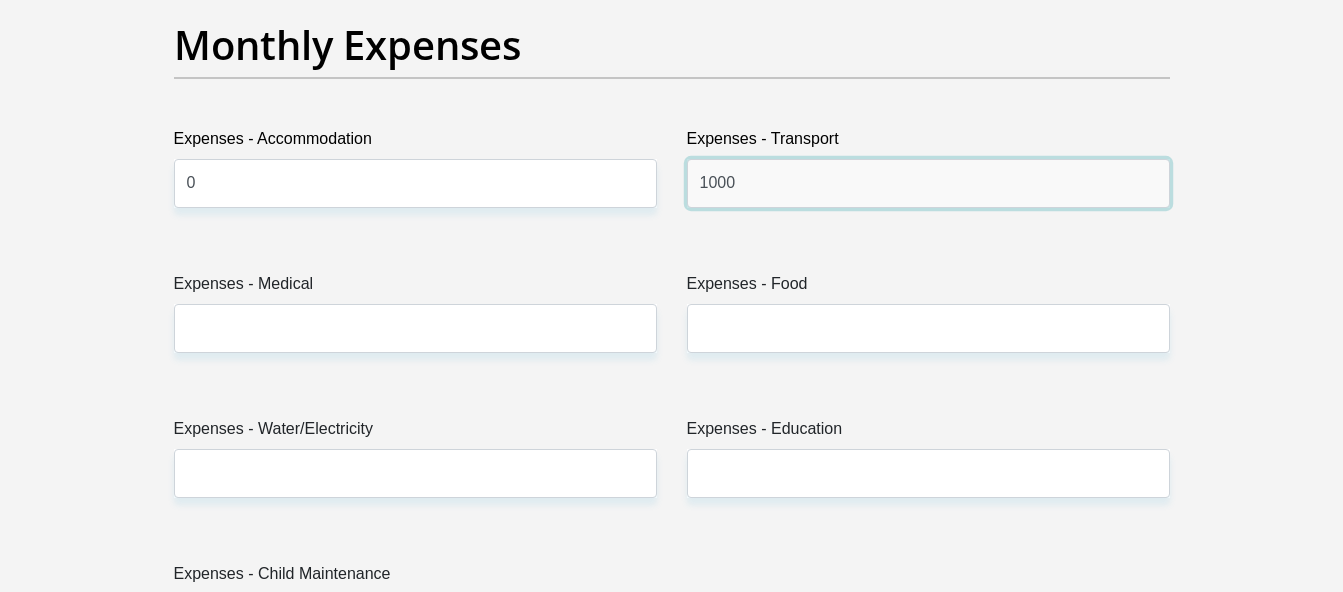 type on "1000" 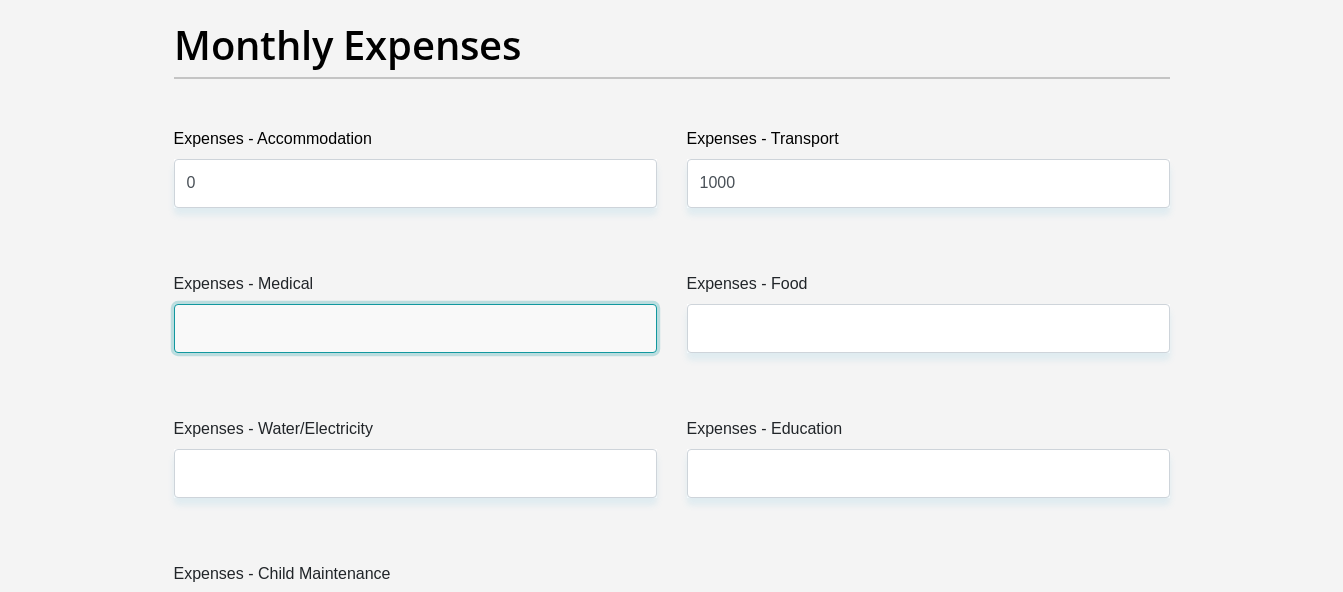 click on "Expenses - Medical" at bounding box center [415, 328] 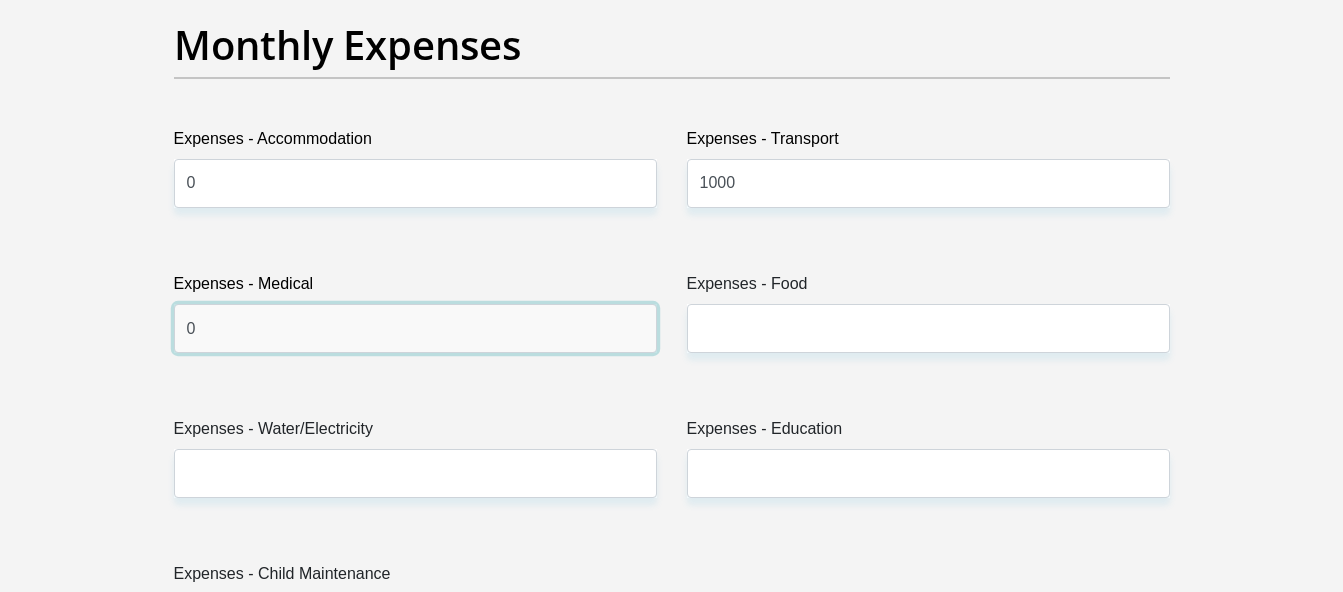 type on "0" 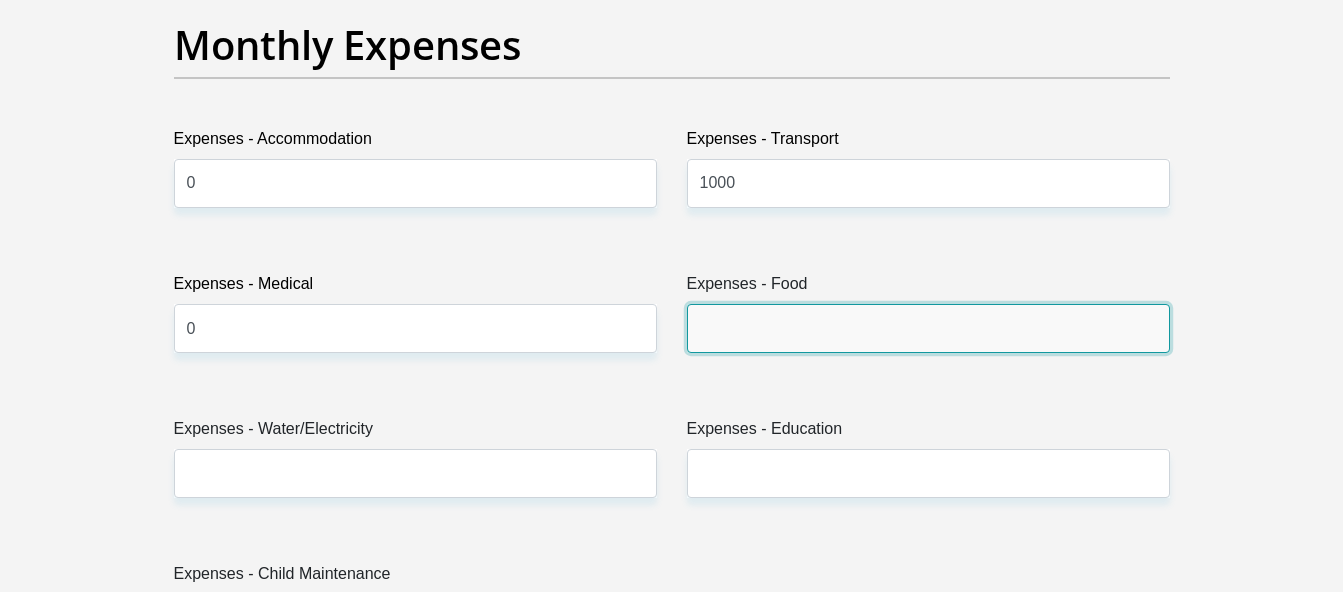 click on "Expenses - Food" at bounding box center [928, 328] 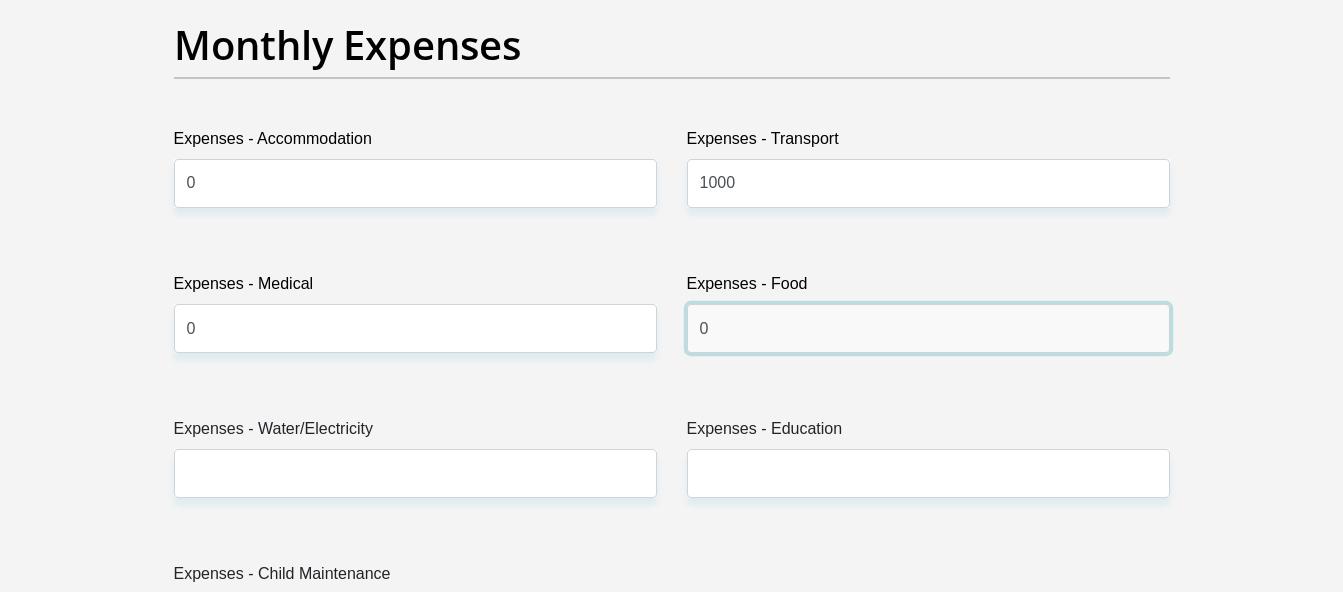 type on "0" 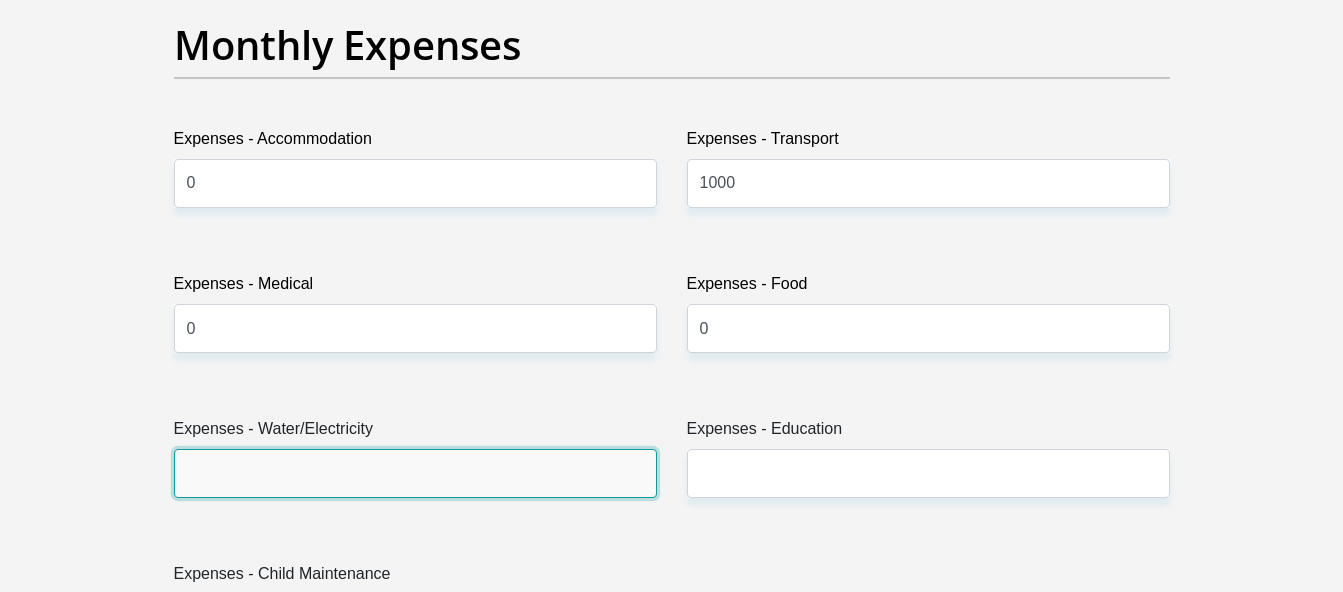 click on "Expenses - Water/Electricity" at bounding box center [415, 473] 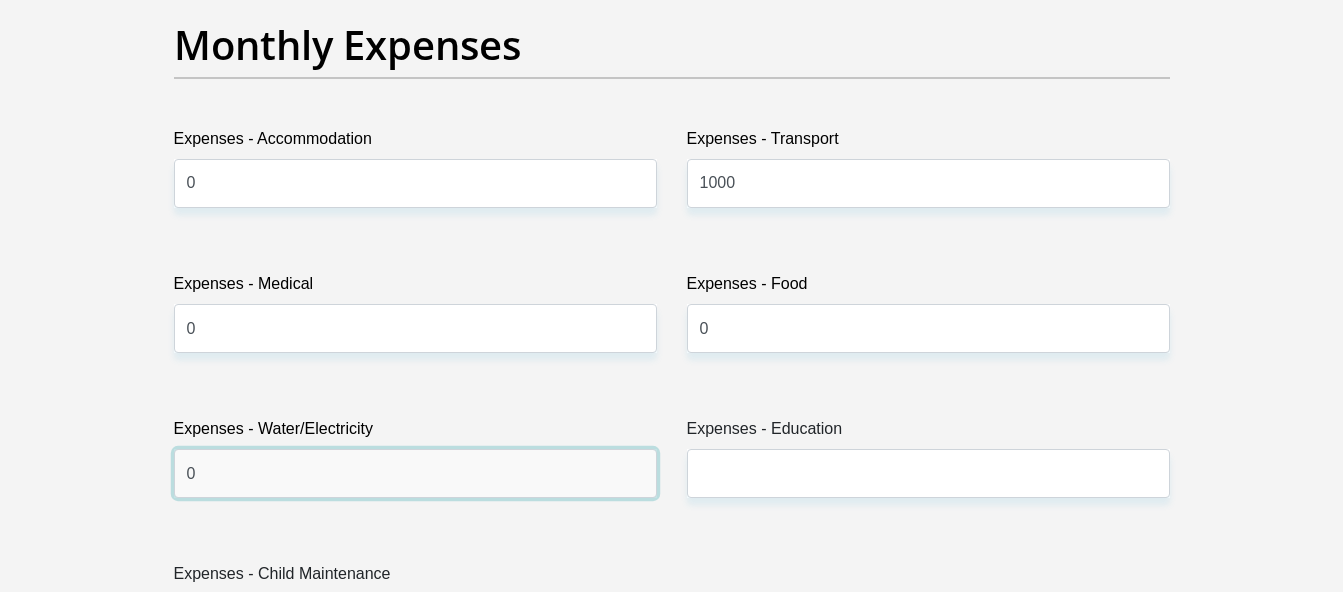 type on "0" 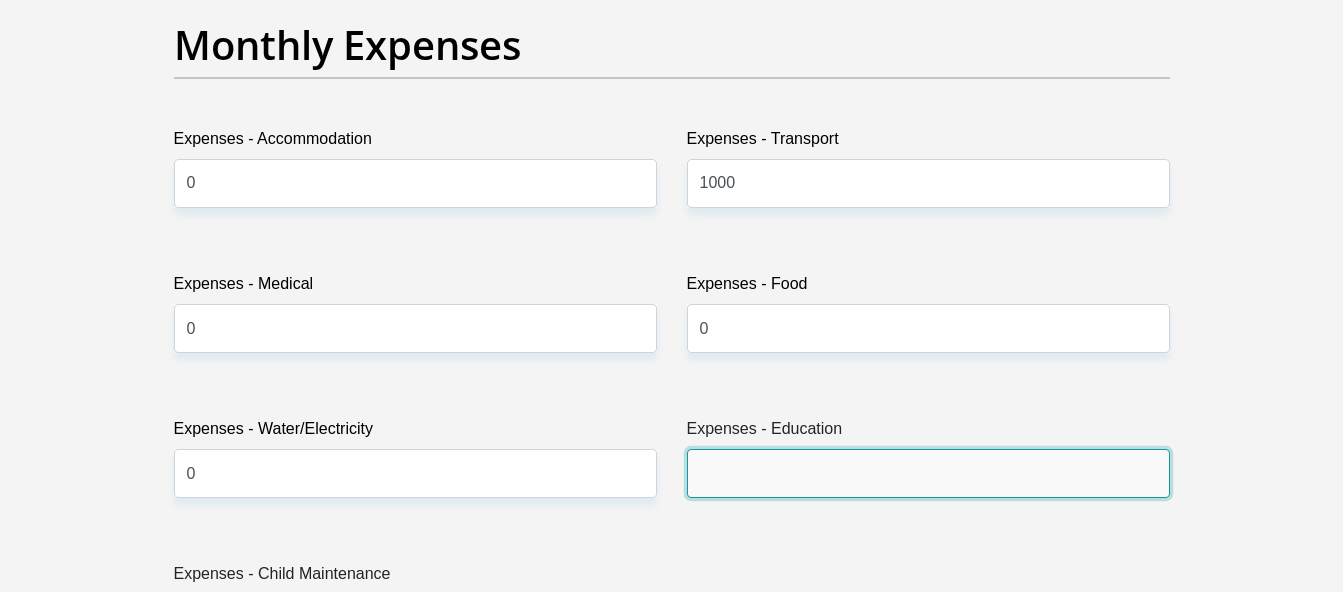 click on "Expenses - Education" at bounding box center (928, 473) 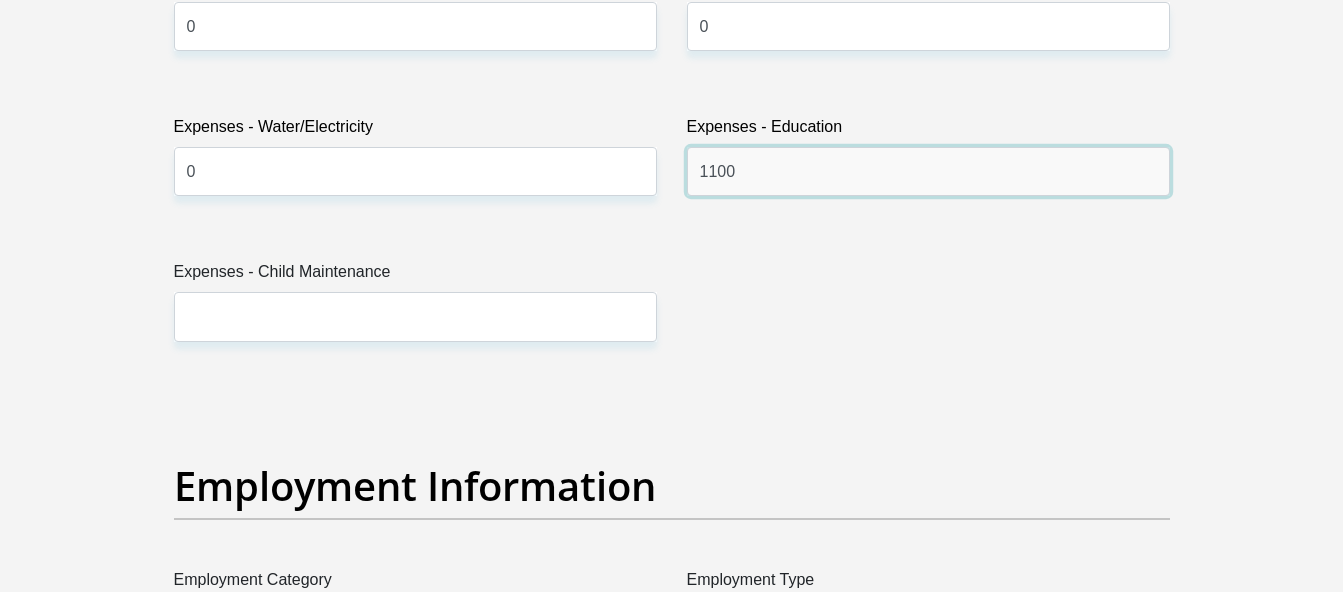 scroll, scrollTop: 3213, scrollLeft: 0, axis: vertical 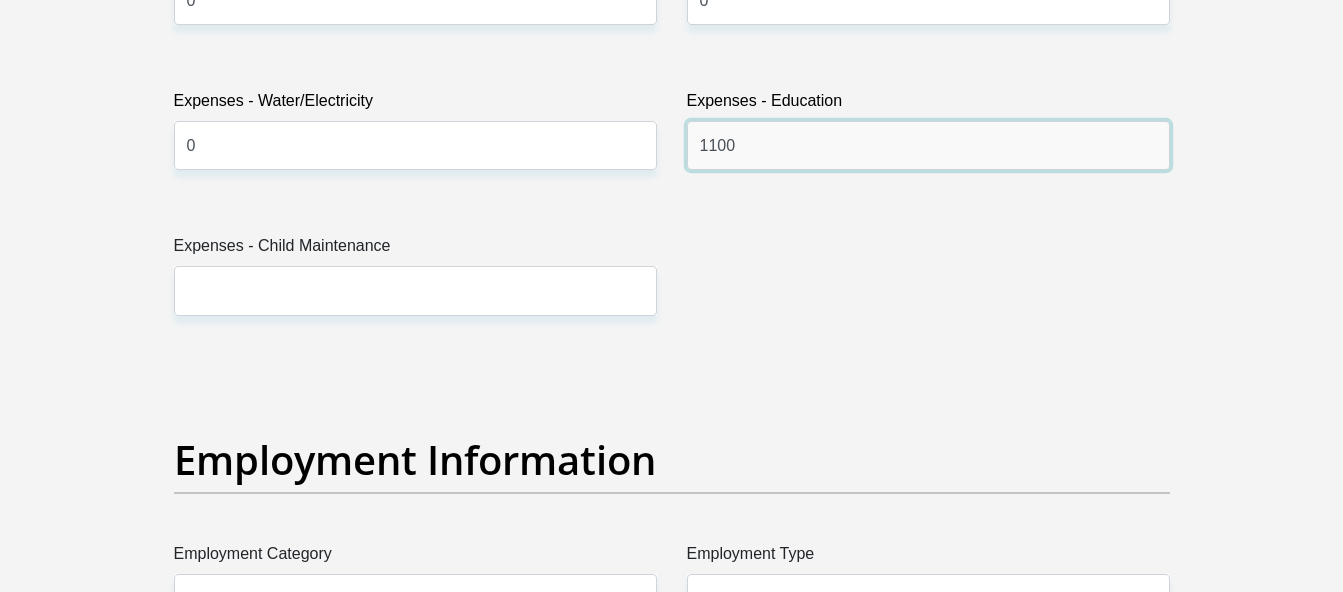 type on "1100" 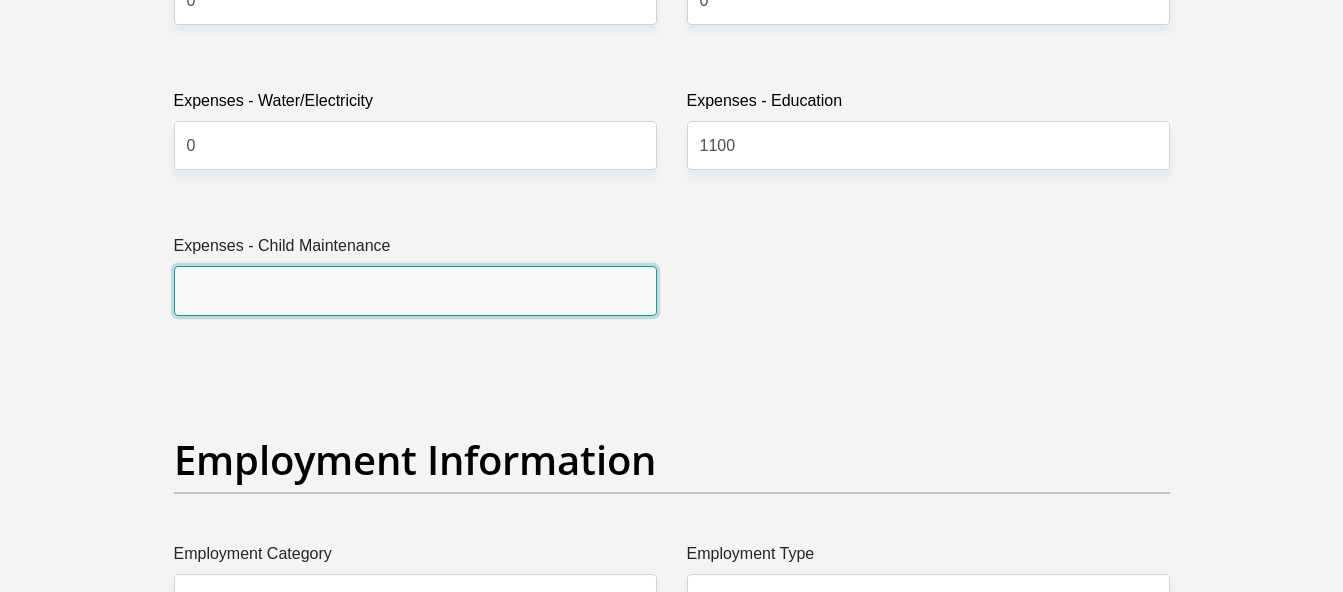 click on "Expenses - Child Maintenance" at bounding box center [415, 290] 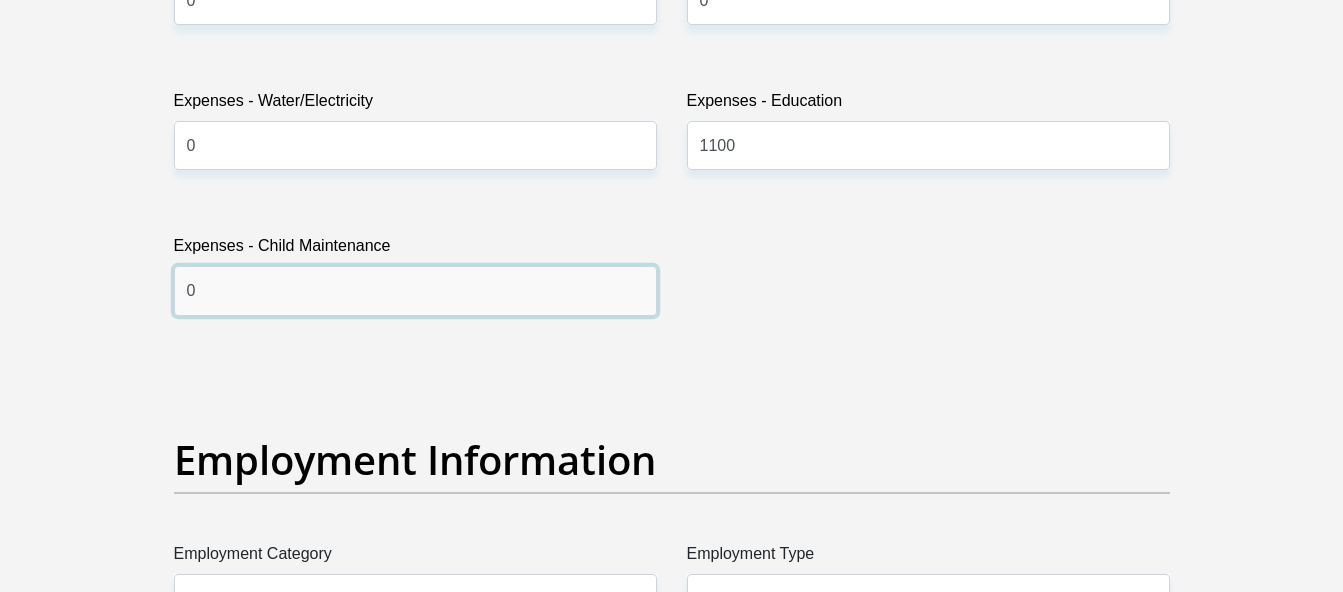 type on "0" 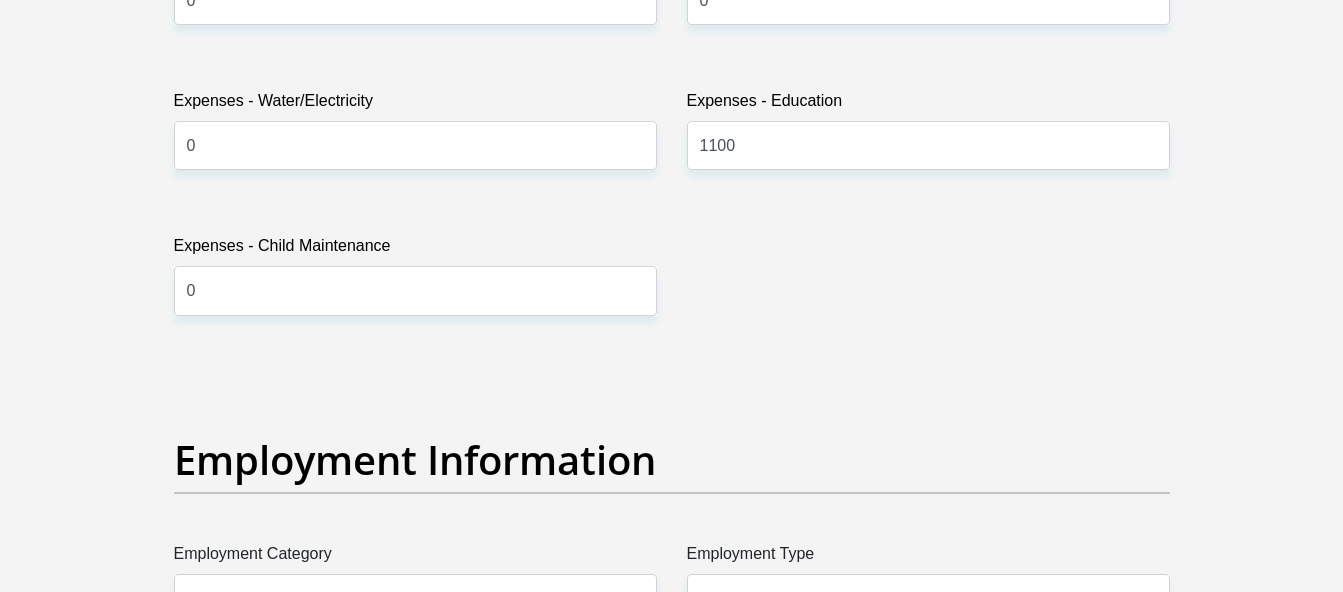 click on "Title
Mr
Ms
Mrs
Dr
[PERSON_NAME]
First Name
MohamedMiraan
Surname
[PERSON_NAME]
ID Number
0605265355087
Please input valid ID number
Race
Black
Coloured
Indian
White
Other
Contact Number
0817966393
Please input valid contact number
Nationality
[GEOGRAPHIC_DATA]
[GEOGRAPHIC_DATA]
[GEOGRAPHIC_DATA]  [GEOGRAPHIC_DATA]" at bounding box center (672, 354) 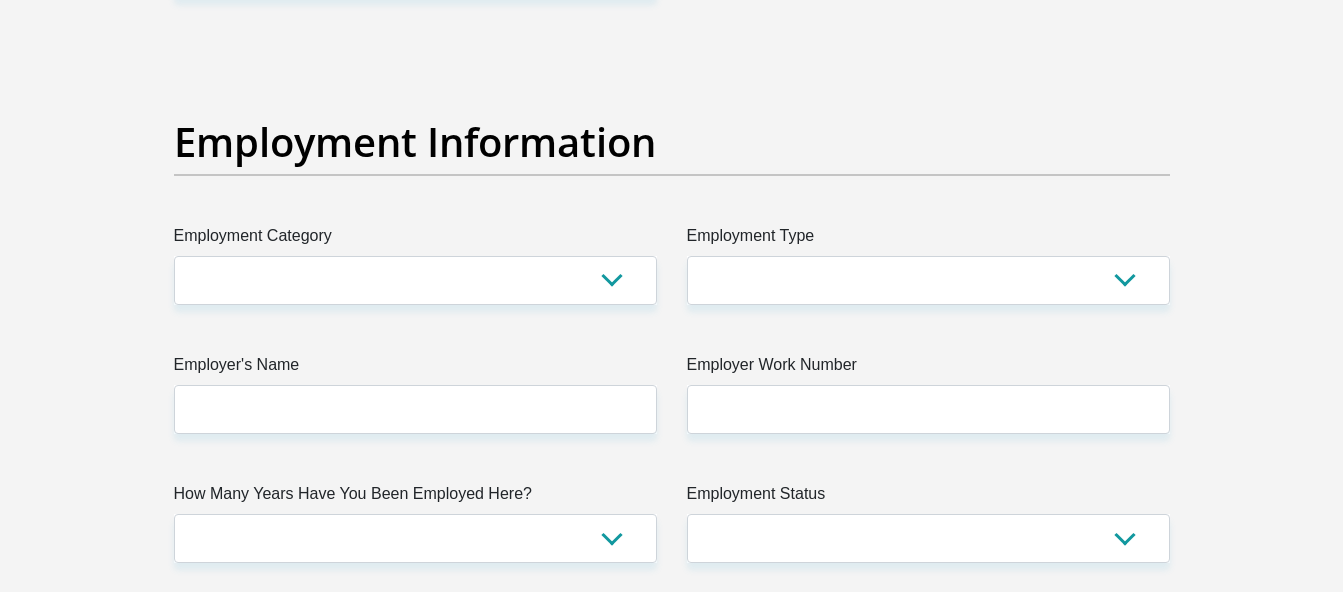 scroll, scrollTop: 3533, scrollLeft: 0, axis: vertical 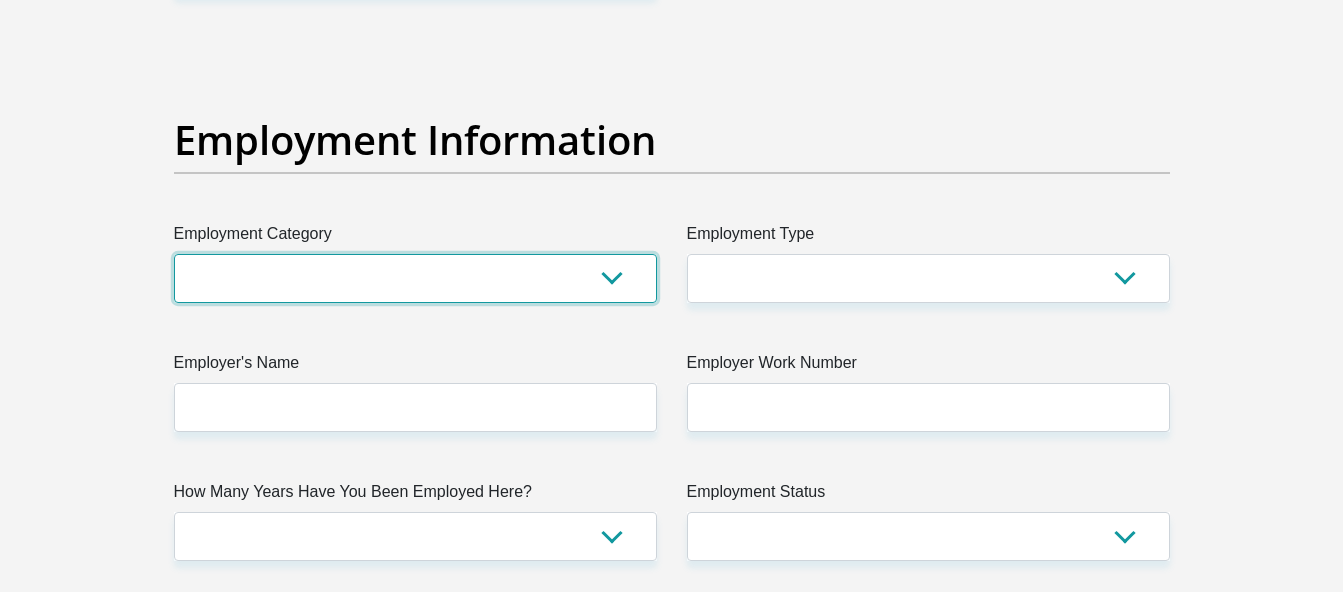 click on "AGRICULTURE
ALCOHOL & TOBACCO
CONSTRUCTION MATERIALS
METALLURGY
EQUIPMENT FOR RENEWABLE ENERGY
SPECIALIZED CONTRACTORS
CAR
GAMING (INCL. INTERNET
OTHER WHOLESALE
UNLICENSED PHARMACEUTICALS
CURRENCY EXCHANGE HOUSES
OTHER FINANCIAL INSTITUTIONS & INSURANCE
REAL ESTATE AGENTS
OIL & GAS
OTHER MATERIALS (E.G. IRON ORE)
PRECIOUS STONES & PRECIOUS METALS
POLITICAL ORGANIZATIONS
RELIGIOUS ORGANIZATIONS(NOT SECTS)
ACTI. HAVING BUSINESS DEAL WITH PUBLIC ADMINISTRATION
LAUNDROMATS" at bounding box center [415, 278] 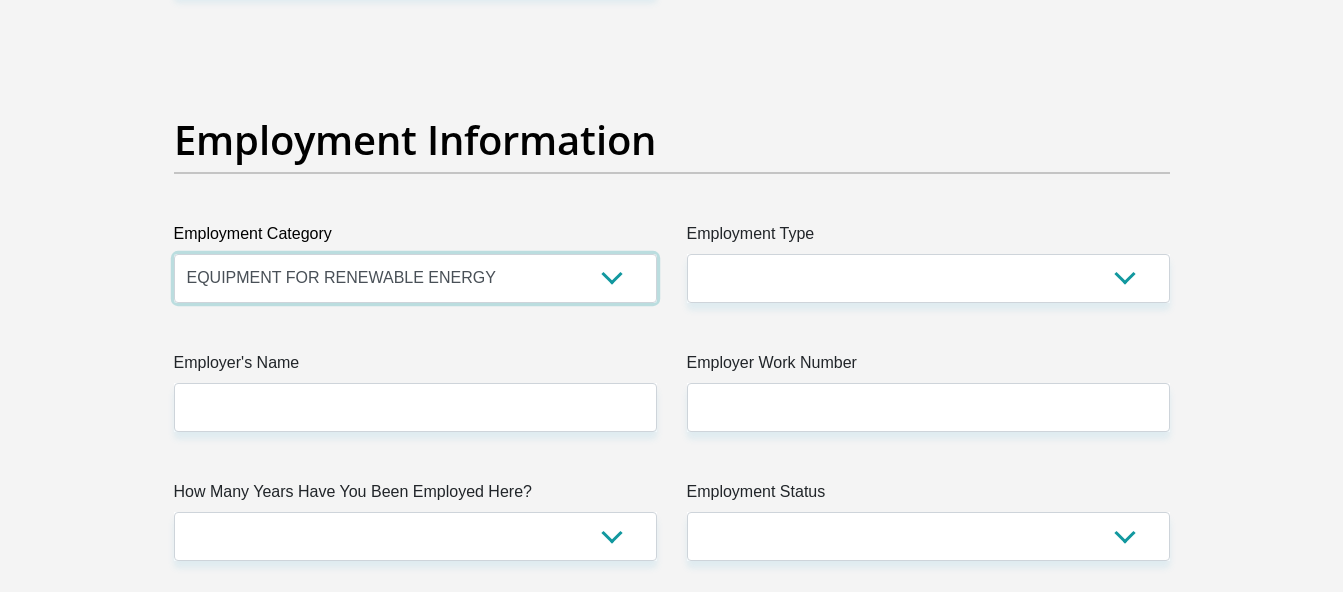 click on "AGRICULTURE
ALCOHOL & TOBACCO
CONSTRUCTION MATERIALS
METALLURGY
EQUIPMENT FOR RENEWABLE ENERGY
SPECIALIZED CONTRACTORS
CAR
GAMING (INCL. INTERNET
OTHER WHOLESALE
UNLICENSED PHARMACEUTICALS
CURRENCY EXCHANGE HOUSES
OTHER FINANCIAL INSTITUTIONS & INSURANCE
REAL ESTATE AGENTS
OIL & GAS
OTHER MATERIALS (E.G. IRON ORE)
PRECIOUS STONES & PRECIOUS METALS
POLITICAL ORGANIZATIONS
RELIGIOUS ORGANIZATIONS(NOT SECTS)
ACTI. HAVING BUSINESS DEAL WITH PUBLIC ADMINISTRATION
LAUNDROMATS" at bounding box center [415, 278] 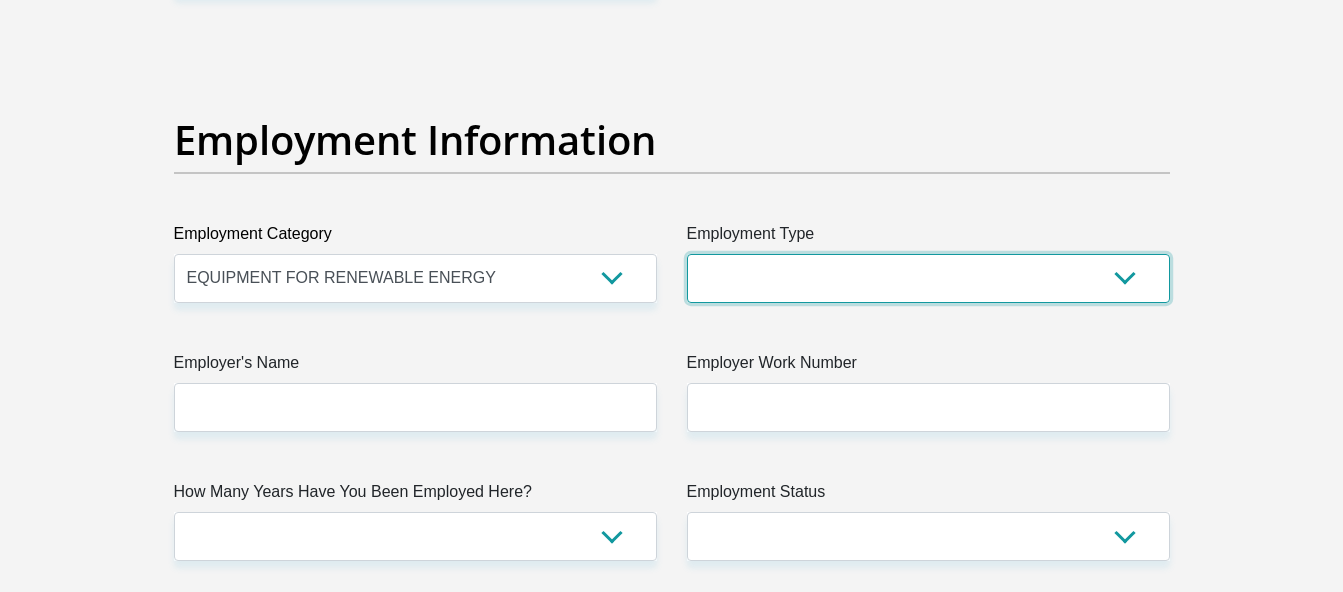 click on "College/Lecturer
Craft Seller
Creative
Driver
Executive
Farmer
Forces - Non Commissioned
Forces - Officer
Hawker
Housewife
Labourer
Licenced Professional
Manager
Miner
Non Licenced Professional
Office Staff/Clerk
Outside Worker
Pensioner
Permanent Teacher
Production/Manufacturing
Sales
Self-Employed
Semi-Professional Worker
Service Industry  Social Worker  Student" at bounding box center [928, 278] 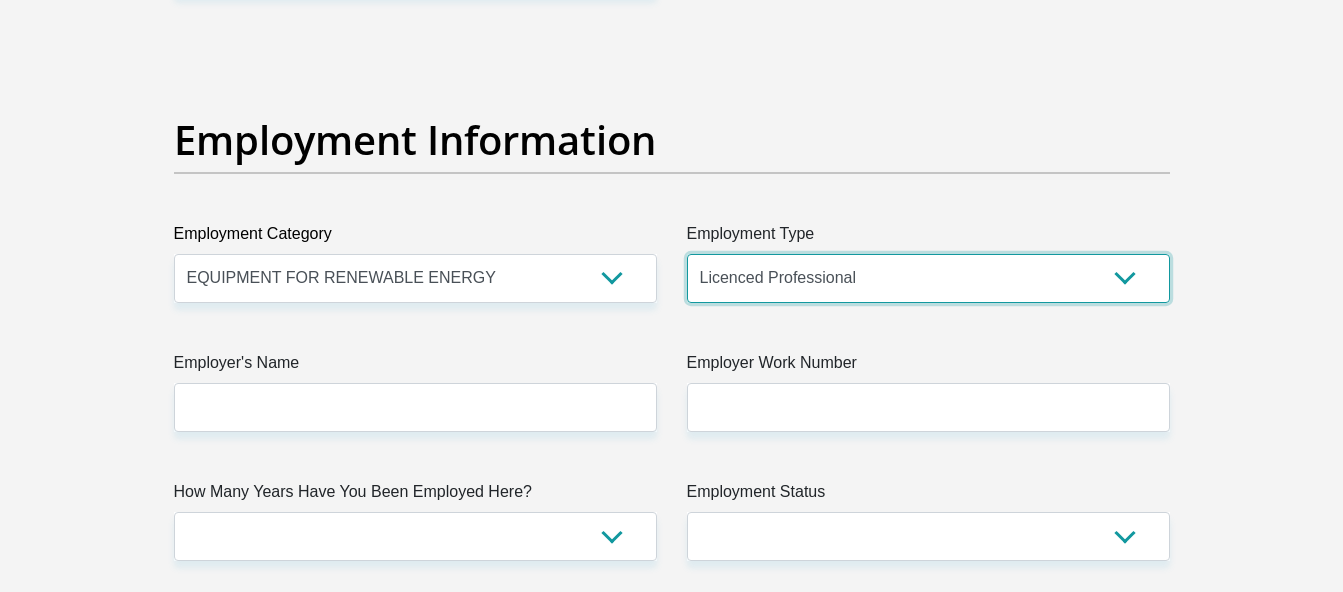 click on "College/Lecturer
Craft Seller
Creative
Driver
Executive
Farmer
Forces - Non Commissioned
Forces - Officer
Hawker
Housewife
Labourer
Licenced Professional
Manager
Miner
Non Licenced Professional
Office Staff/Clerk
Outside Worker
Pensioner
Permanent Teacher
Production/Manufacturing
Sales
Self-Employed
Semi-Professional Worker
Service Industry  Social Worker  Student" at bounding box center [928, 278] 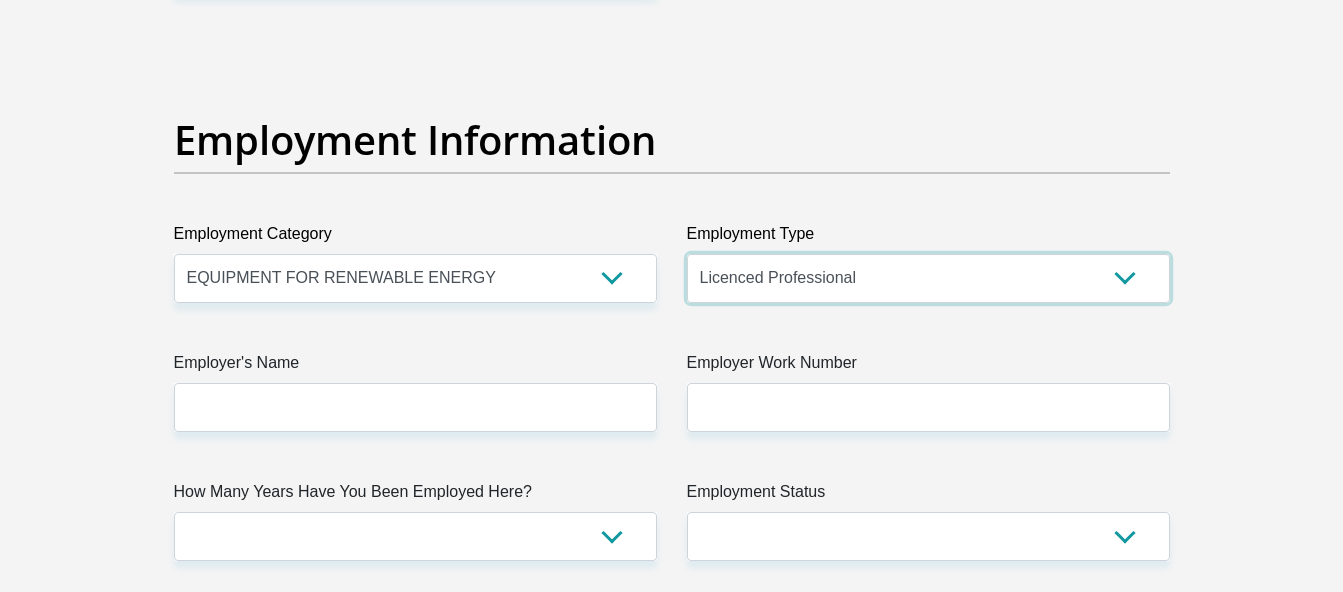 click on "College/Lecturer
Craft Seller
Creative
Driver
Executive
Farmer
Forces - Non Commissioned
Forces - Officer
Hawker
Housewife
Labourer
Licenced Professional
Manager
Miner
Non Licenced Professional
Office Staff/Clerk
Outside Worker
Pensioner
Permanent Teacher
Production/Manufacturing
Sales
Self-Employed
Semi-Professional Worker
Service Industry  Social Worker  Student" at bounding box center (928, 278) 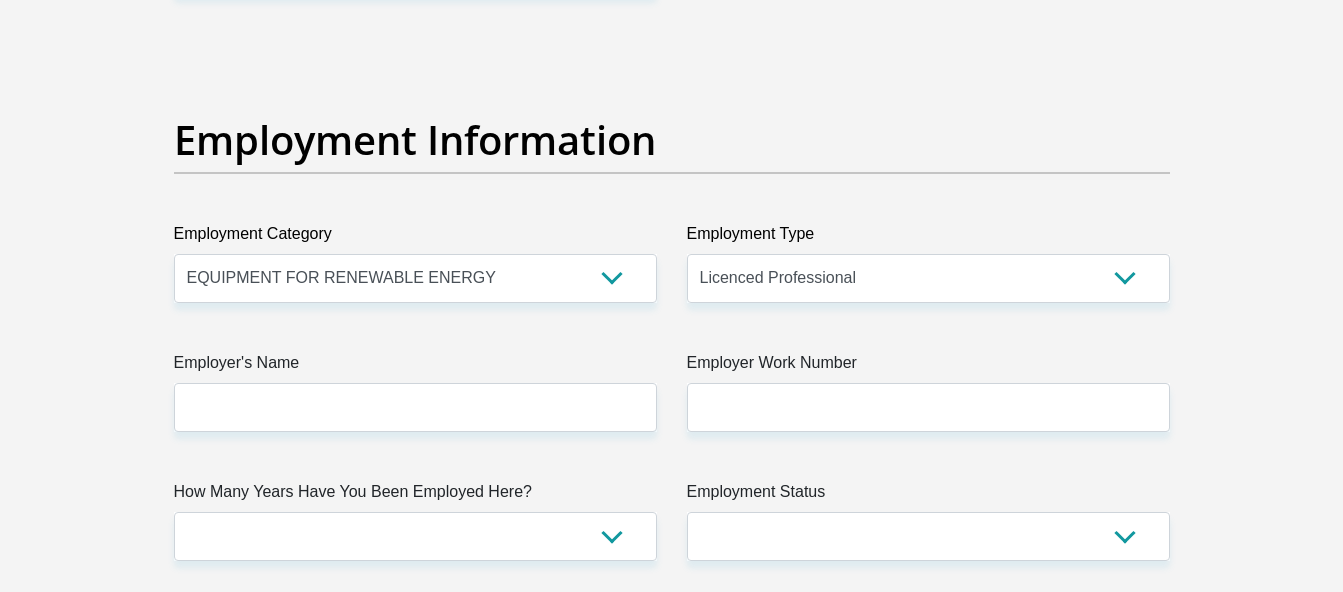 drag, startPoint x: 1177, startPoint y: 56, endPoint x: 1050, endPoint y: 128, distance: 145.98973 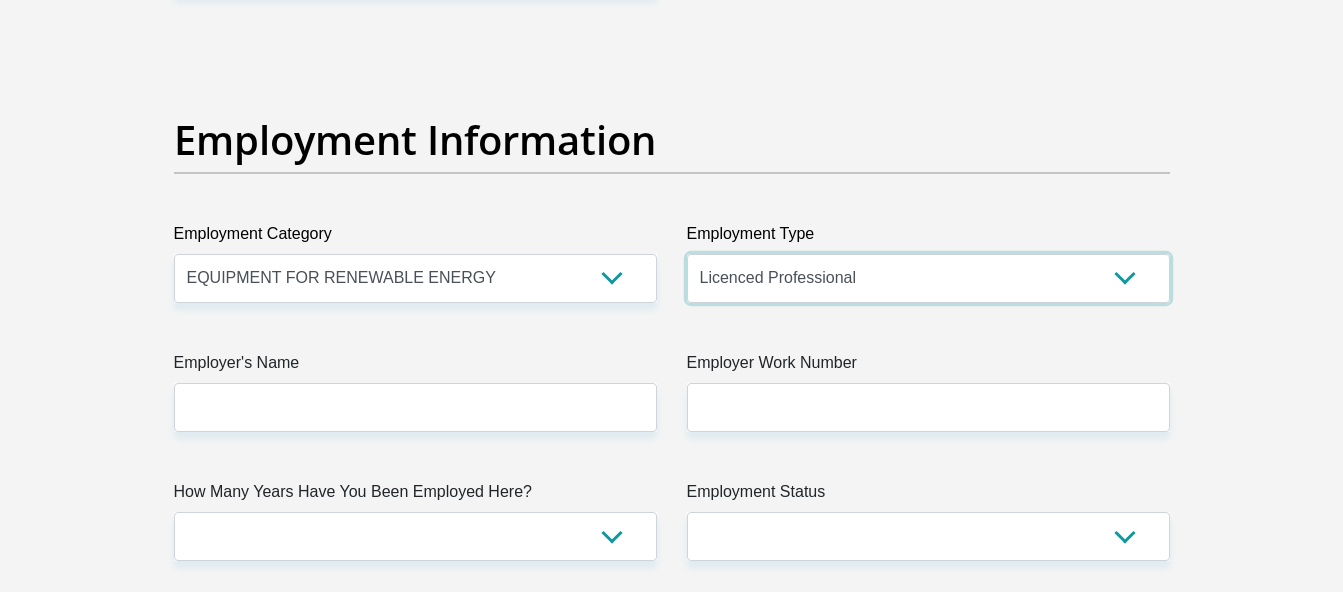 click on "College/Lecturer
Craft Seller
Creative
Driver
Executive
Farmer
Forces - Non Commissioned
Forces - Officer
Hawker
Housewife
Labourer
Licenced Professional
Manager
Miner
Non Licenced Professional
Office Staff/Clerk
Outside Worker
Pensioner
Permanent Teacher
Production/Manufacturing
Sales
Self-Employed
Semi-Professional Worker
Service Industry  Social Worker  Student" at bounding box center (928, 278) 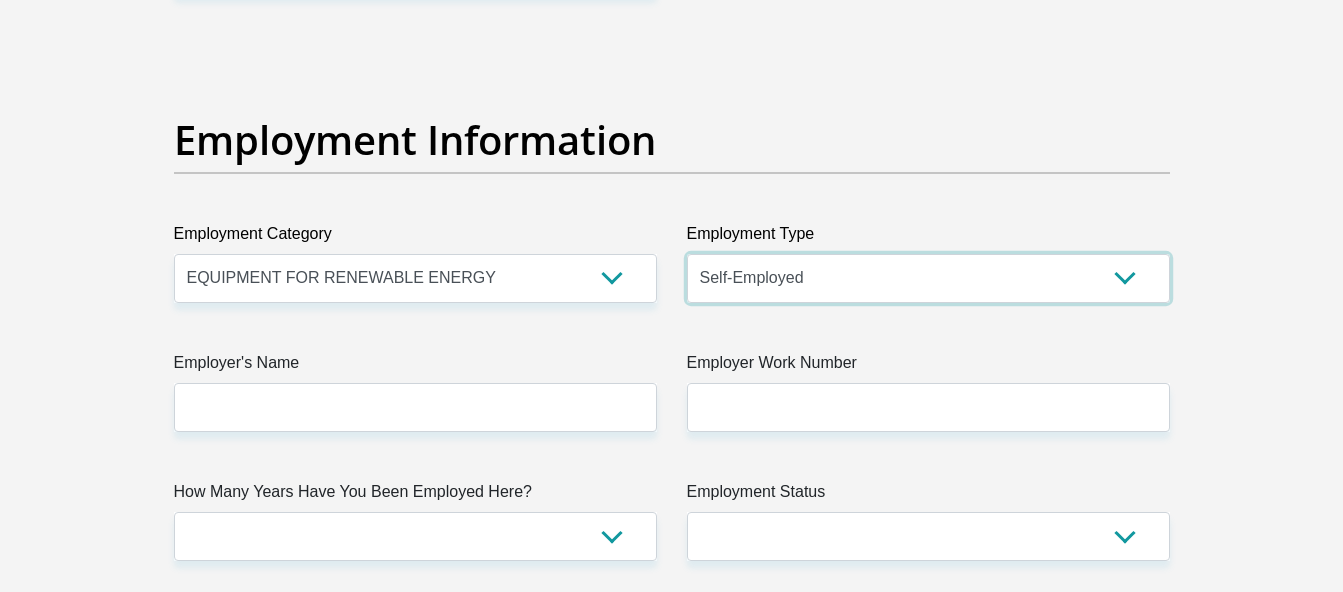 click on "College/Lecturer
Craft Seller
Creative
Driver
Executive
Farmer
Forces - Non Commissioned
Forces - Officer
Hawker
Housewife
Labourer
Licenced Professional
Manager
Miner
Non Licenced Professional
Office Staff/Clerk
Outside Worker
Pensioner
Permanent Teacher
Production/Manufacturing
Sales
Self-Employed
Semi-Professional Worker
Service Industry  Social Worker  Student" at bounding box center (928, 278) 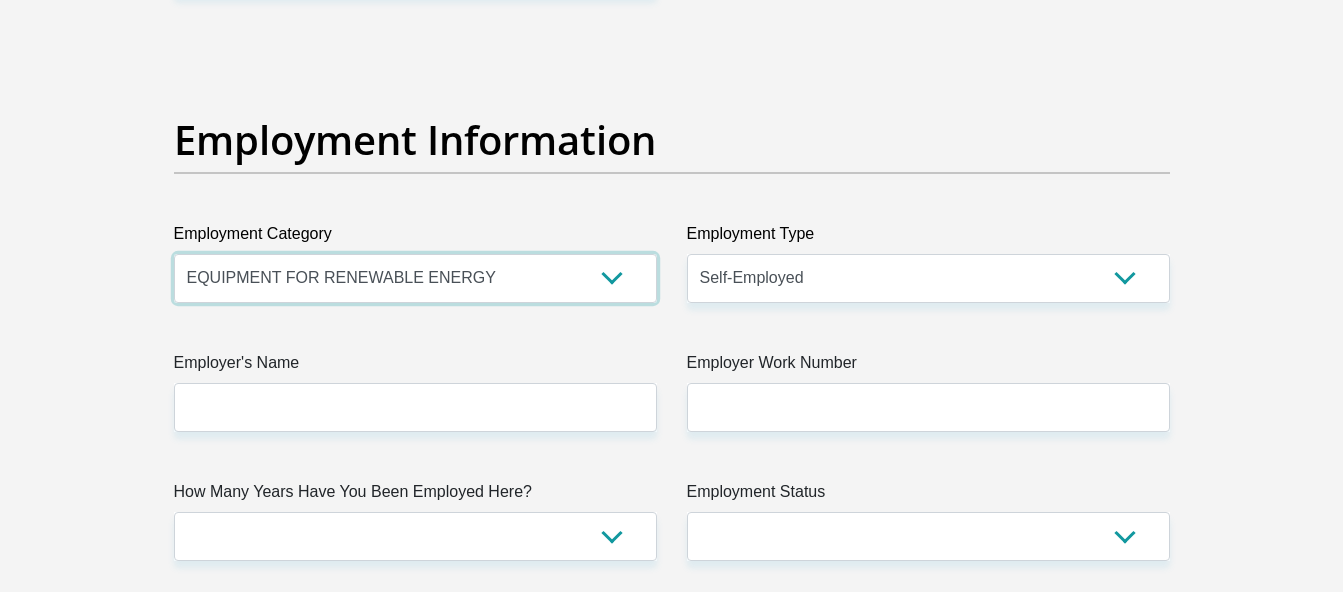 click on "AGRICULTURE
ALCOHOL & TOBACCO
CONSTRUCTION MATERIALS
METALLURGY
EQUIPMENT FOR RENEWABLE ENERGY
SPECIALIZED CONTRACTORS
CAR
GAMING (INCL. INTERNET
OTHER WHOLESALE
UNLICENSED PHARMACEUTICALS
CURRENCY EXCHANGE HOUSES
OTHER FINANCIAL INSTITUTIONS & INSURANCE
REAL ESTATE AGENTS
OIL & GAS
OTHER MATERIALS (E.G. IRON ORE)
PRECIOUS STONES & PRECIOUS METALS
POLITICAL ORGANIZATIONS
RELIGIOUS ORGANIZATIONS(NOT SECTS)
ACTI. HAVING BUSINESS DEAL WITH PUBLIC ADMINISTRATION
LAUNDROMATS" at bounding box center (415, 278) 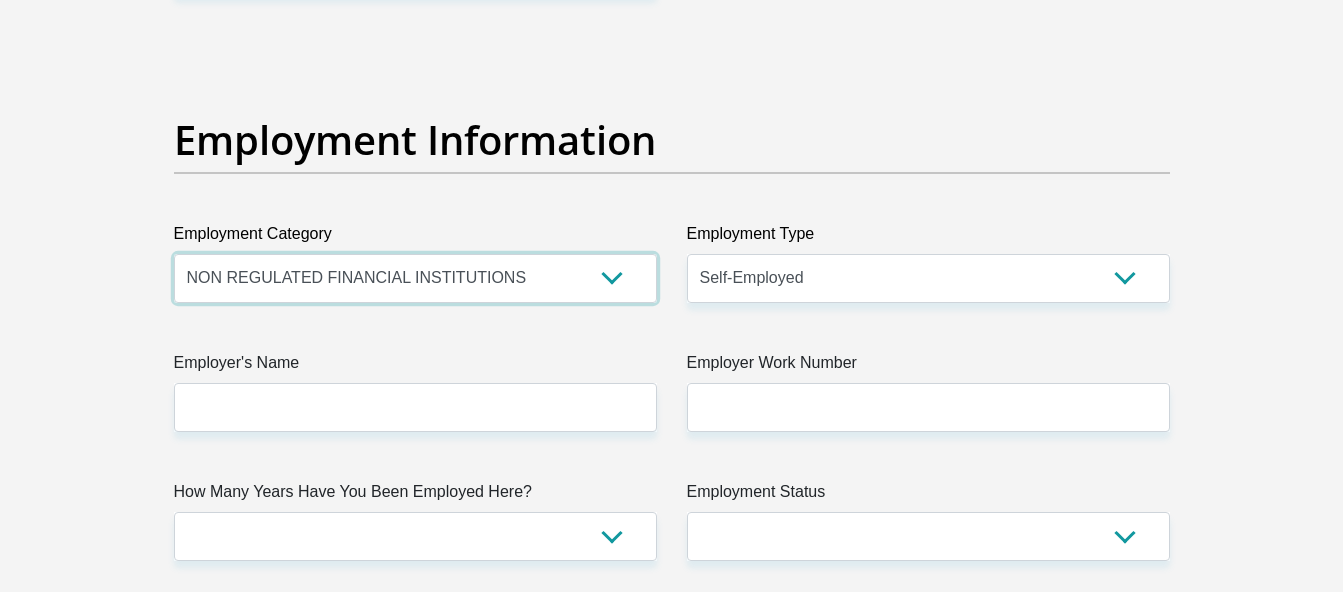 click on "AGRICULTURE
ALCOHOL & TOBACCO
CONSTRUCTION MATERIALS
METALLURGY
EQUIPMENT FOR RENEWABLE ENERGY
SPECIALIZED CONTRACTORS
CAR
GAMING (INCL. INTERNET
OTHER WHOLESALE
UNLICENSED PHARMACEUTICALS
CURRENCY EXCHANGE HOUSES
OTHER FINANCIAL INSTITUTIONS & INSURANCE
REAL ESTATE AGENTS
OIL & GAS
OTHER MATERIALS (E.G. IRON ORE)
PRECIOUS STONES & PRECIOUS METALS
POLITICAL ORGANIZATIONS
RELIGIOUS ORGANIZATIONS(NOT SECTS)
ACTI. HAVING BUSINESS DEAL WITH PUBLIC ADMINISTRATION
LAUNDROMATS" at bounding box center (415, 278) 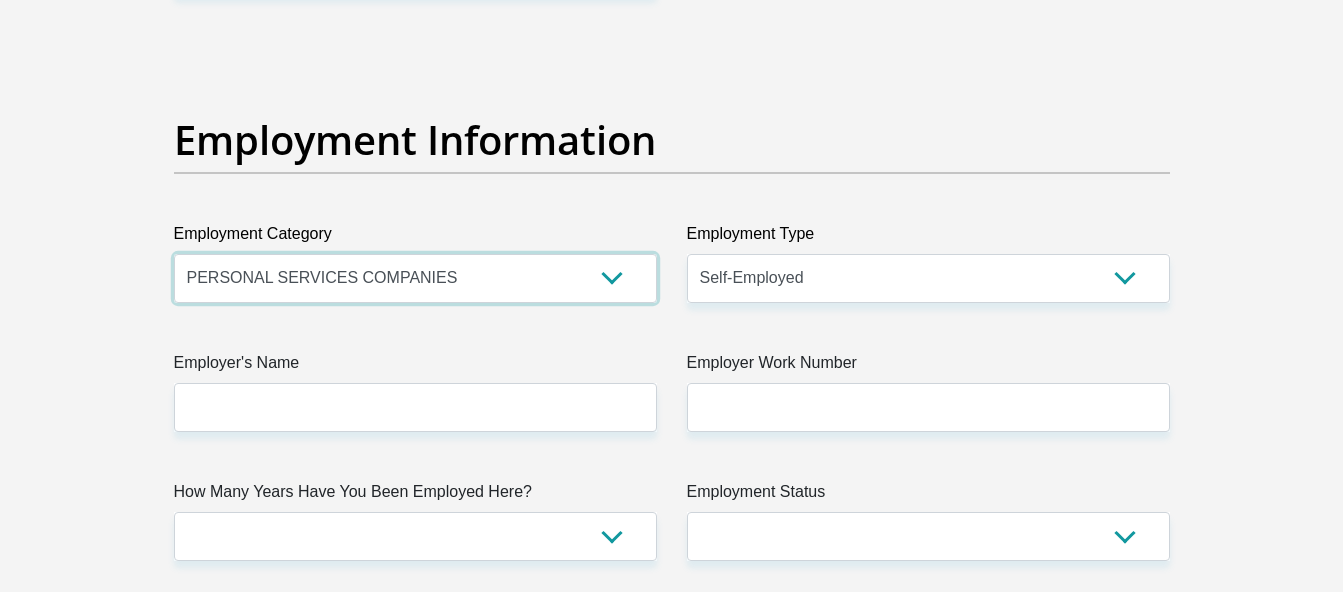 click on "AGRICULTURE
ALCOHOL & TOBACCO
CONSTRUCTION MATERIALS
METALLURGY
EQUIPMENT FOR RENEWABLE ENERGY
SPECIALIZED CONTRACTORS
CAR
GAMING (INCL. INTERNET
OTHER WHOLESALE
UNLICENSED PHARMACEUTICALS
CURRENCY EXCHANGE HOUSES
OTHER FINANCIAL INSTITUTIONS & INSURANCE
REAL ESTATE AGENTS
OIL & GAS
OTHER MATERIALS (E.G. IRON ORE)
PRECIOUS STONES & PRECIOUS METALS
POLITICAL ORGANIZATIONS
RELIGIOUS ORGANIZATIONS(NOT SECTS)
ACTI. HAVING BUSINESS DEAL WITH PUBLIC ADMINISTRATION
LAUNDROMATS" at bounding box center [415, 278] 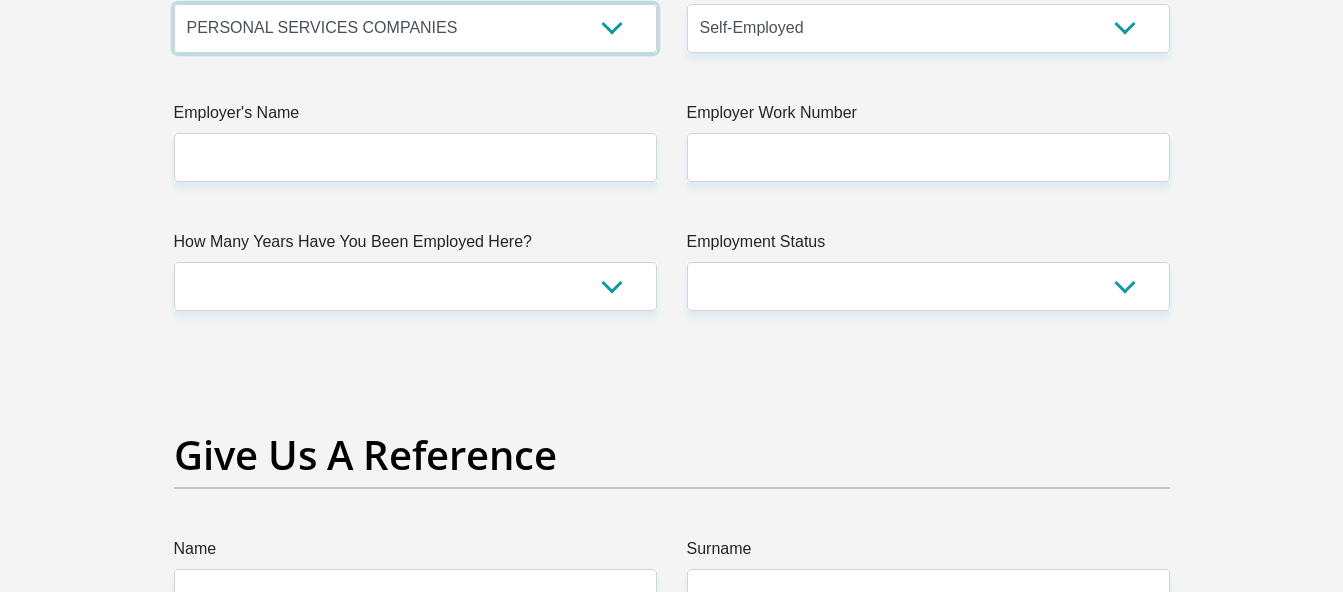 scroll, scrollTop: 3796, scrollLeft: 0, axis: vertical 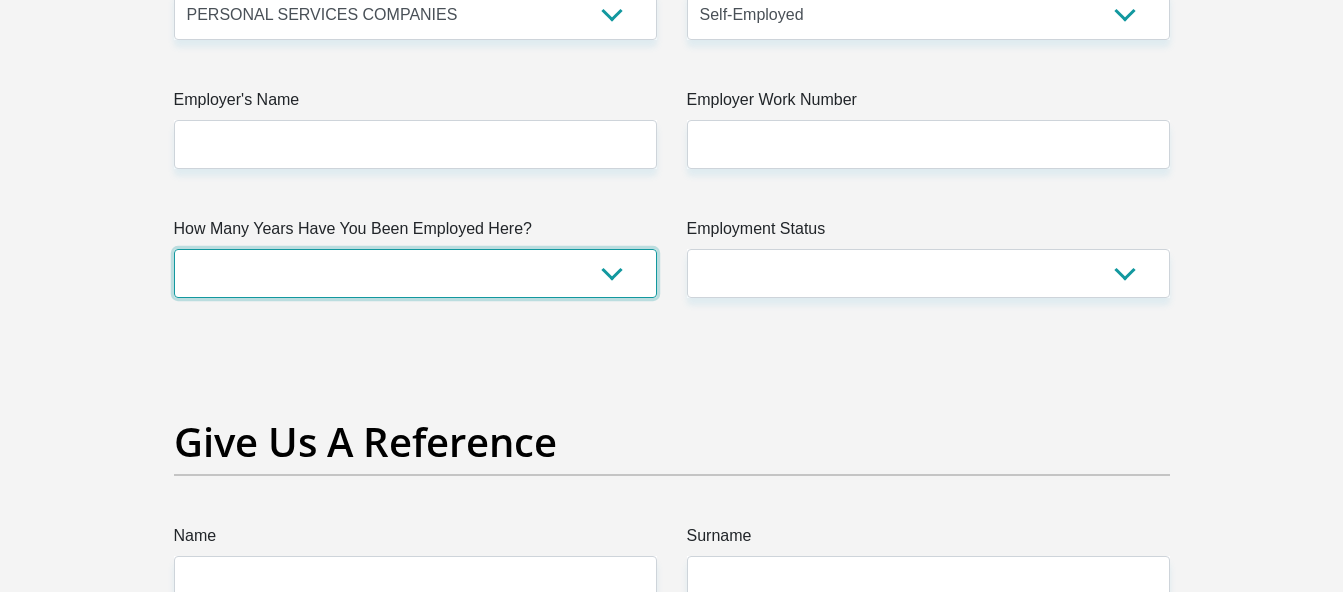 click on "less than 1 year
1-3 years
3-5 years
5+ years" at bounding box center [415, 273] 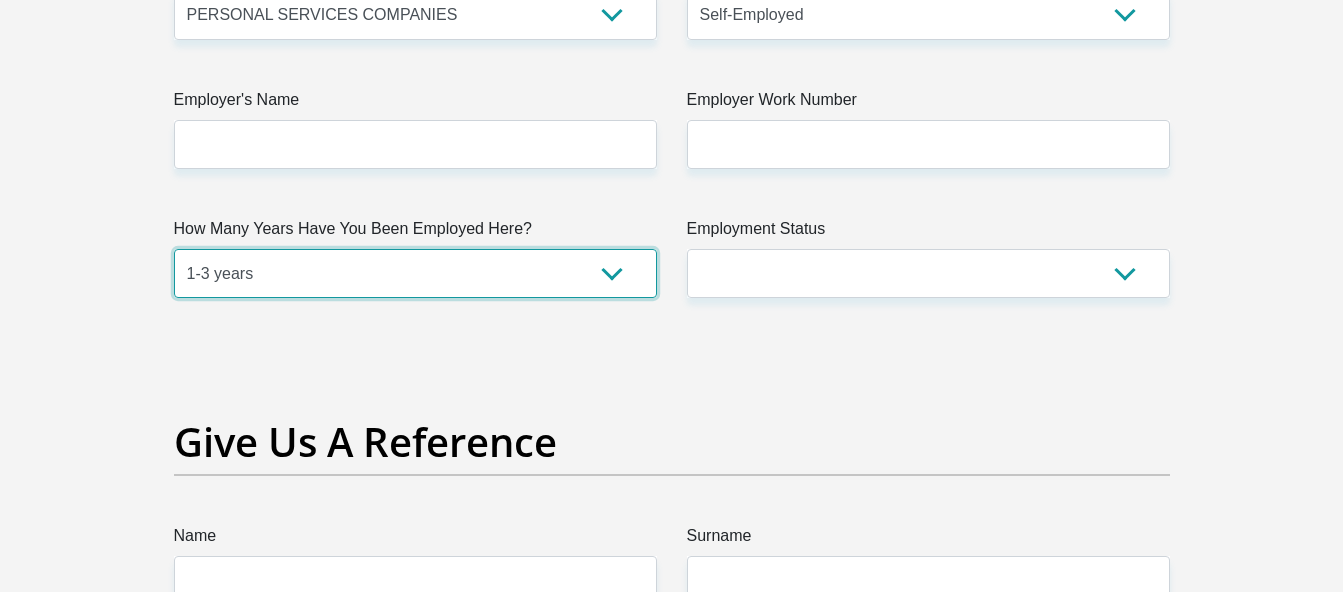 click on "less than 1 year
1-3 years
3-5 years
5+ years" at bounding box center [415, 273] 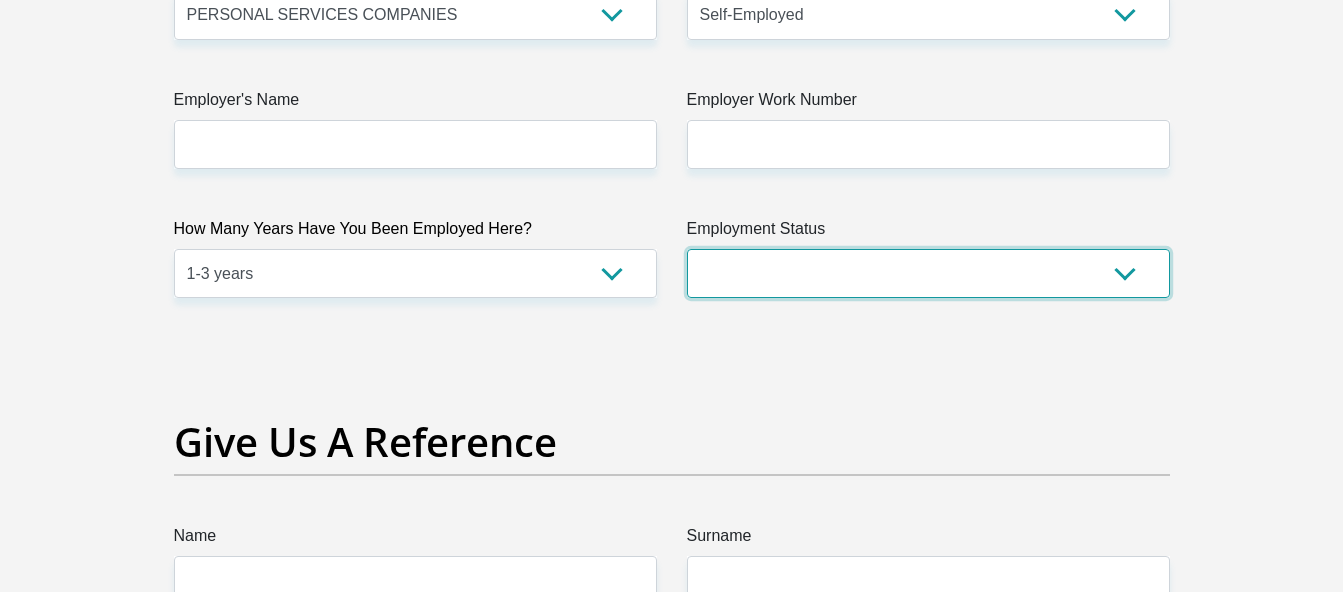 click on "Permanent/Full-time
Part-time/Casual
[DEMOGRAPHIC_DATA] Worker
Self-Employed
Housewife
Retired
Student
Medically Boarded
Disability
Unemployed" at bounding box center (928, 273) 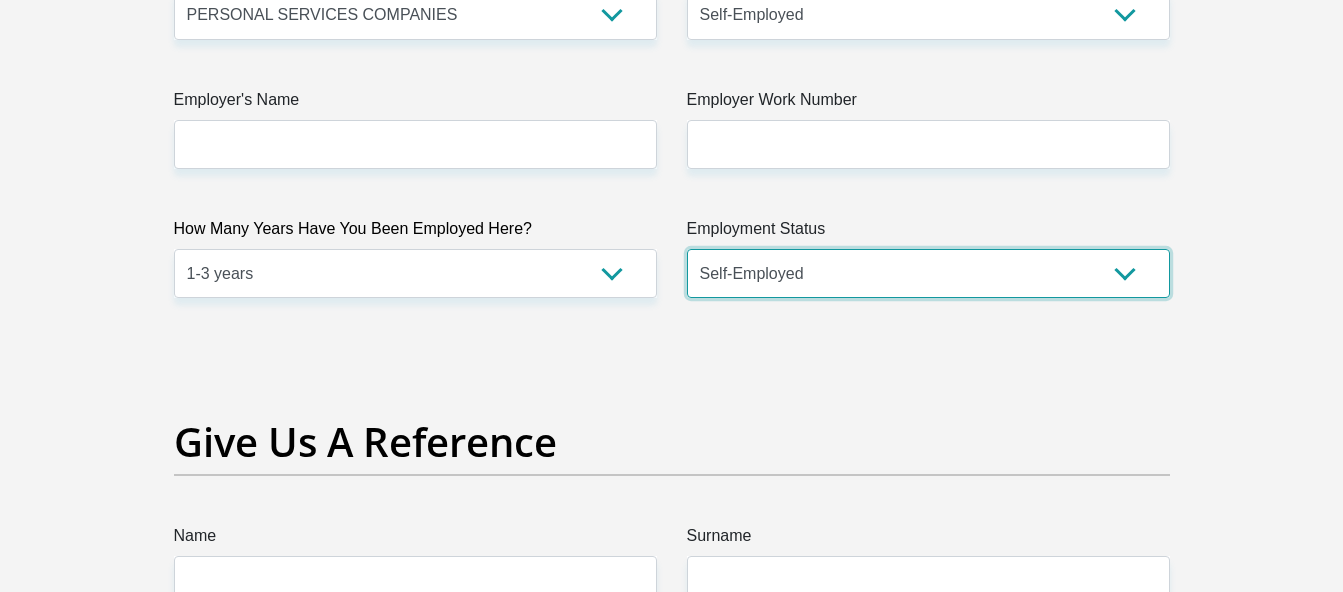 click on "Permanent/Full-time
Part-time/Casual
[DEMOGRAPHIC_DATA] Worker
Self-Employed
Housewife
Retired
Student
Medically Boarded
Disability
Unemployed" at bounding box center (928, 273) 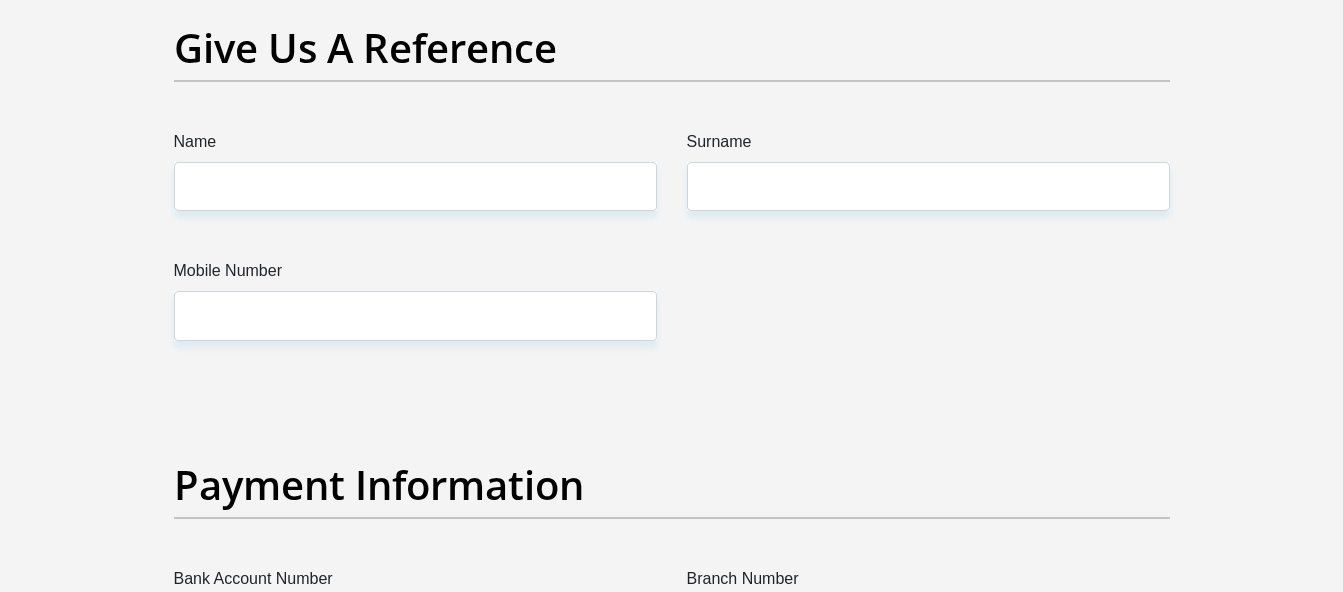 scroll, scrollTop: 4164, scrollLeft: 0, axis: vertical 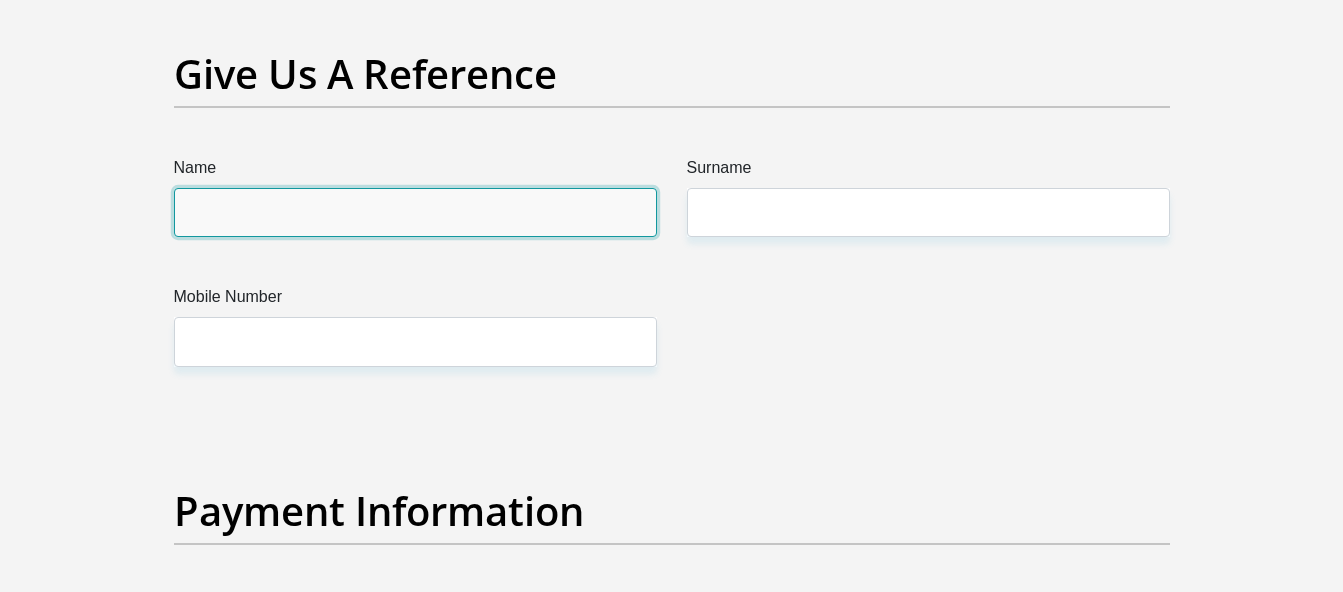 click on "Name" at bounding box center (415, 212) 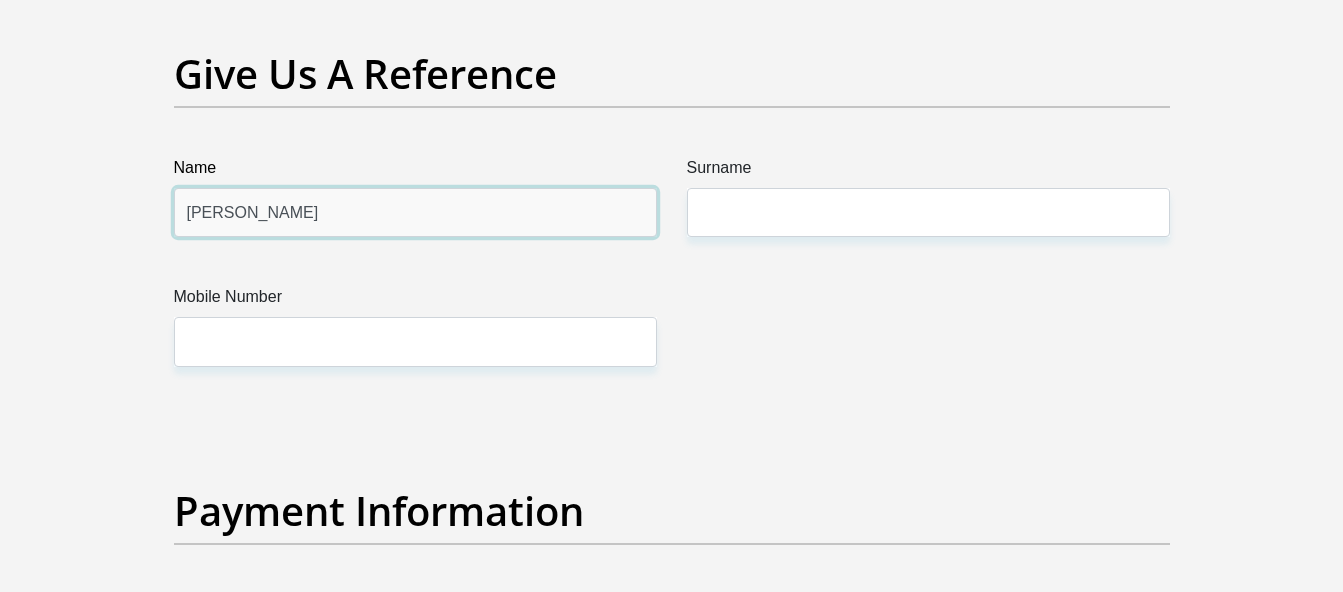 click on "[PERSON_NAME]" at bounding box center [415, 212] 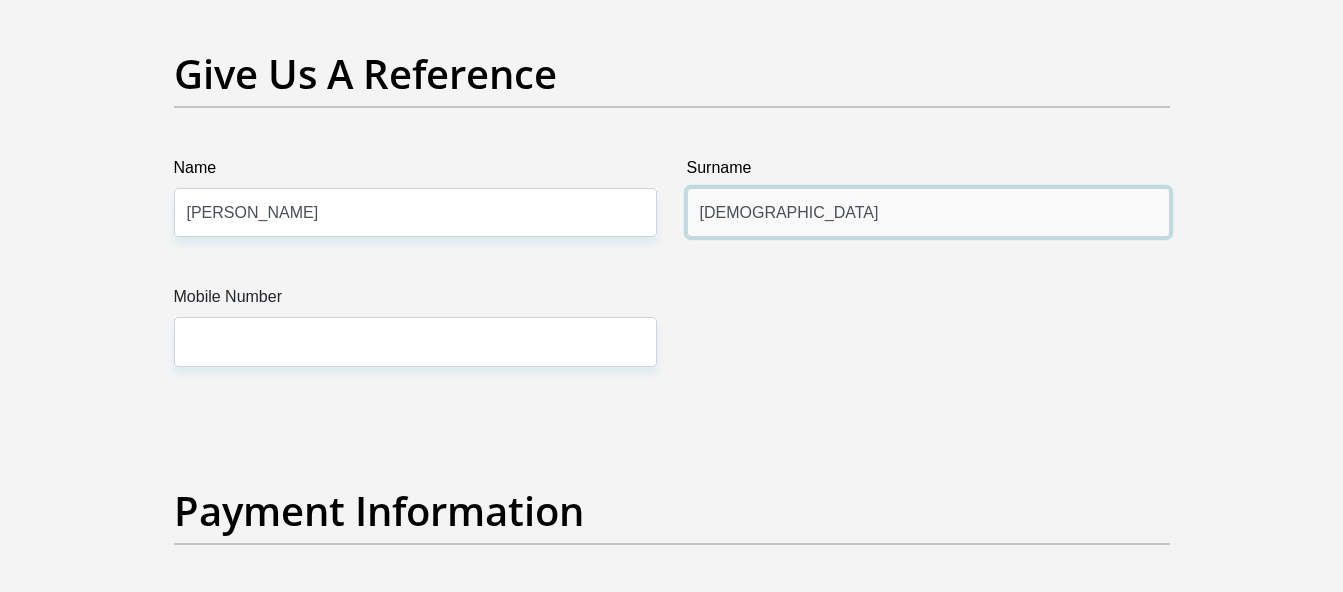 type on "[DEMOGRAPHIC_DATA]" 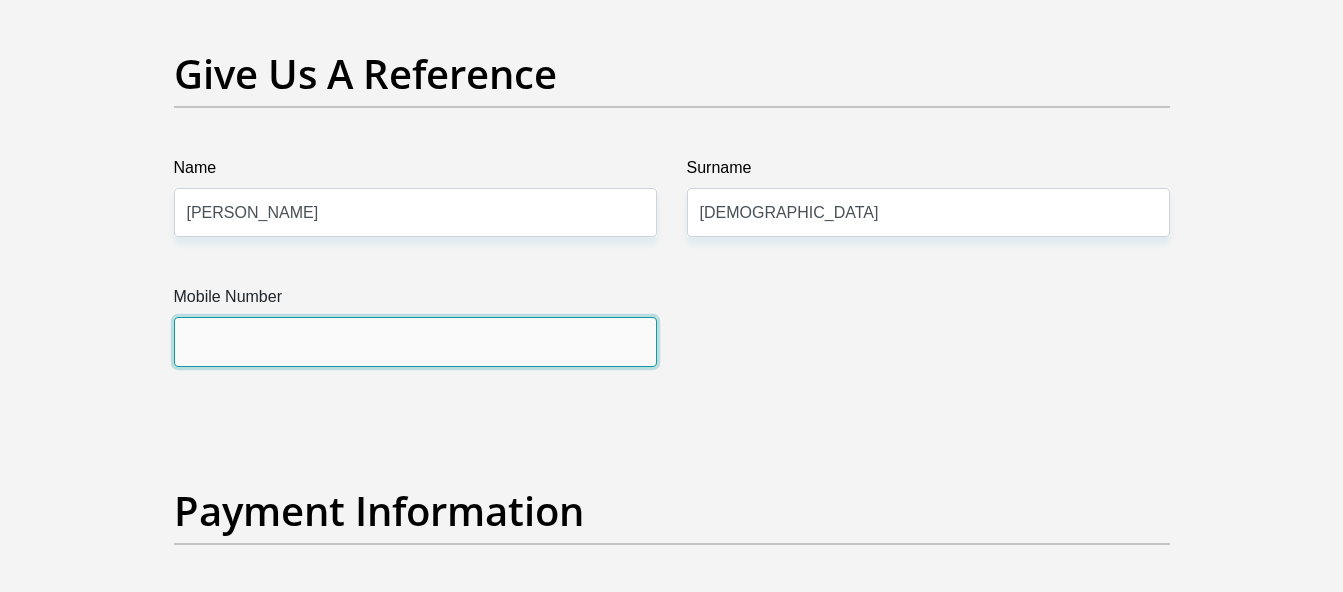 click on "Mobile Number" at bounding box center (415, 341) 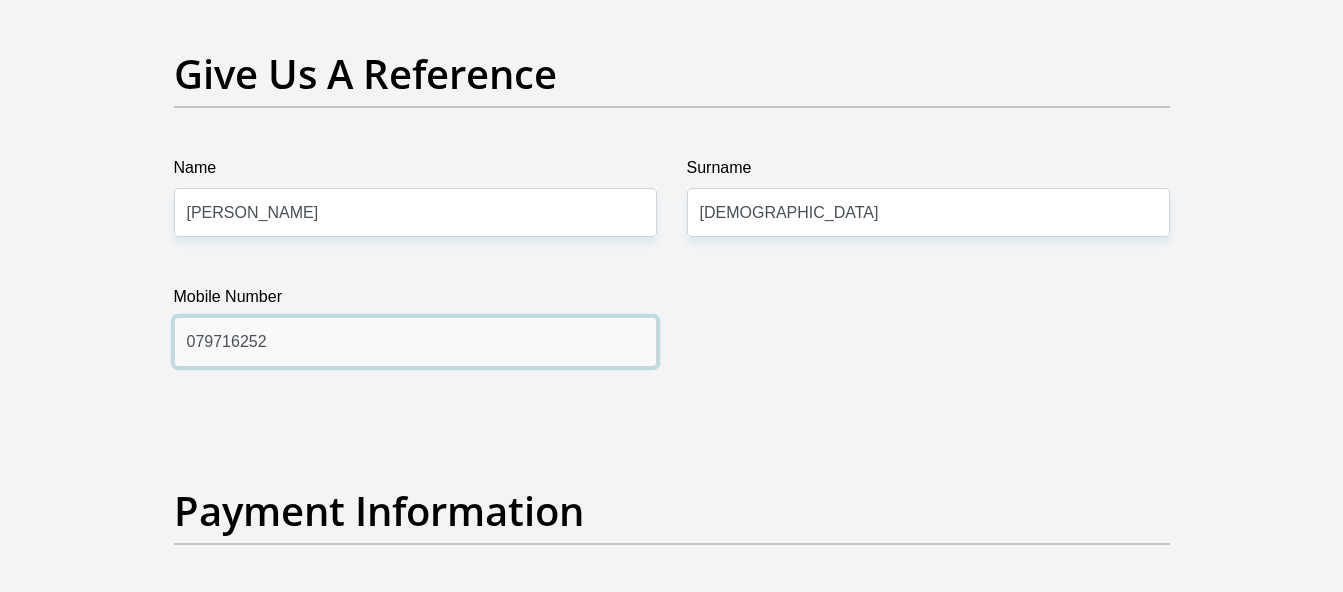 type on "0797162527" 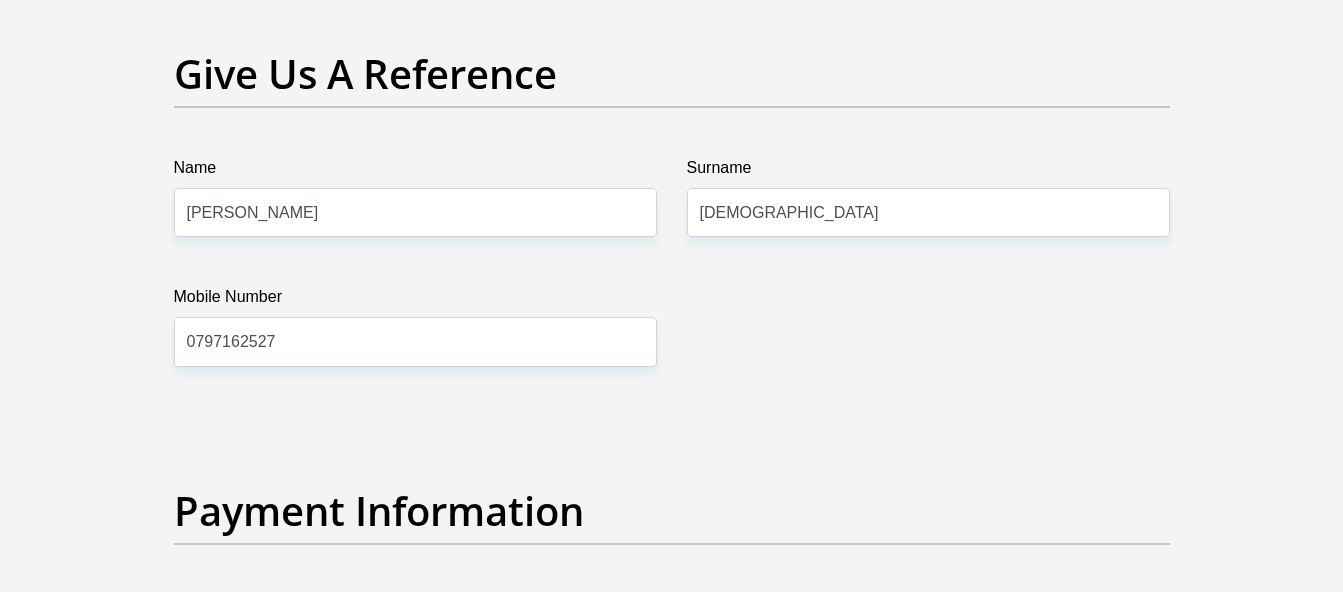 type on "EvaniaMassageandBeauty" 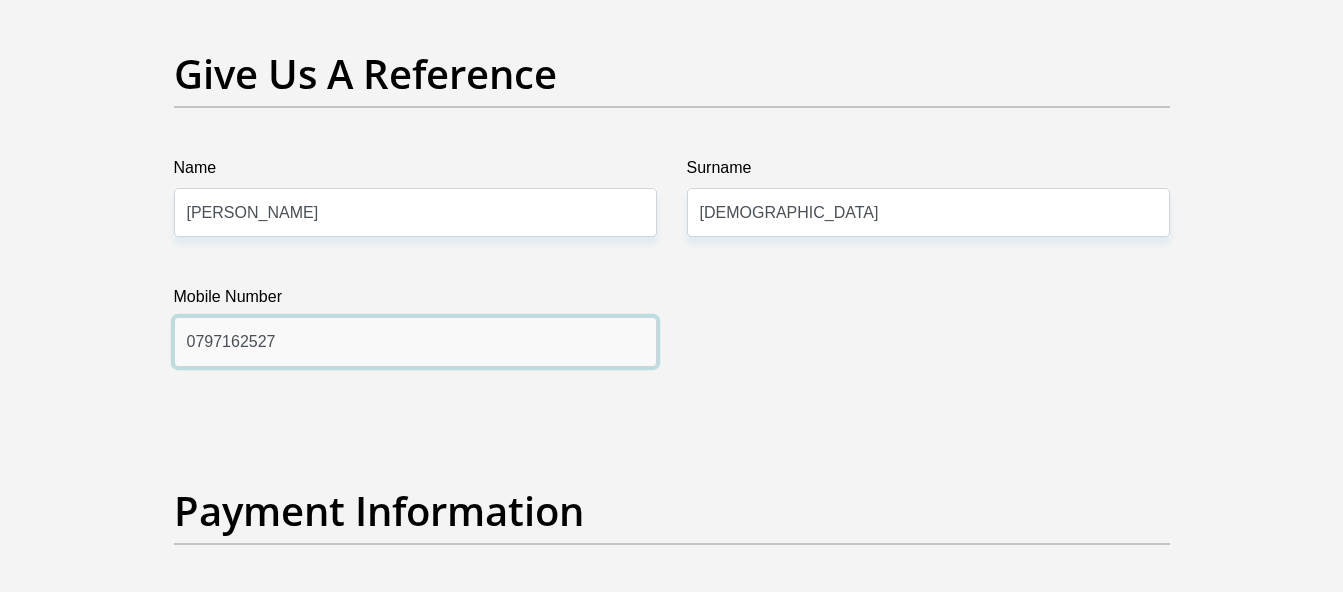 type on "0797162527" 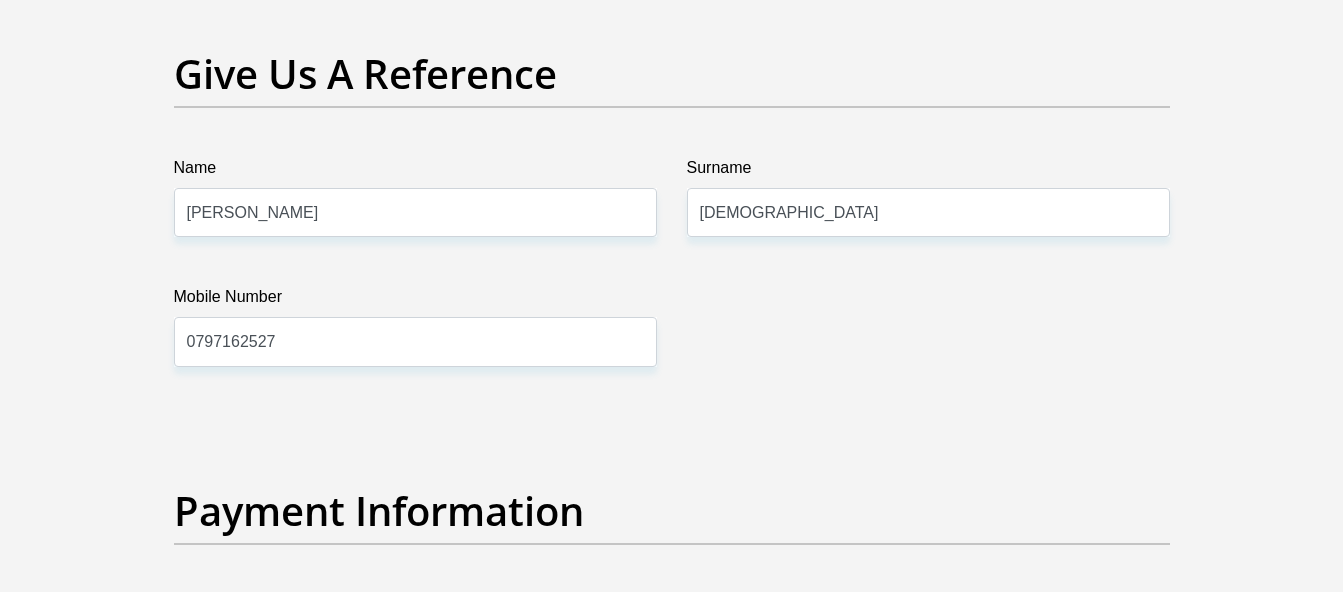 click on "Title
Mr
Ms
Mrs
Dr
[PERSON_NAME]
First Name
MohamedMiraan
Surname
[PERSON_NAME]
ID Number
0605265355087
Please input valid ID number
Race
Black
Coloured
Indian
White
Other
Contact Number
0817966393
Please input valid contact number
Nationality
[GEOGRAPHIC_DATA]
[GEOGRAPHIC_DATA]
[GEOGRAPHIC_DATA]  [GEOGRAPHIC_DATA]" at bounding box center (672, -597) 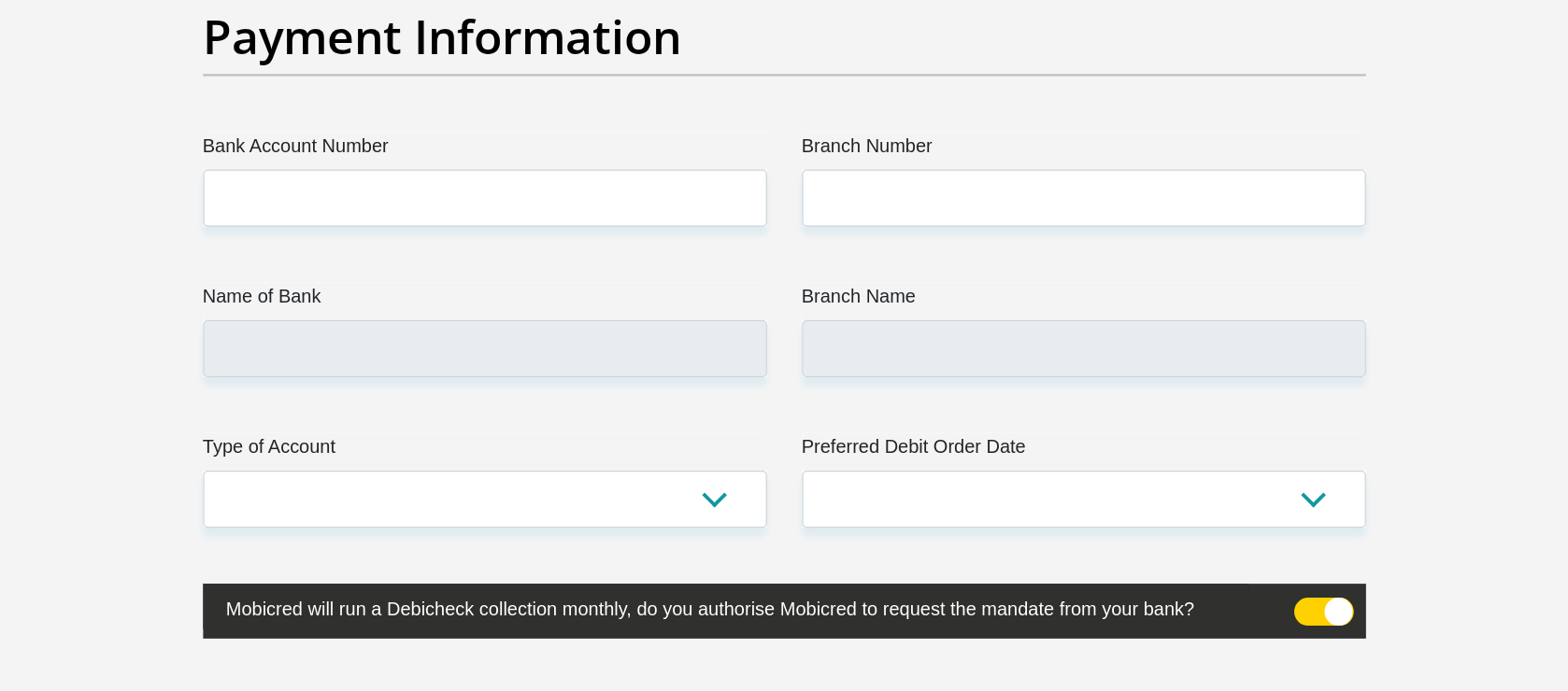 scroll, scrollTop: 4337, scrollLeft: 0, axis: vertical 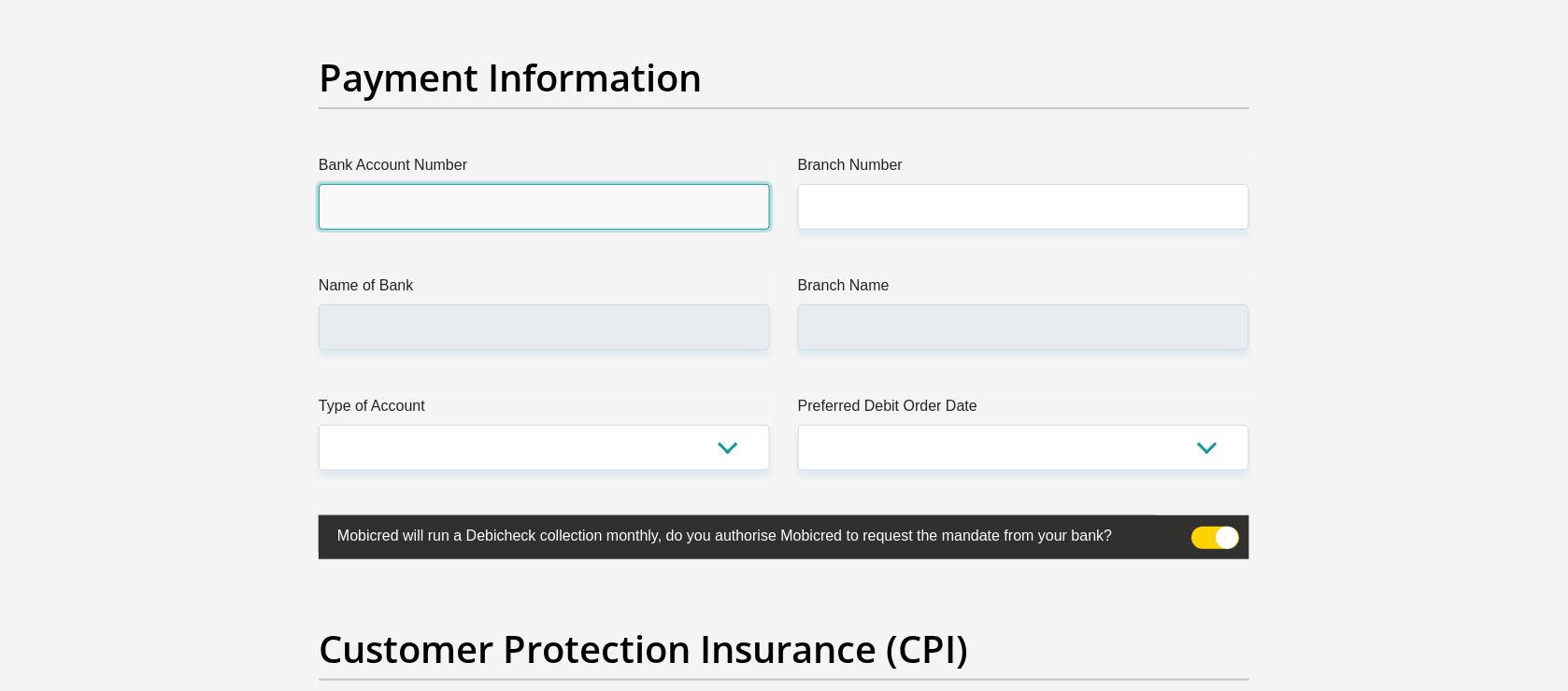 click on "Bank Account Number" at bounding box center [544, 206] 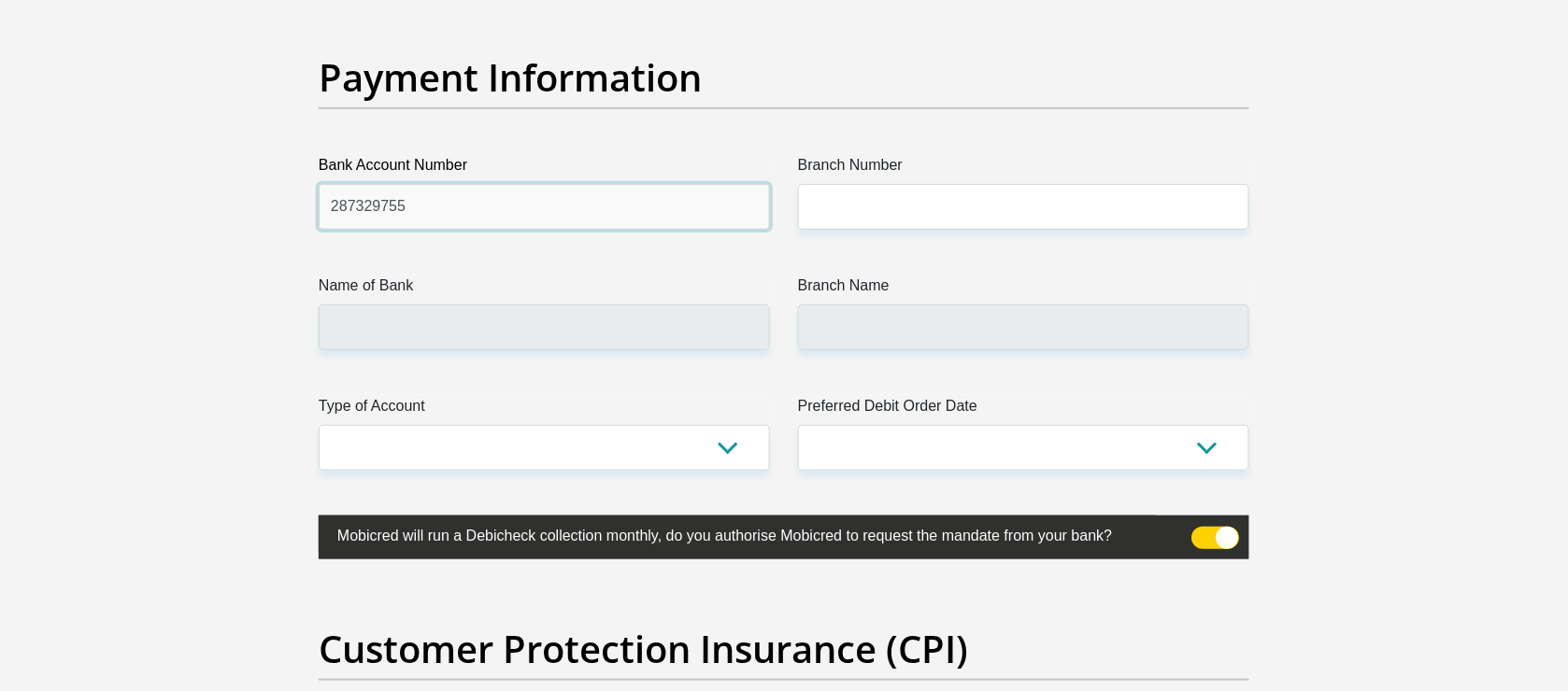 type on "287329755" 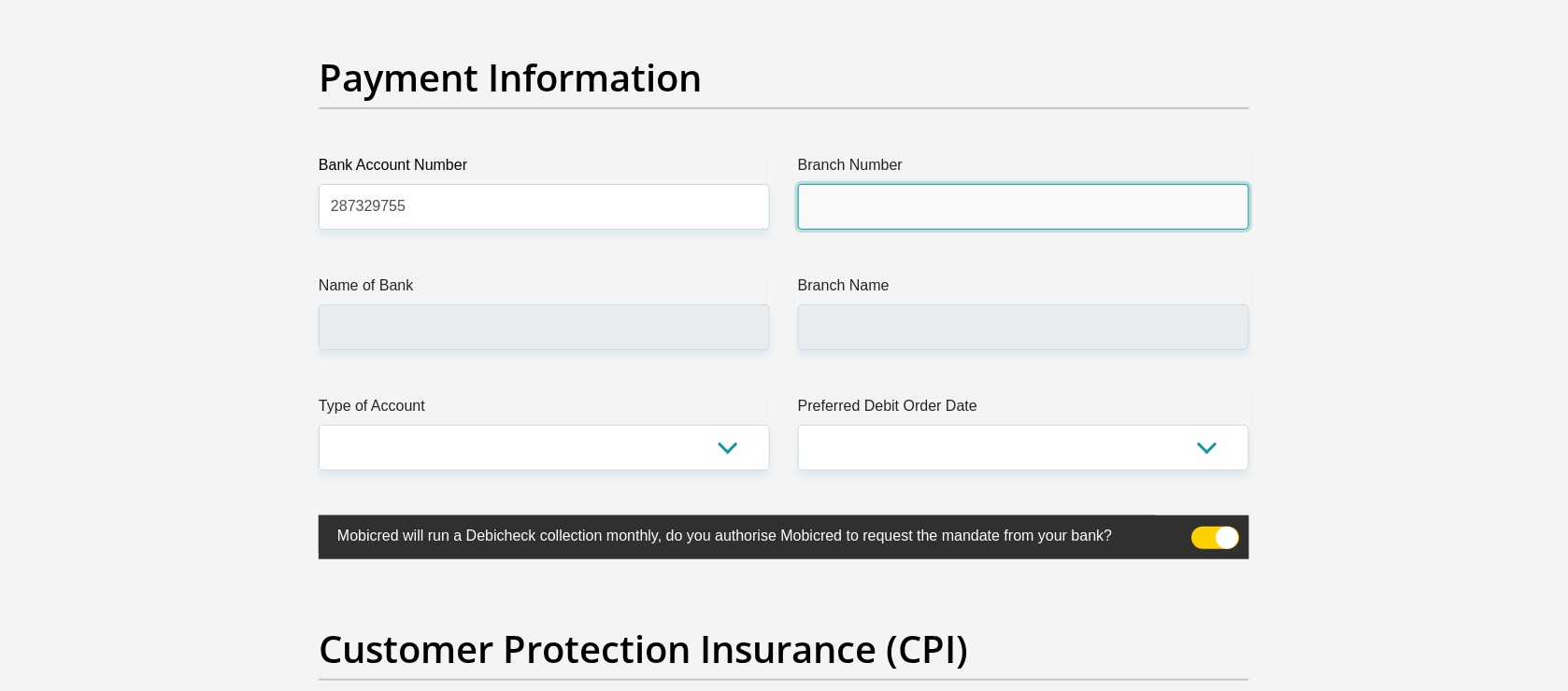 click on "Branch Number" at bounding box center (1023, 206) 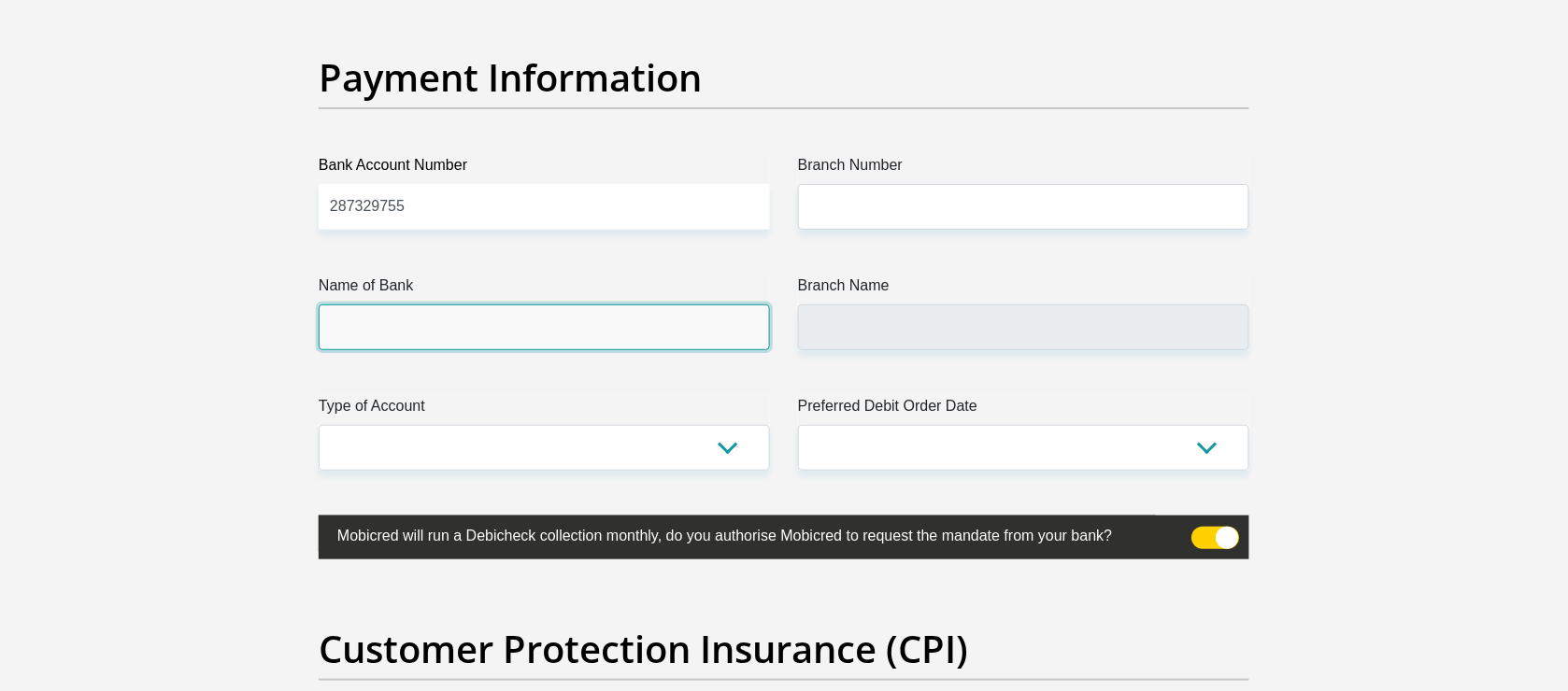 click on "Name of Bank" at bounding box center (544, 327) 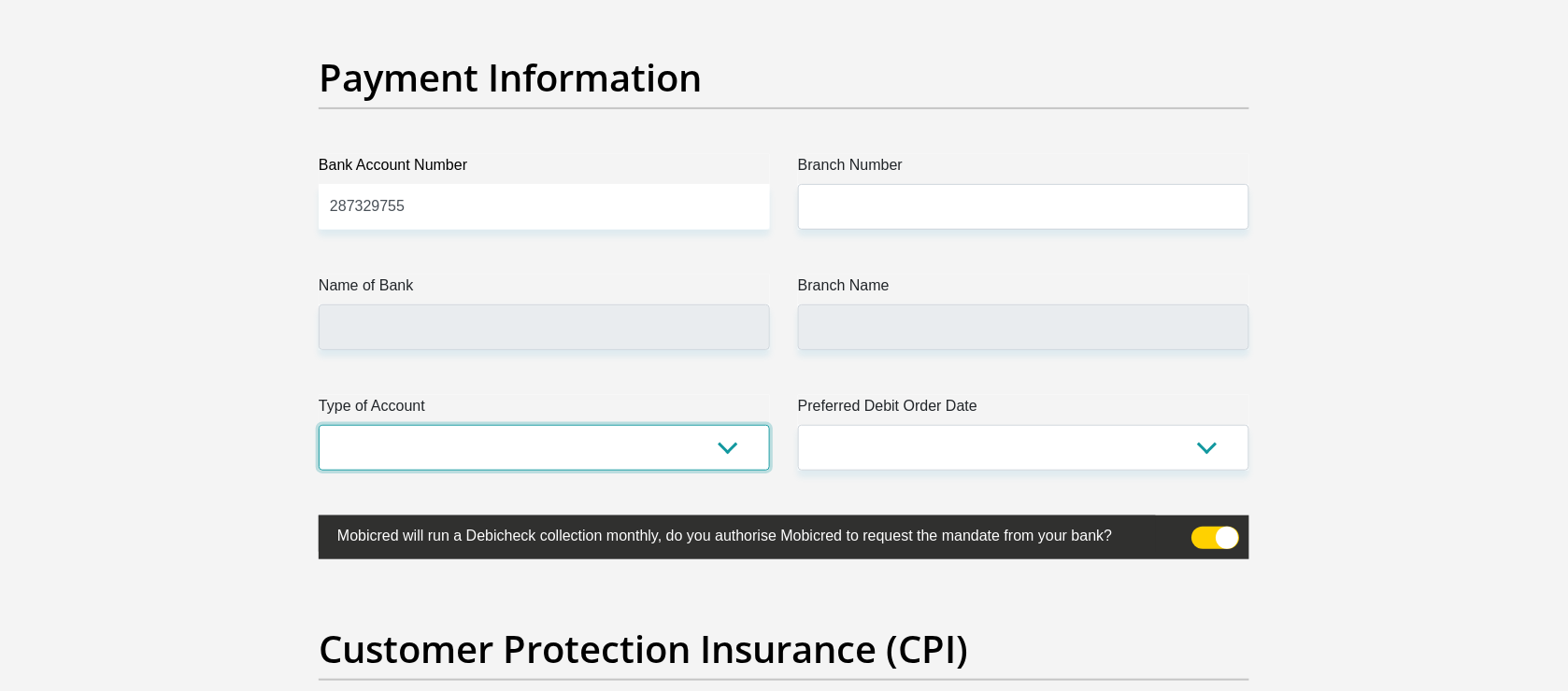 click on "Cheque
Savings" at bounding box center (544, 447) 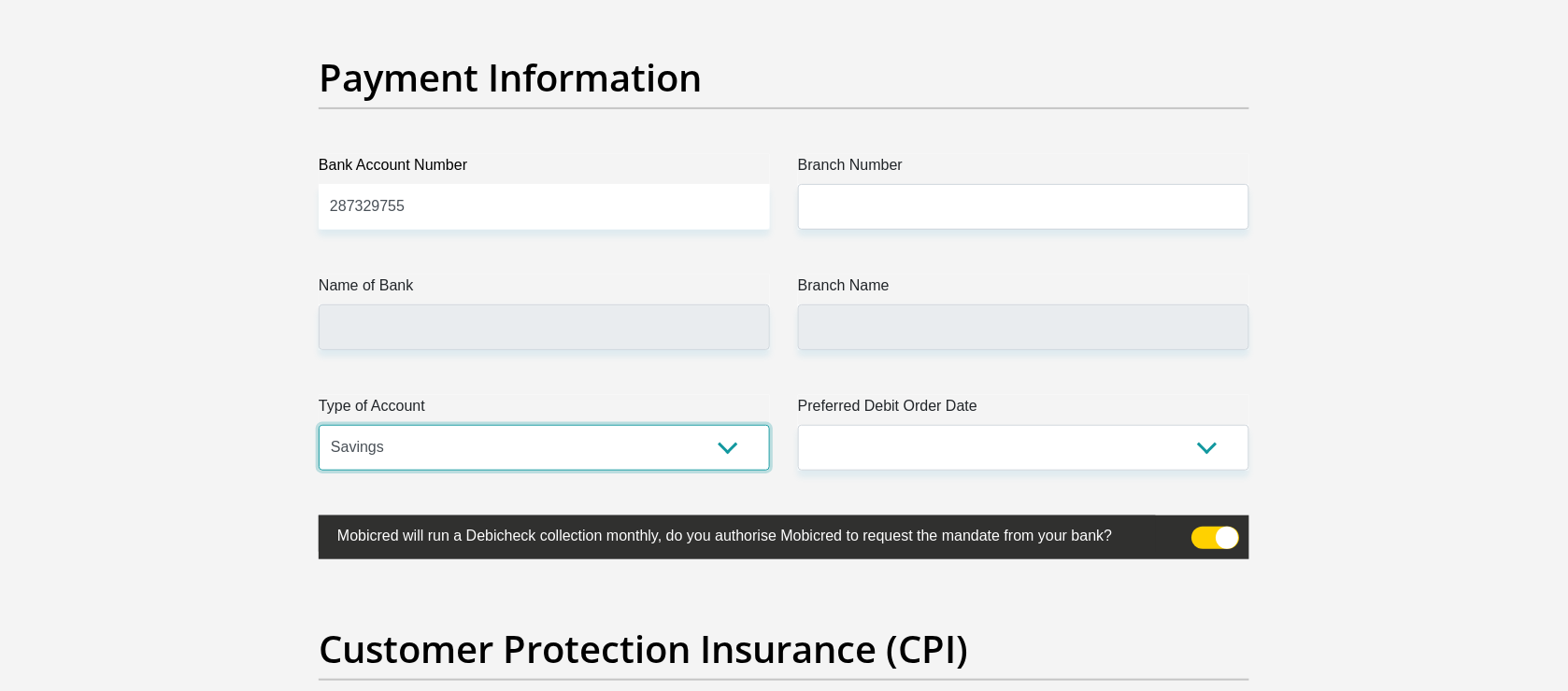click on "Cheque
Savings" at bounding box center [544, 447] 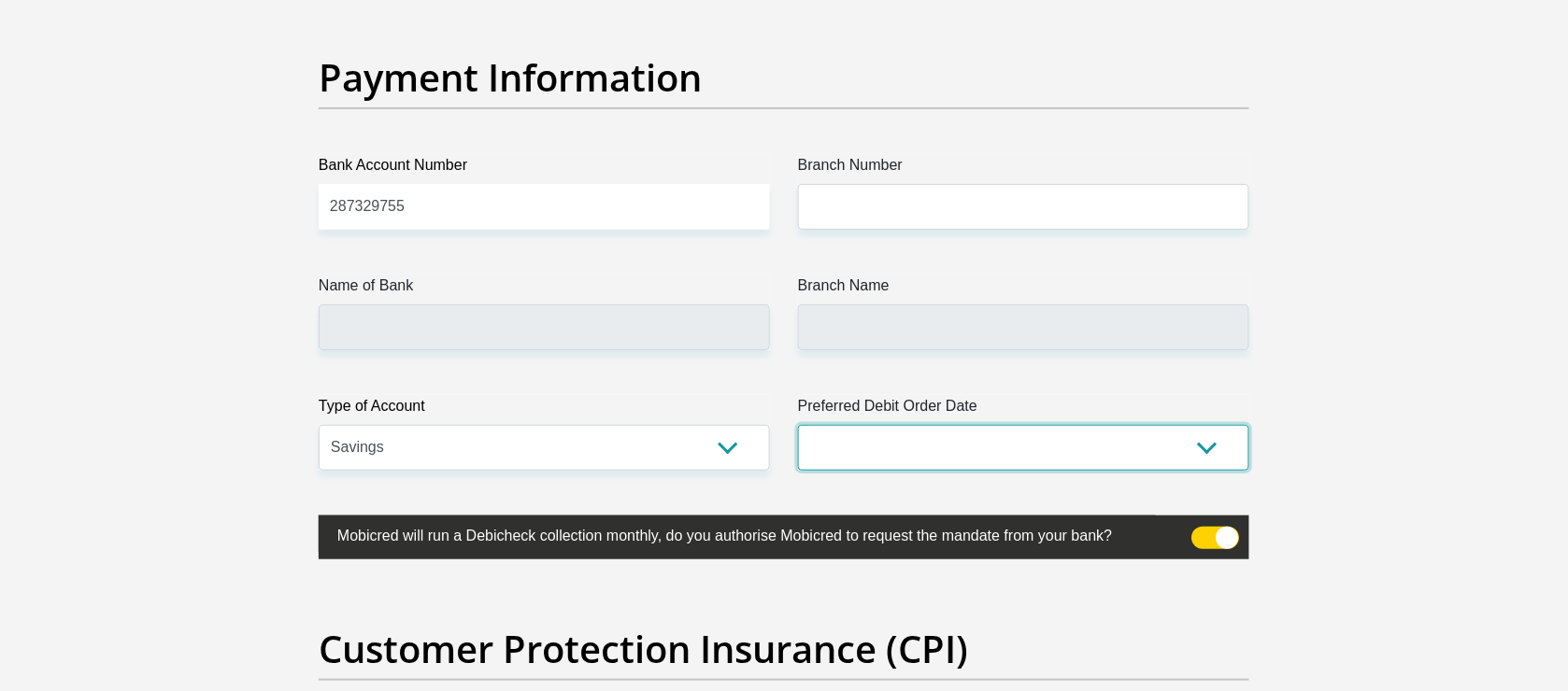 click on "1st
2nd
3rd
4th
5th
7th
18th
19th
20th
21st
22nd
23rd
24th
25th
26th
27th
28th
29th
30th" at bounding box center [1023, 447] 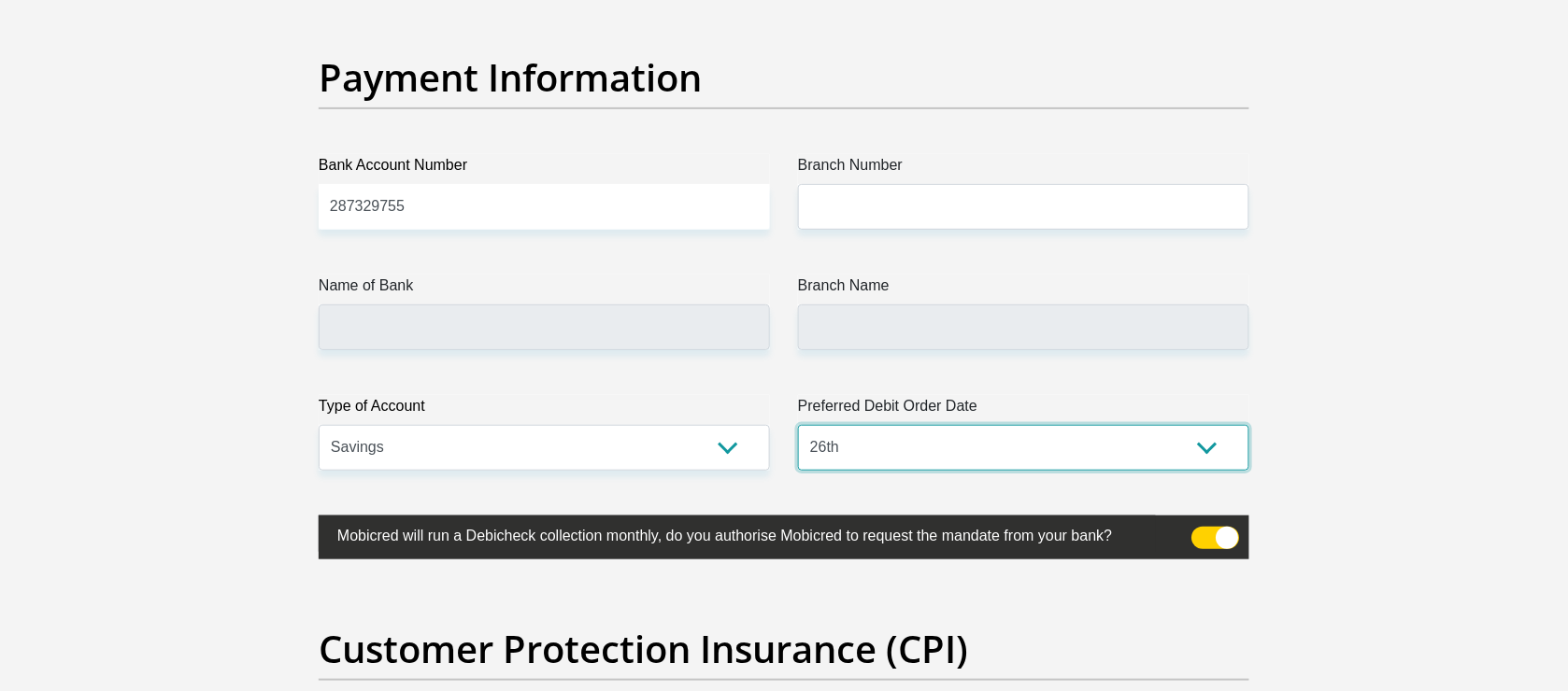 click on "1st
2nd
3rd
4th
5th
7th
18th
19th
20th
21st
22nd
23rd
24th
25th
26th
27th
28th
29th
30th" at bounding box center [1023, 447] 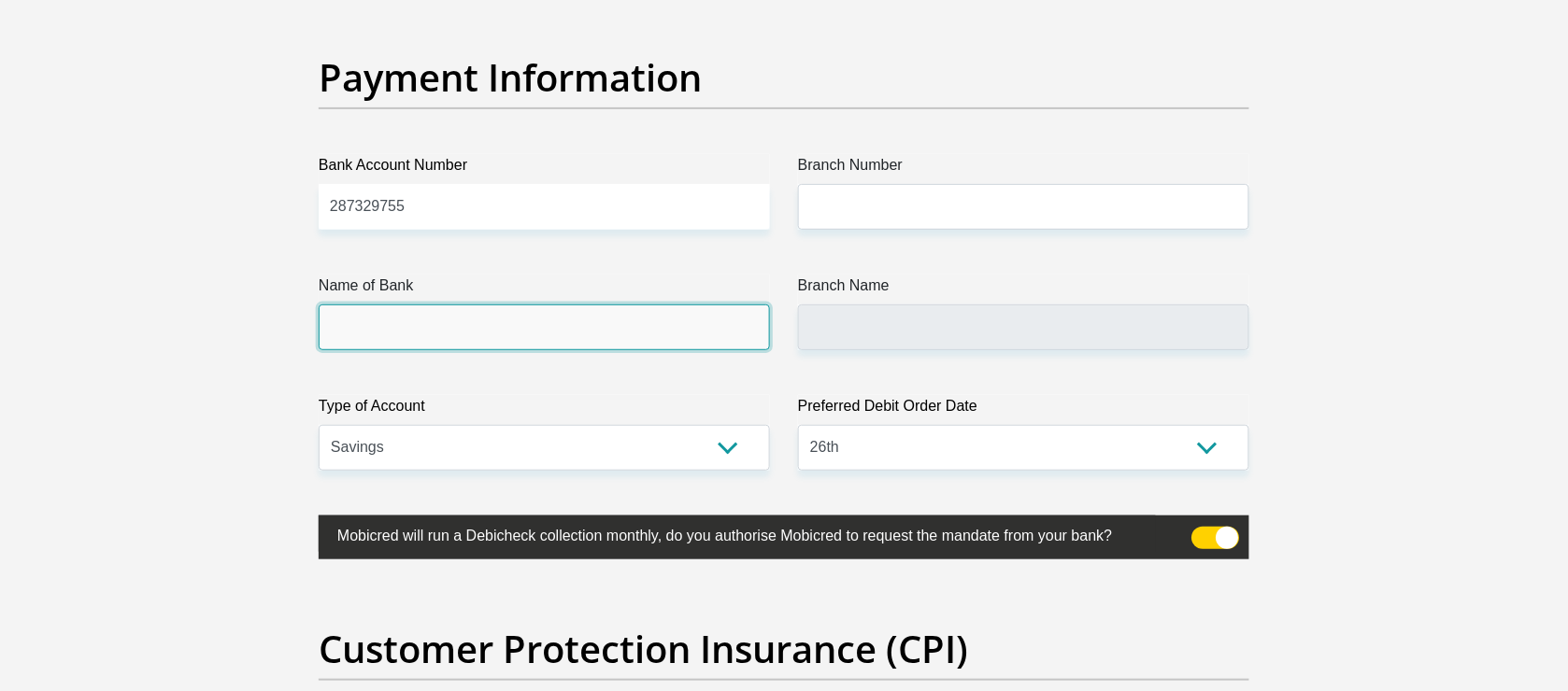 click on "Name of Bank" at bounding box center [544, 327] 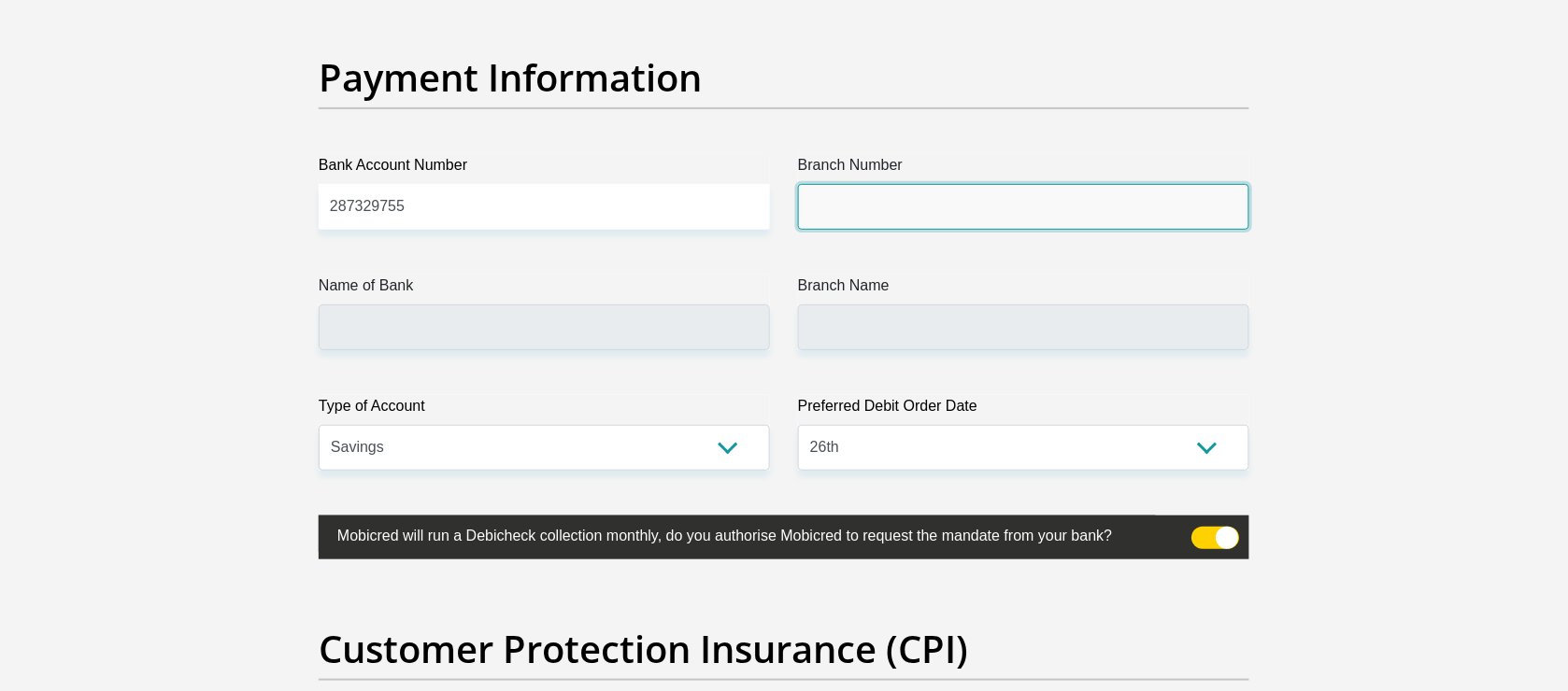 click on "Branch Number" at bounding box center (1023, 206) 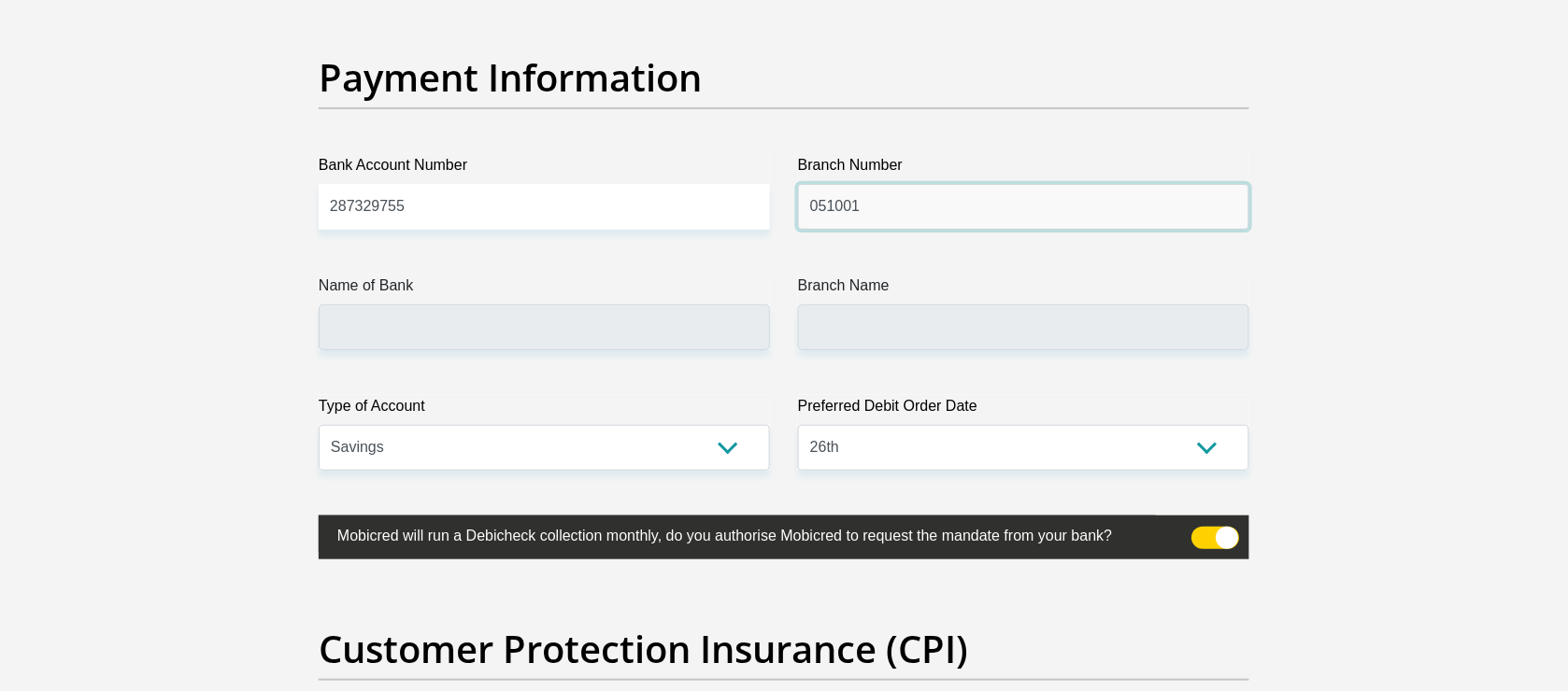 type on "051001" 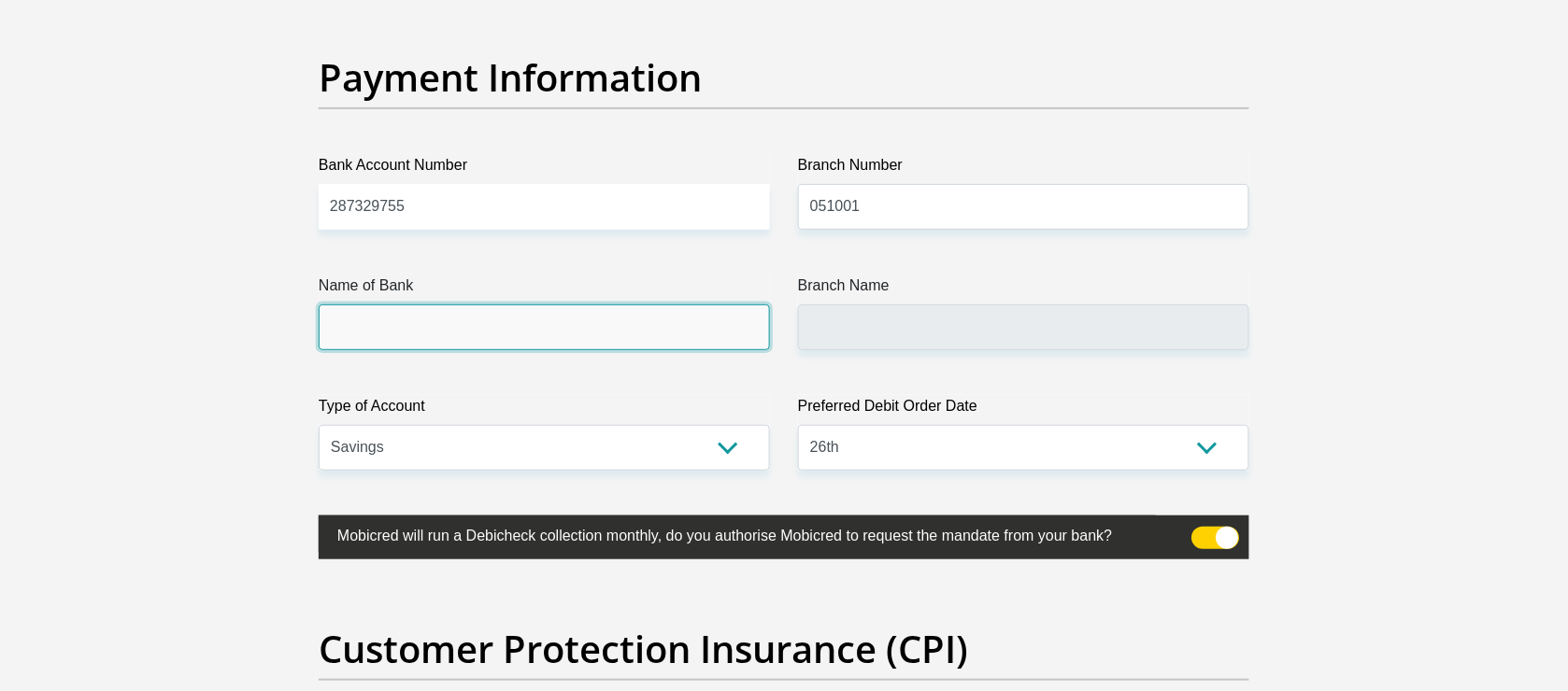 click on "Name of Bank" at bounding box center [544, 327] 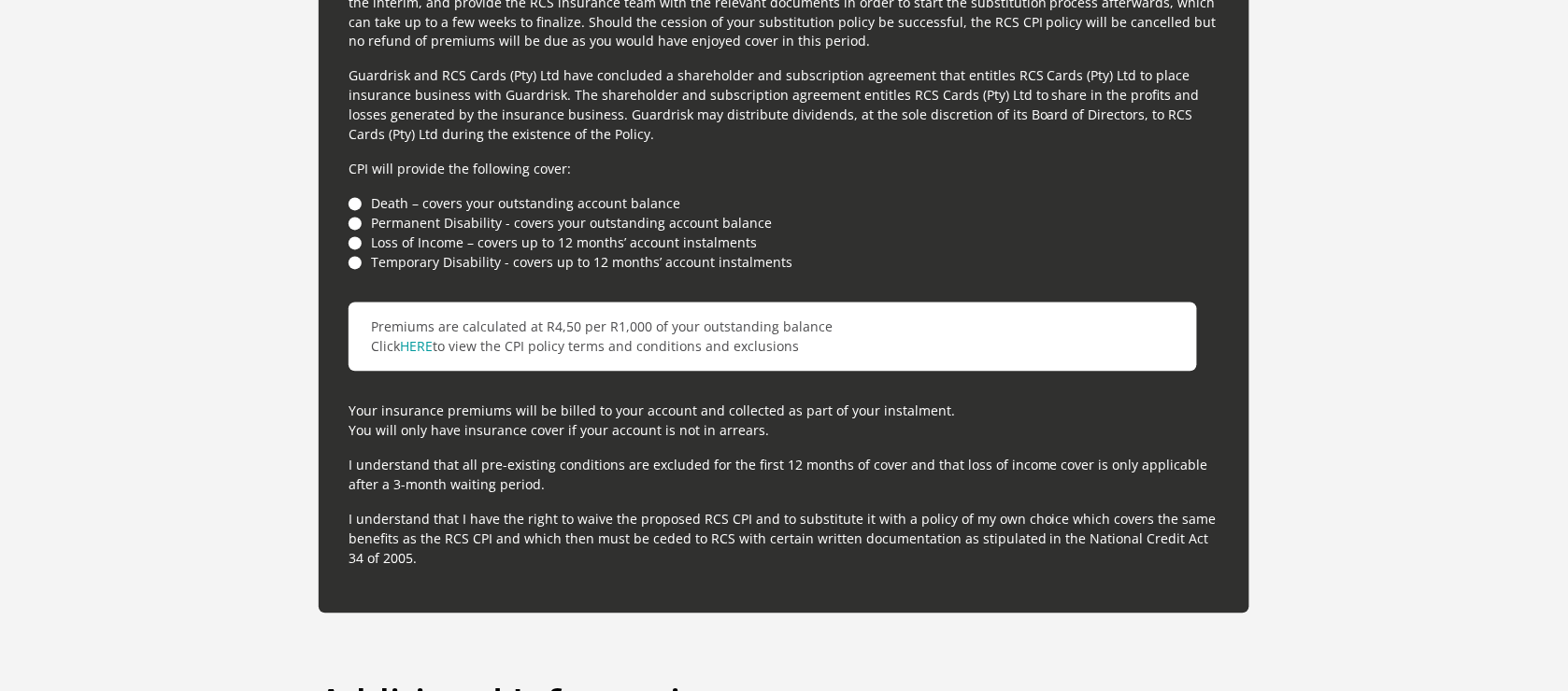 scroll, scrollTop: 5197, scrollLeft: 0, axis: vertical 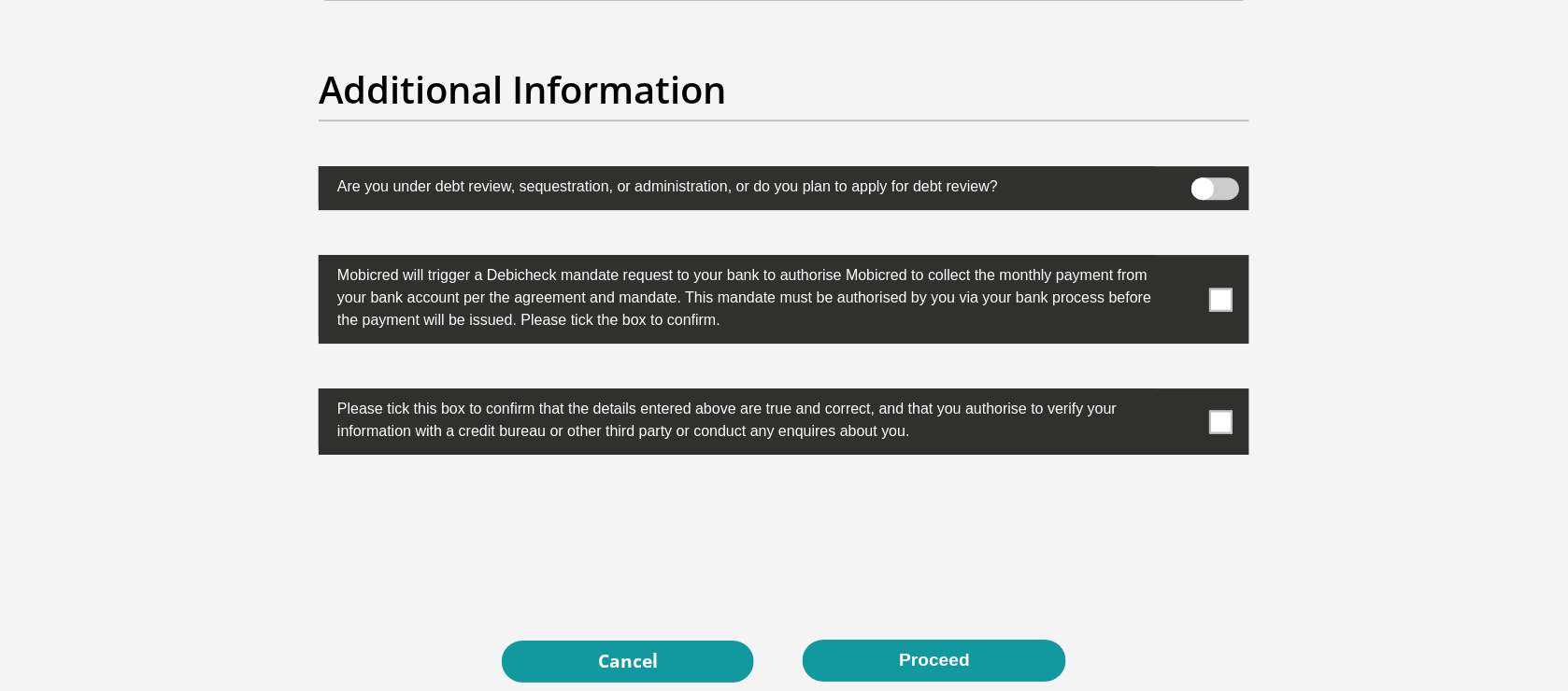 click at bounding box center (1221, 299) 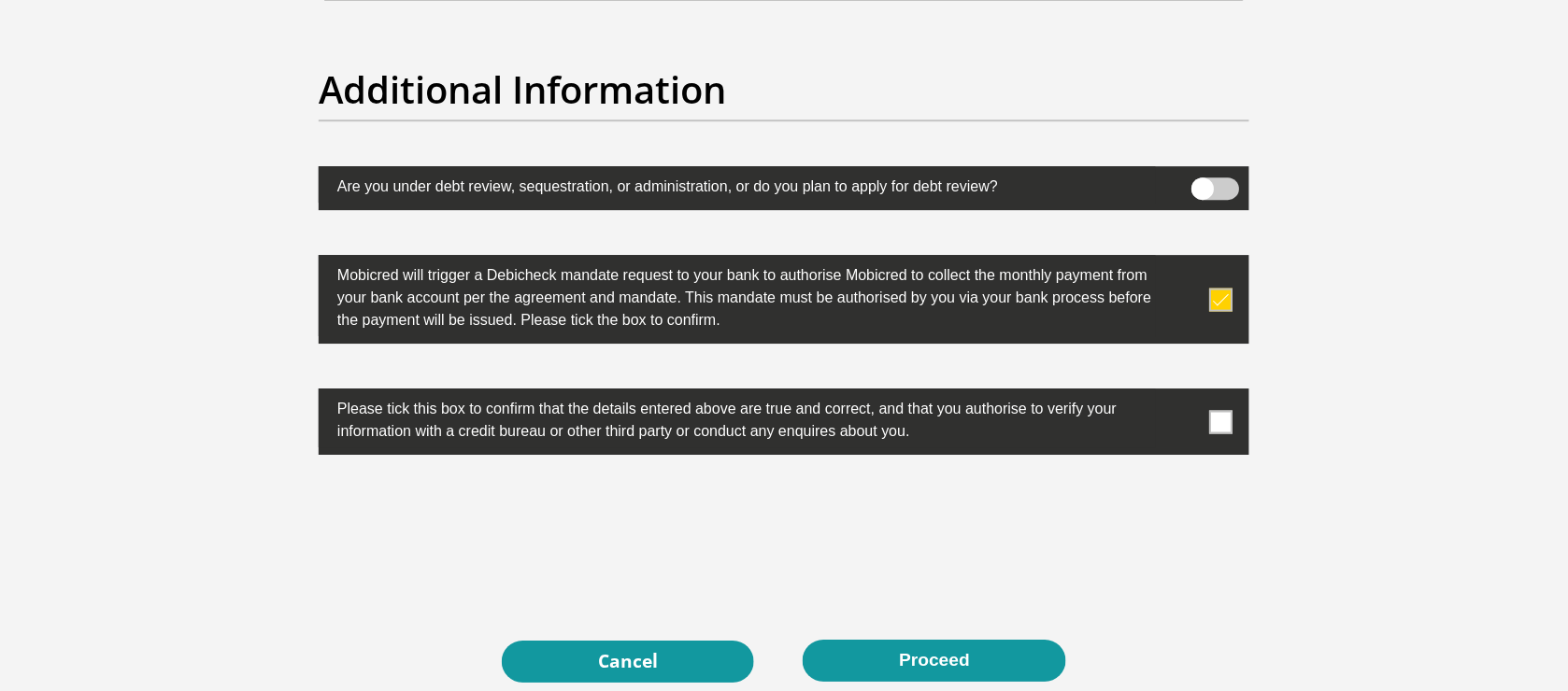 click at bounding box center [1221, 421] 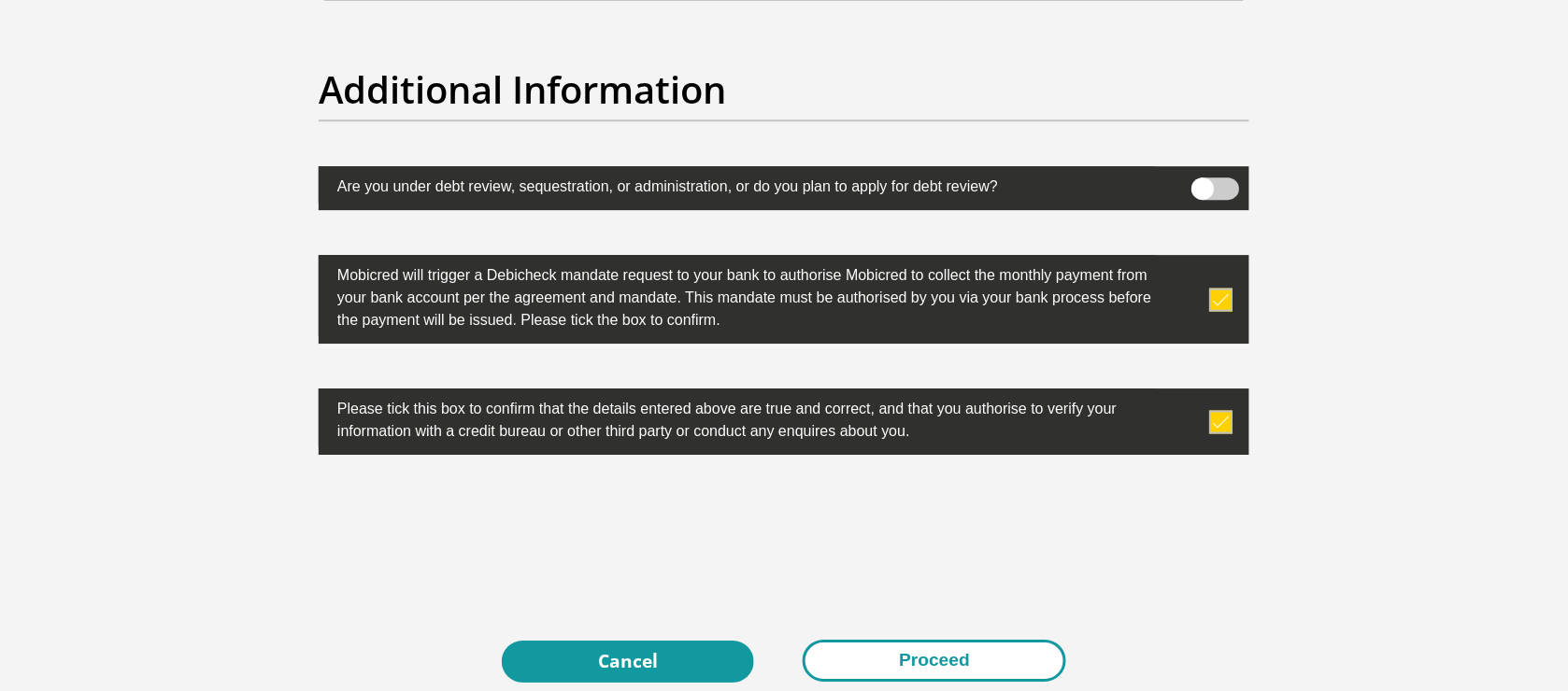 click on "Proceed" at bounding box center (934, 660) 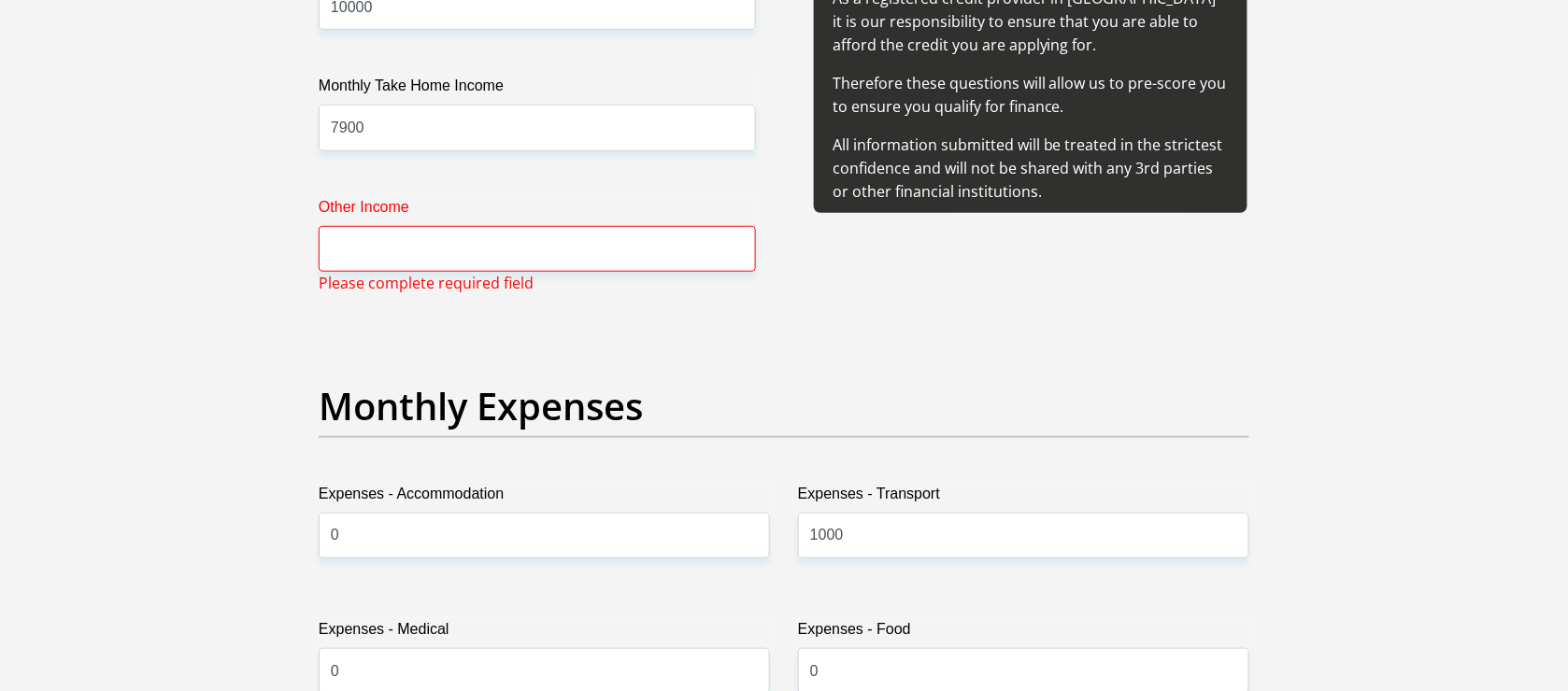 scroll, scrollTop: 2322, scrollLeft: 0, axis: vertical 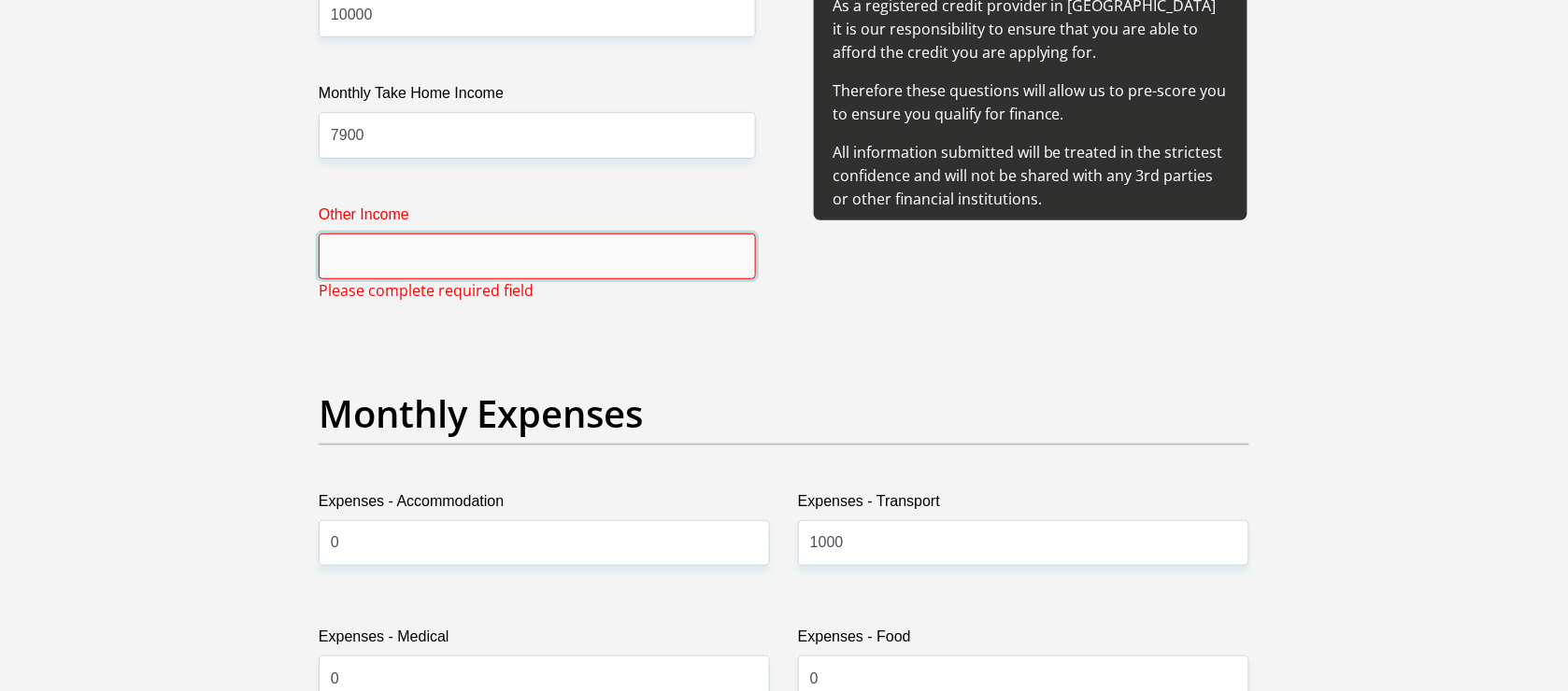 click on "Other Income" at bounding box center [537, 256] 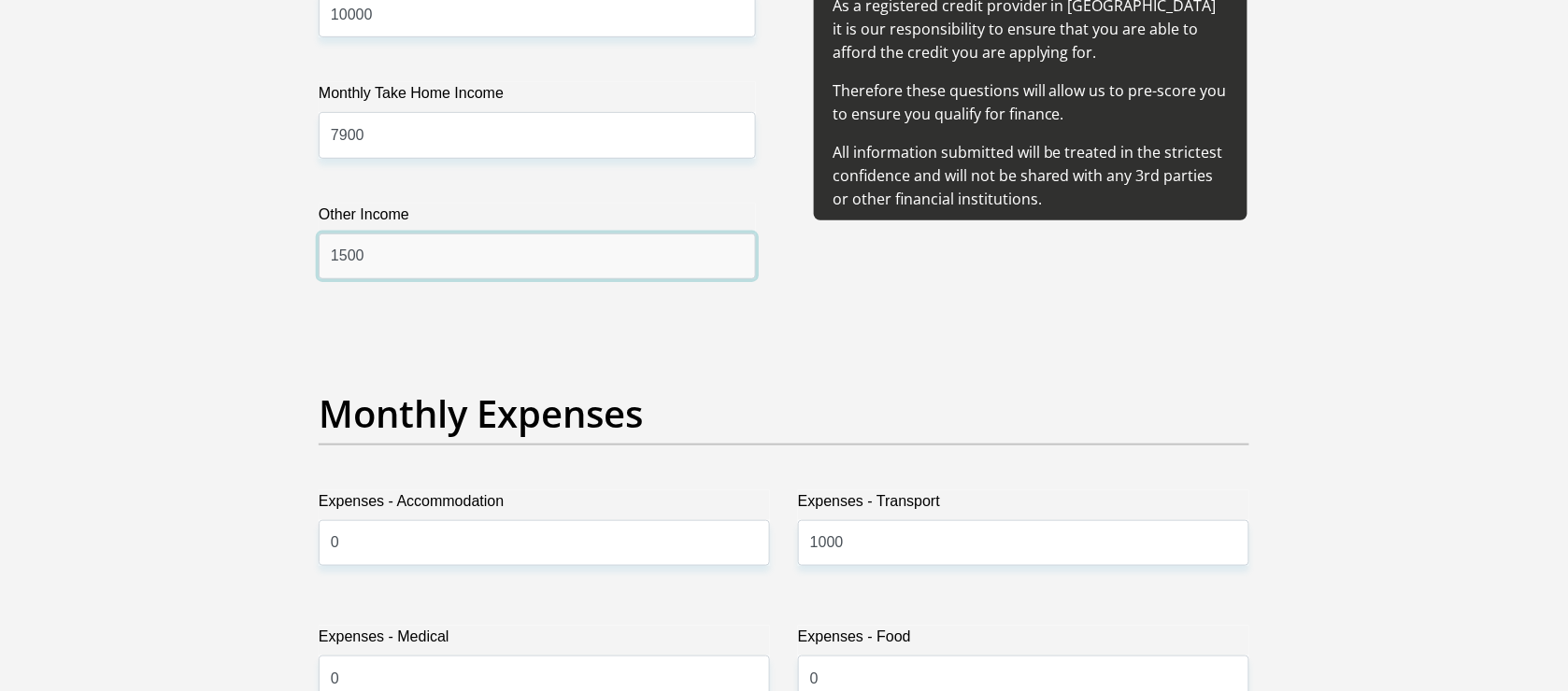 type on "1500" 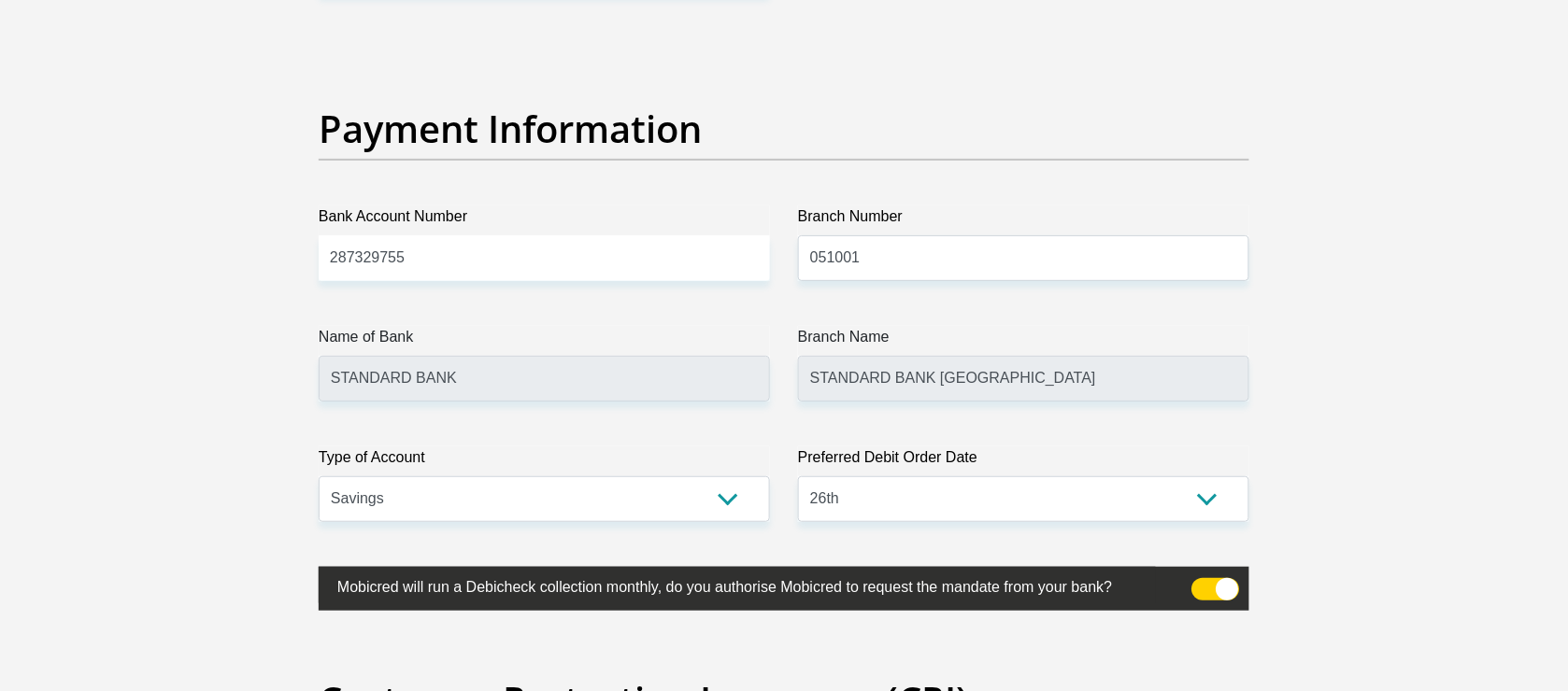 scroll, scrollTop: 6012, scrollLeft: 0, axis: vertical 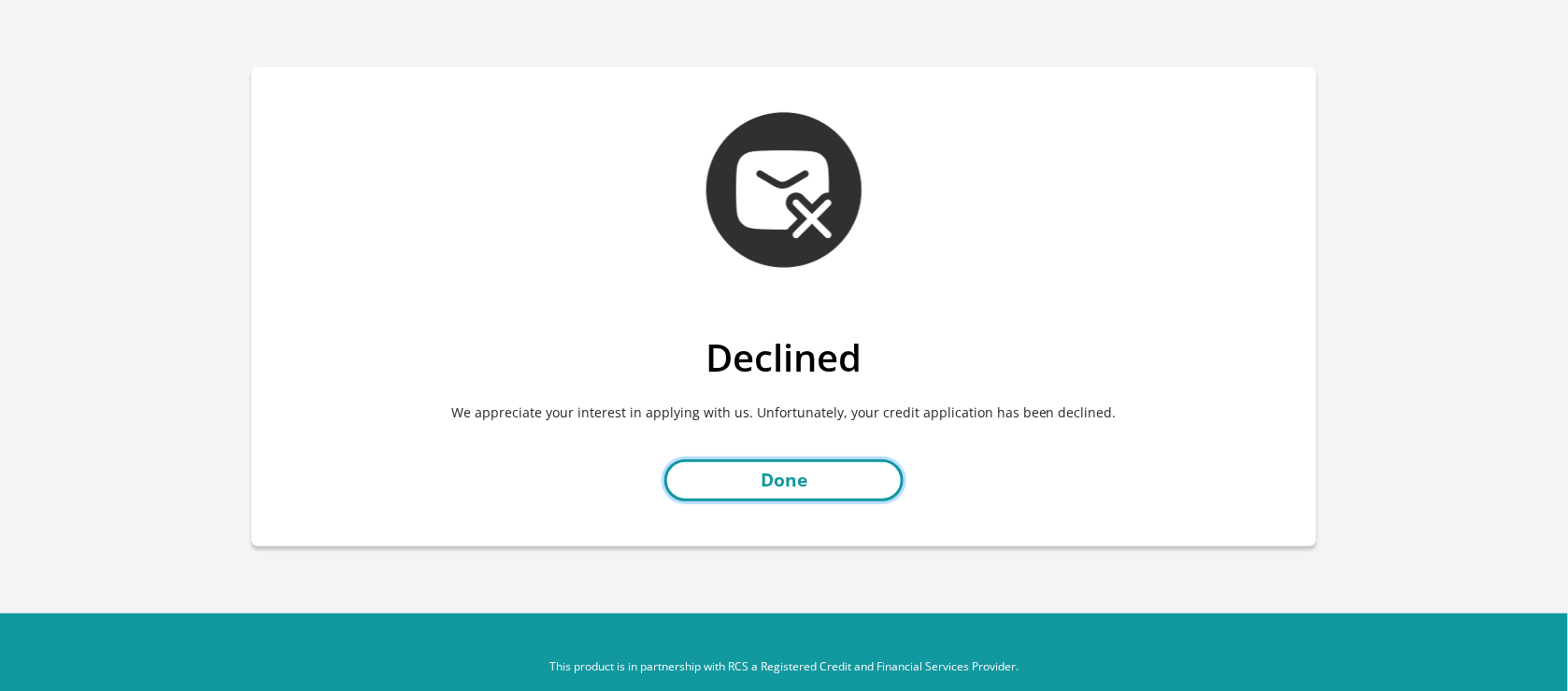 click on "Done" at bounding box center [784, 480] 